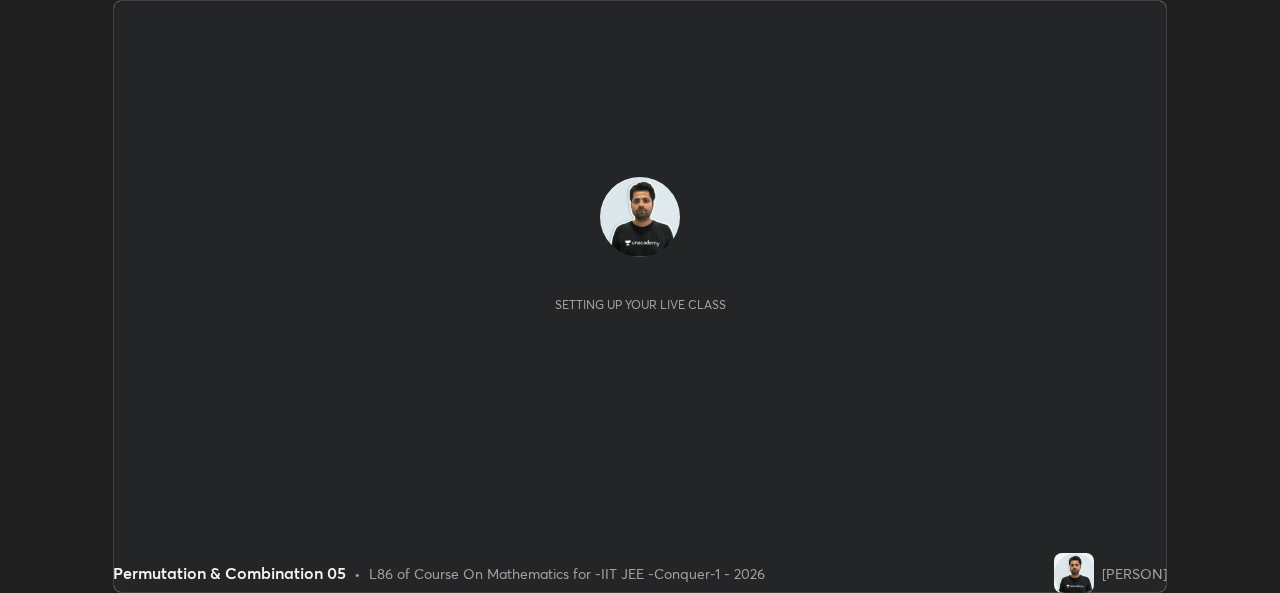 scroll, scrollTop: 0, scrollLeft: 0, axis: both 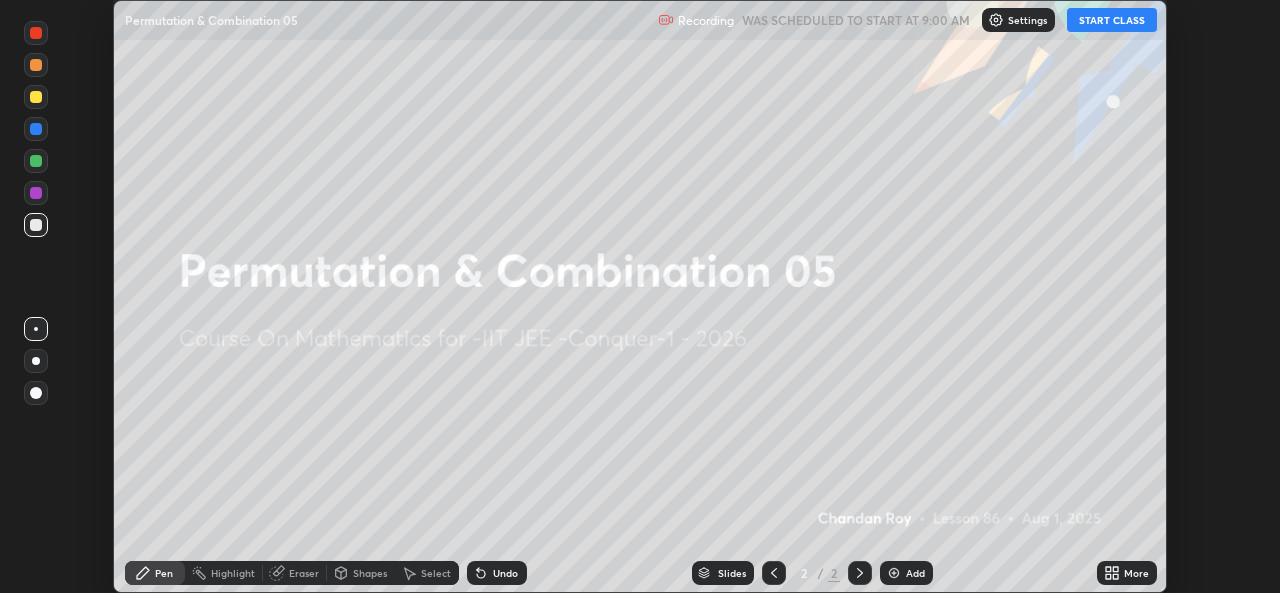 click on "START CLASS" at bounding box center [1112, 20] 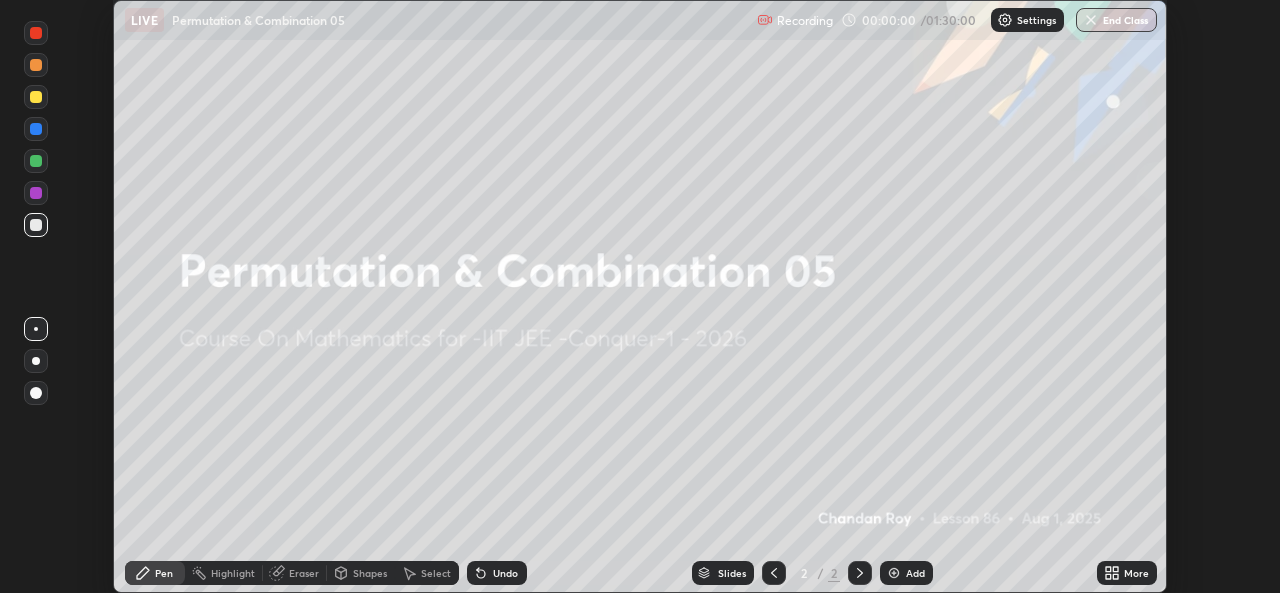 click 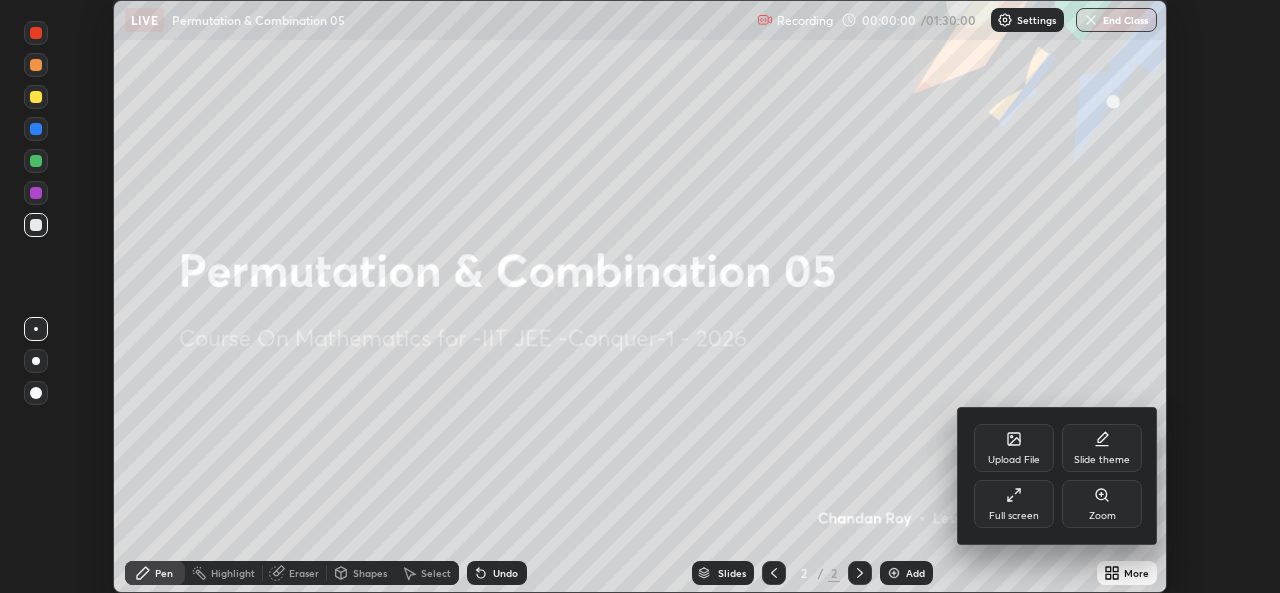 click on "Full screen" at bounding box center (1014, 516) 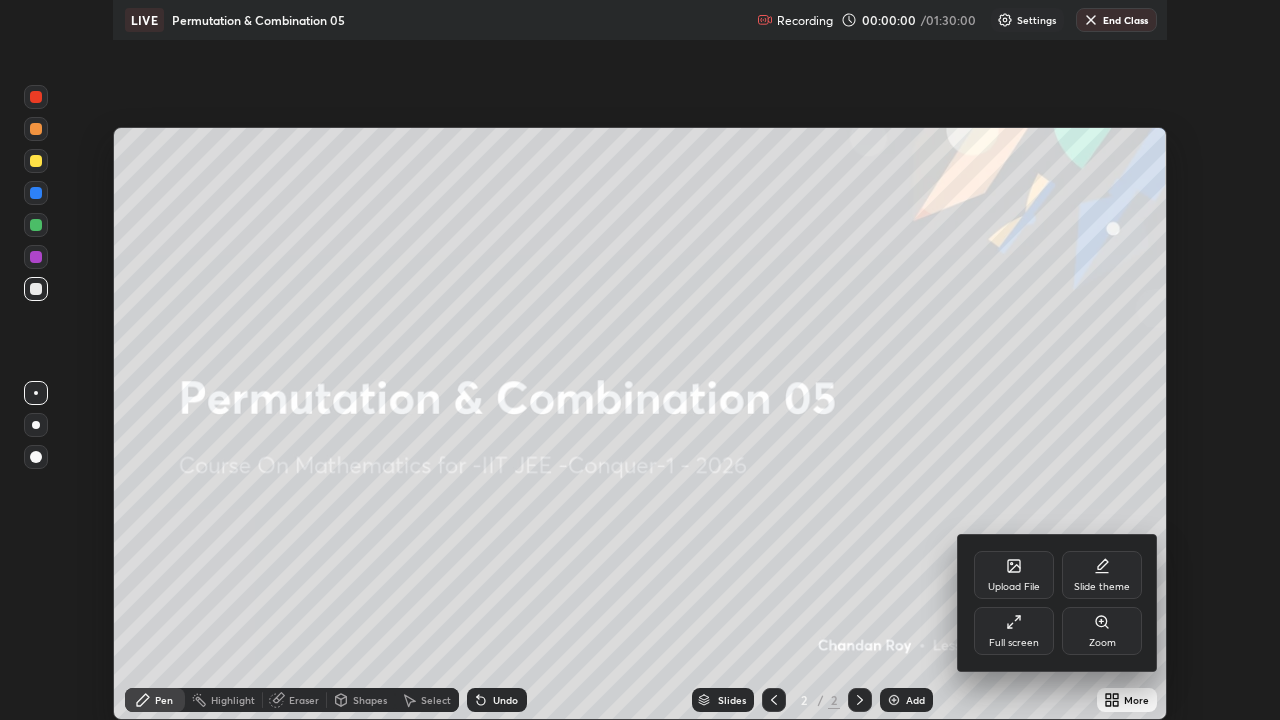 scroll, scrollTop: 99280, scrollLeft: 98720, axis: both 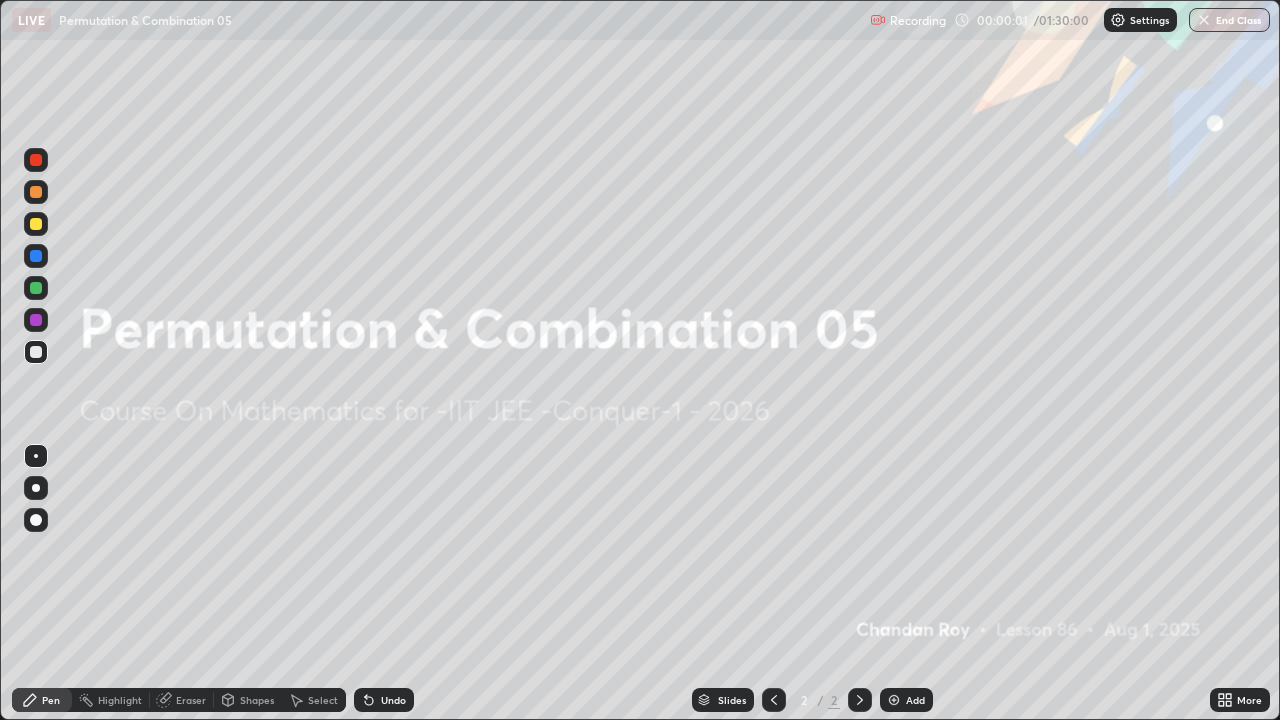 click on "Settings" at bounding box center (1140, 20) 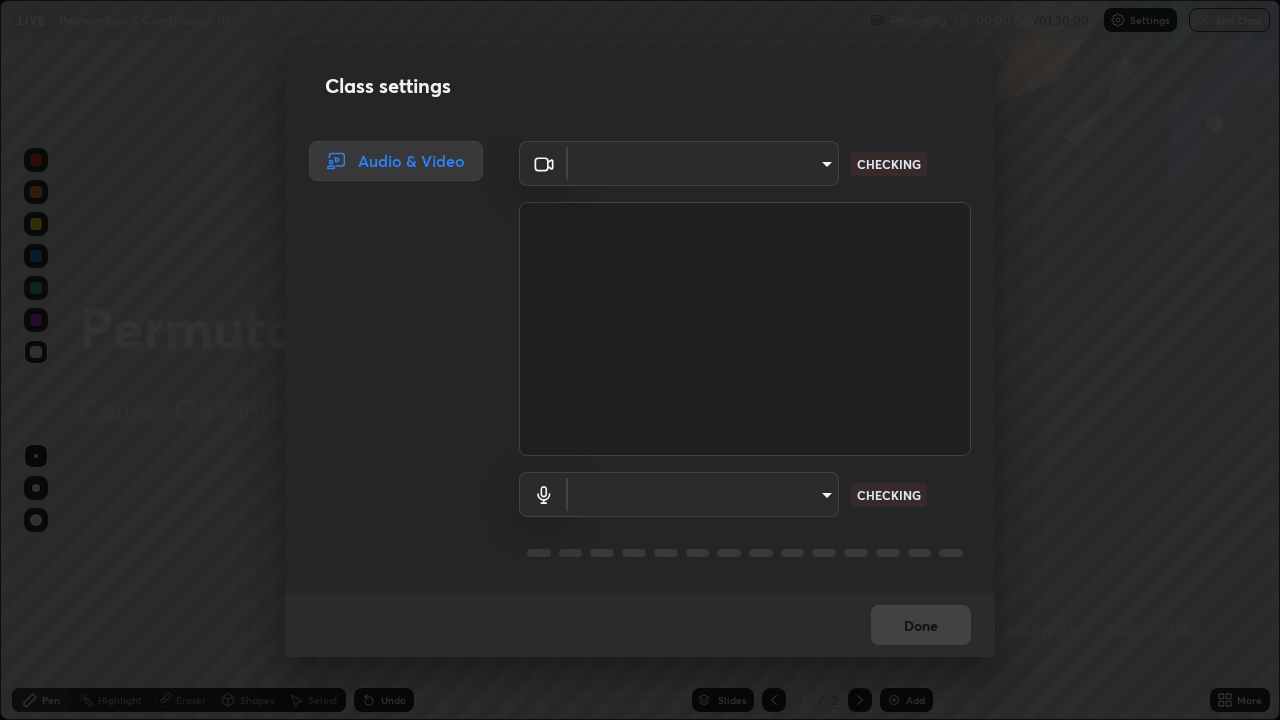 click on "Erase all LIVE Permutation & Combination 05 Recording 00:00:02 /  01:30:00 Settings End Class Setting up your live class Permutation & Combination 05 • L86 of Course On Mathematics for -IIT JEE -Conquer-1 - 2026 [PERSON] Pen Highlight Eraser Shapes Select Undo Slides 2 / 2 Add More No doubts shared Encourage your learners to ask a doubt for better clarity Report an issue Reason for reporting Buffering Chat not working Audio - Video sync issue Educator video quality low ​ Attach an image Report Class settings Audio & Video ​ CHECKING ​ CHECKING Done" at bounding box center (640, 360) 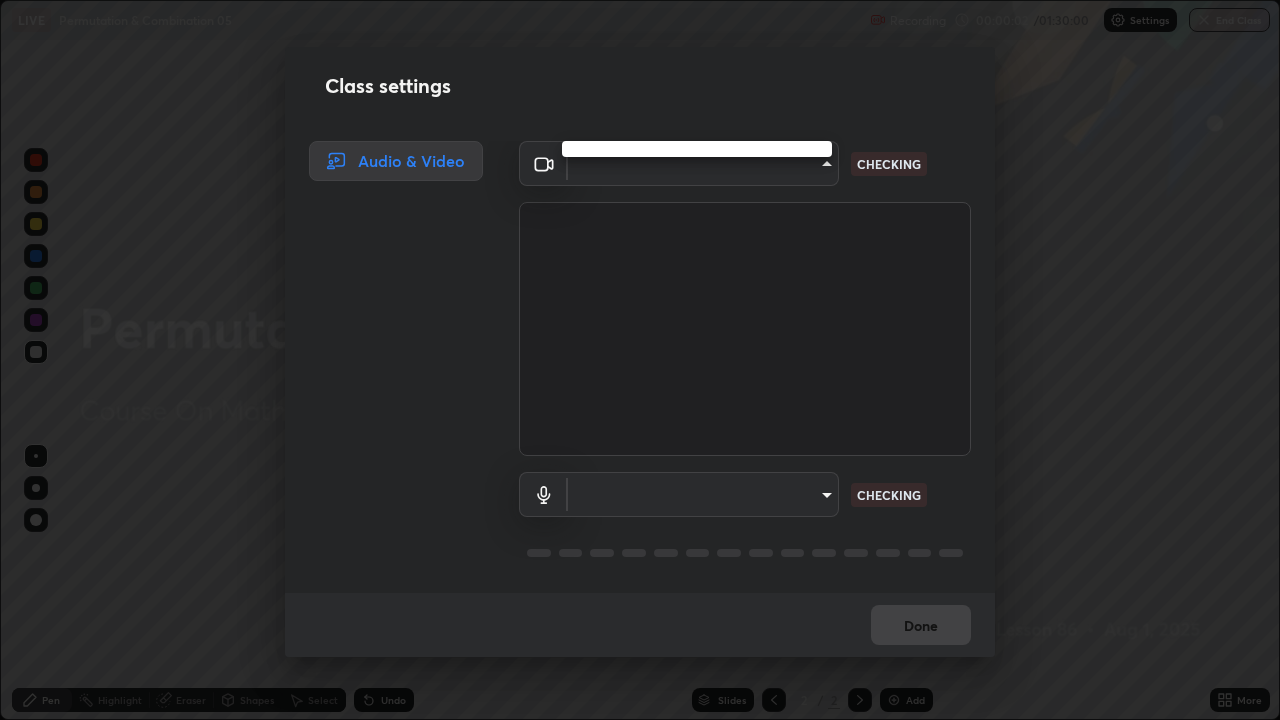 click at bounding box center (640, 360) 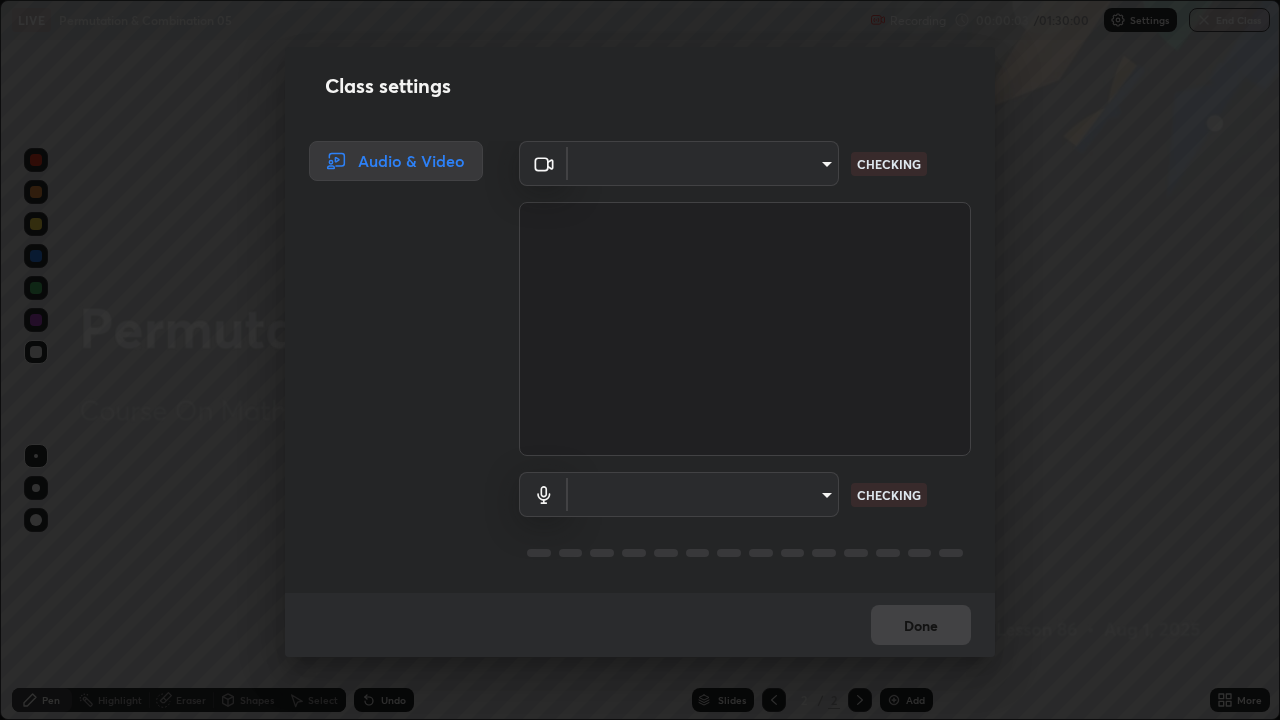 scroll, scrollTop: 2, scrollLeft: 0, axis: vertical 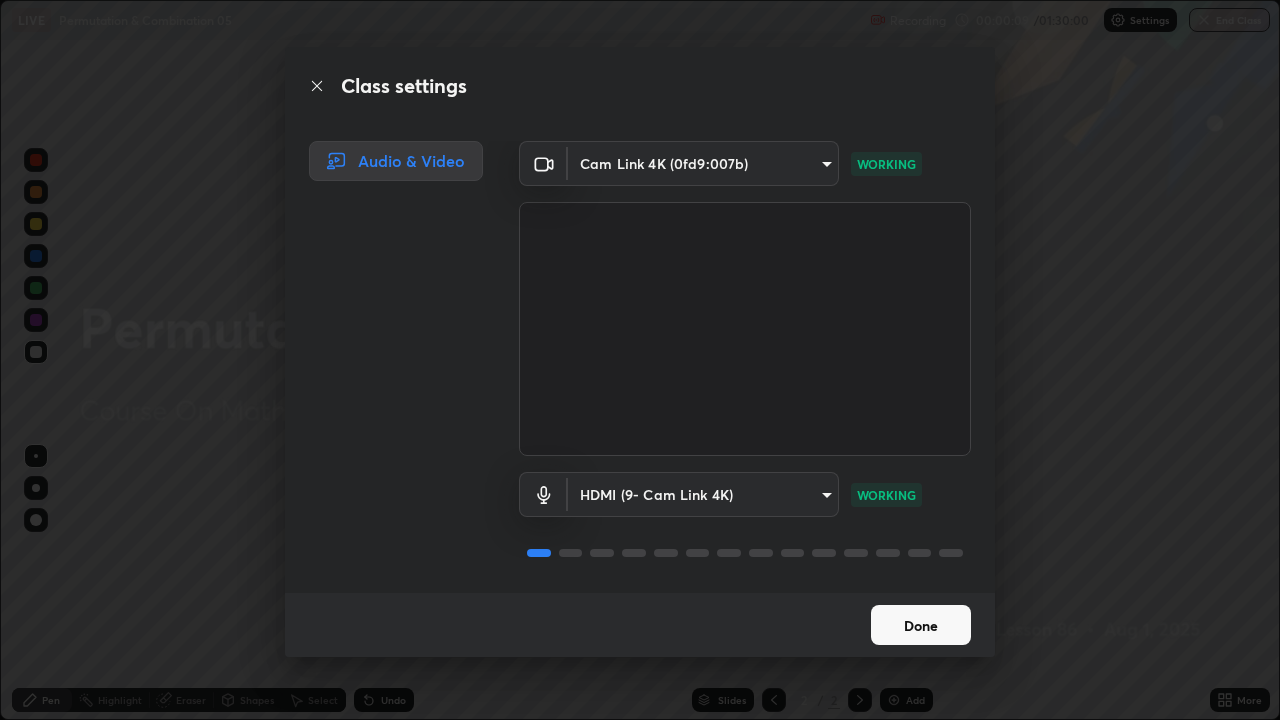 click on "Done" at bounding box center [921, 625] 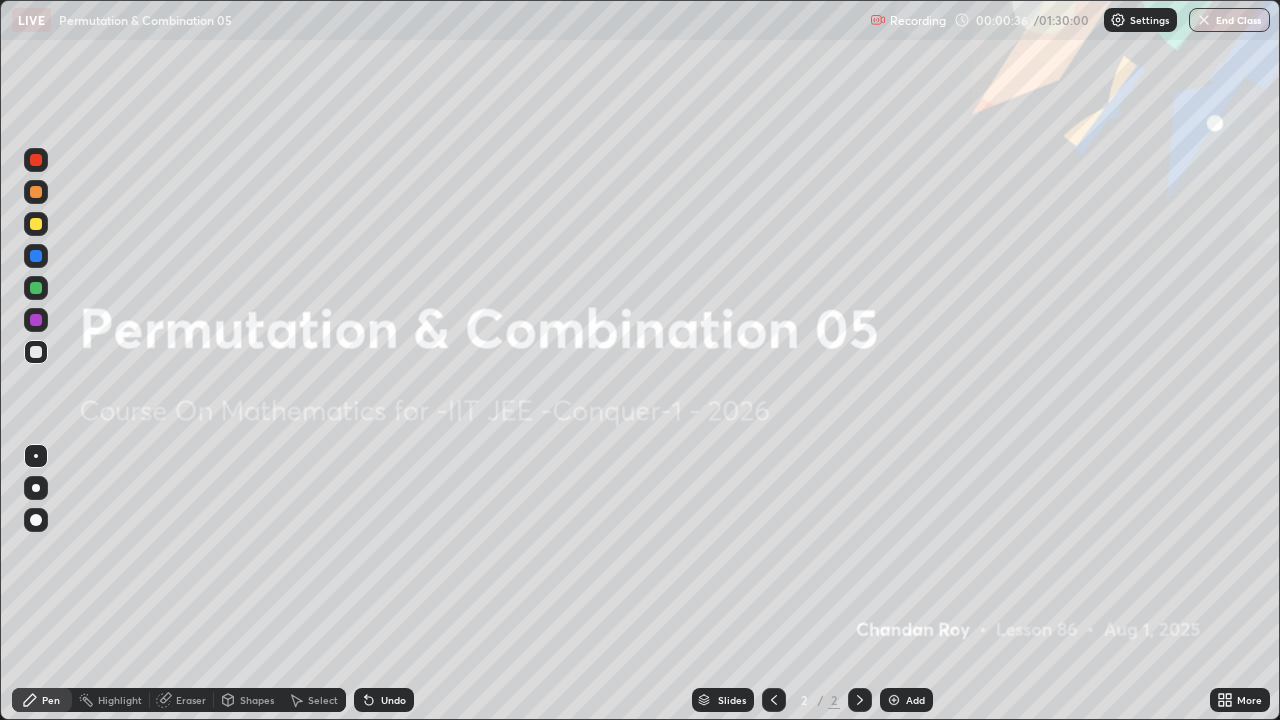 click 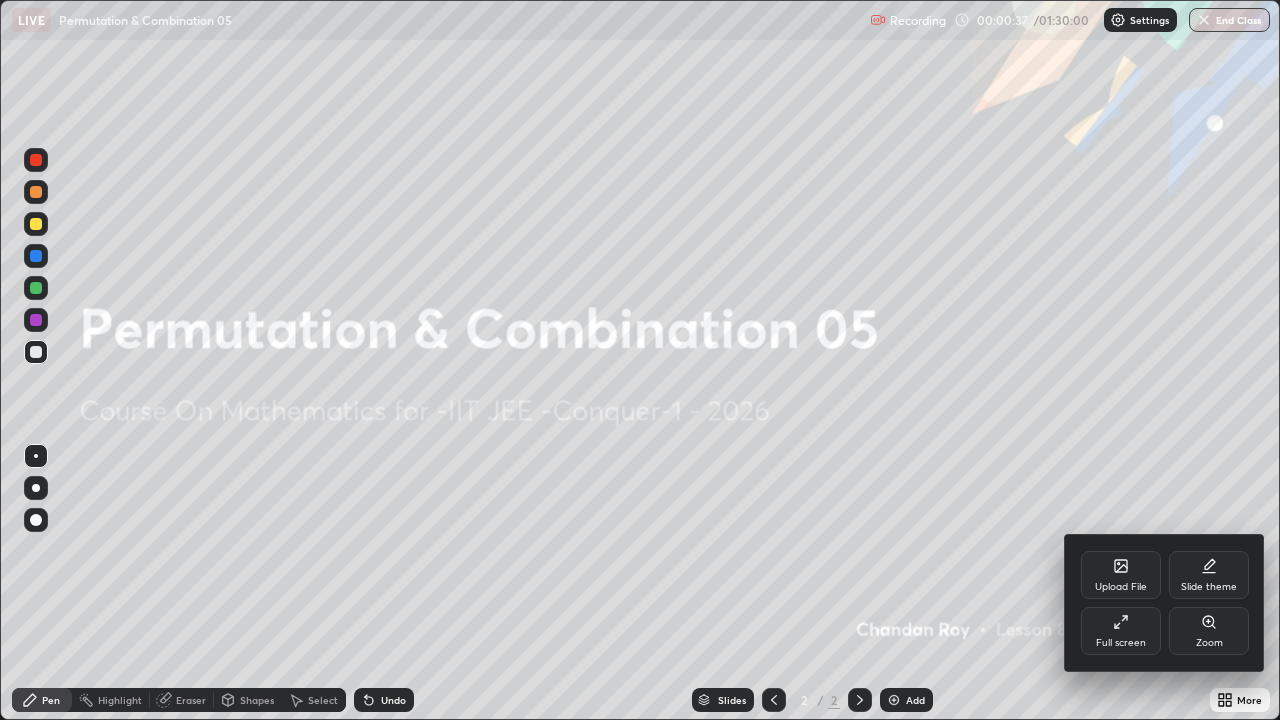 click on "Upload File" at bounding box center (1121, 587) 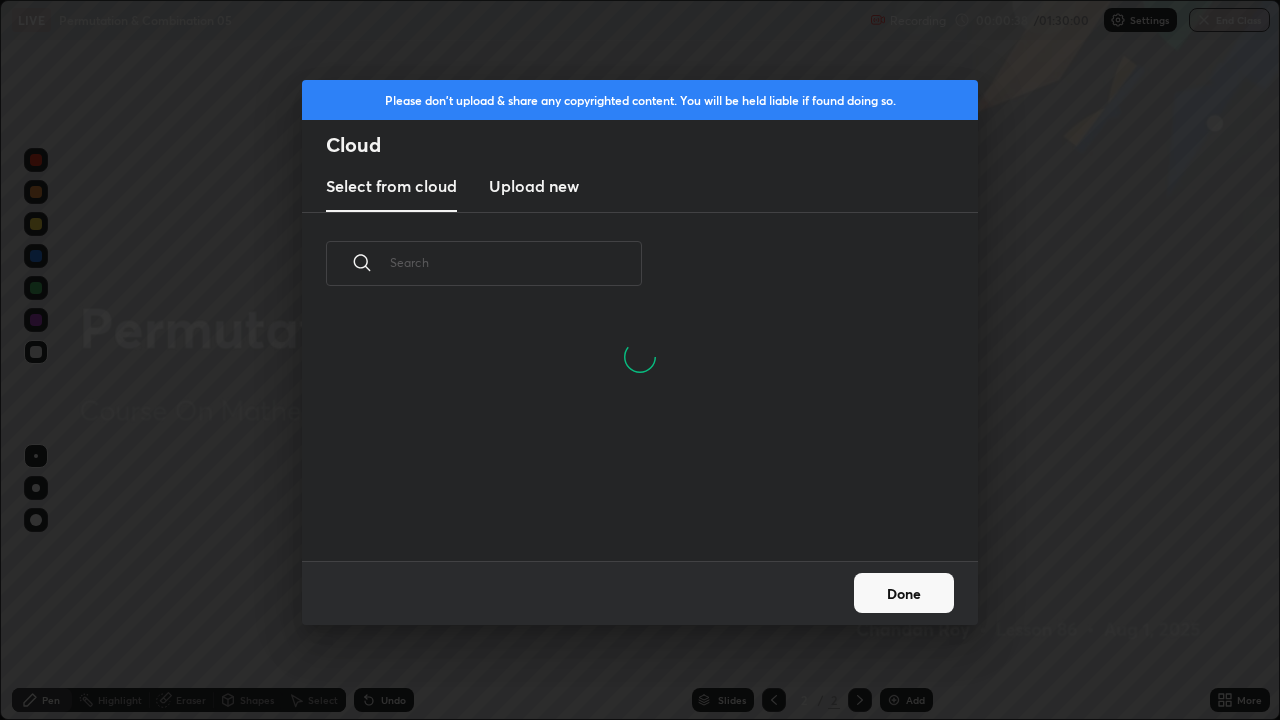 scroll, scrollTop: 7, scrollLeft: 11, axis: both 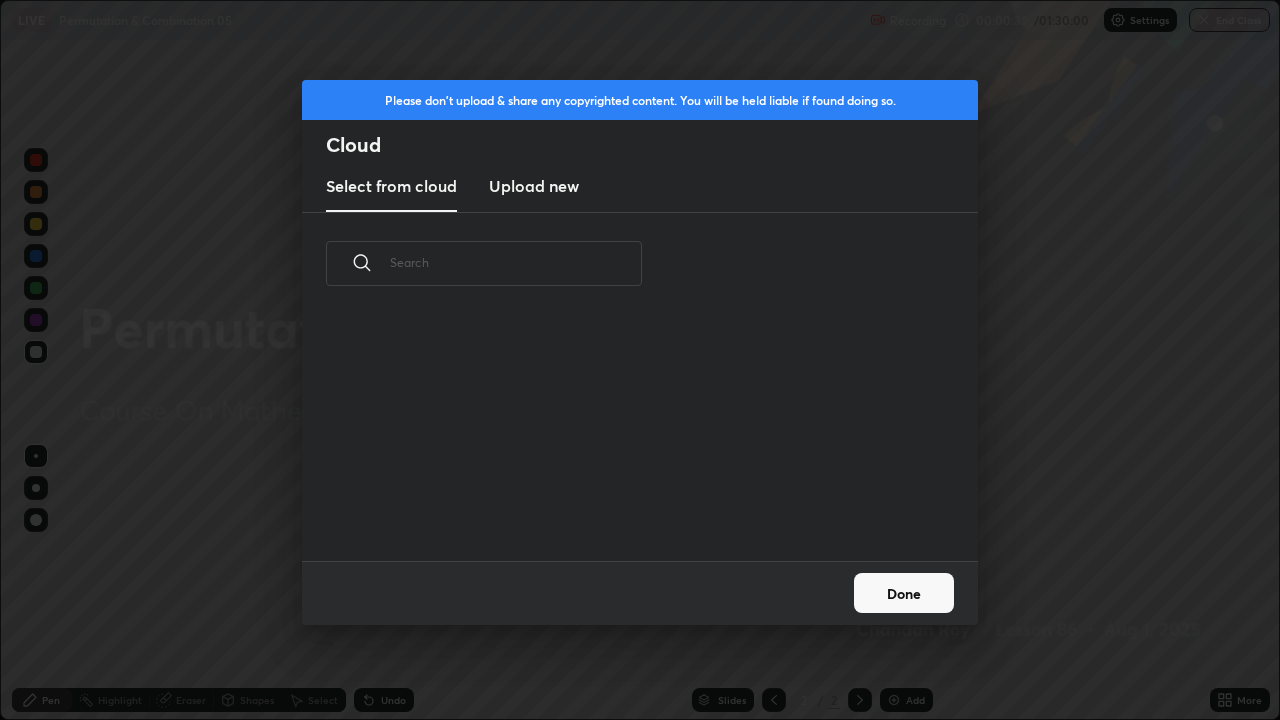 click on "Upload new" at bounding box center (534, 186) 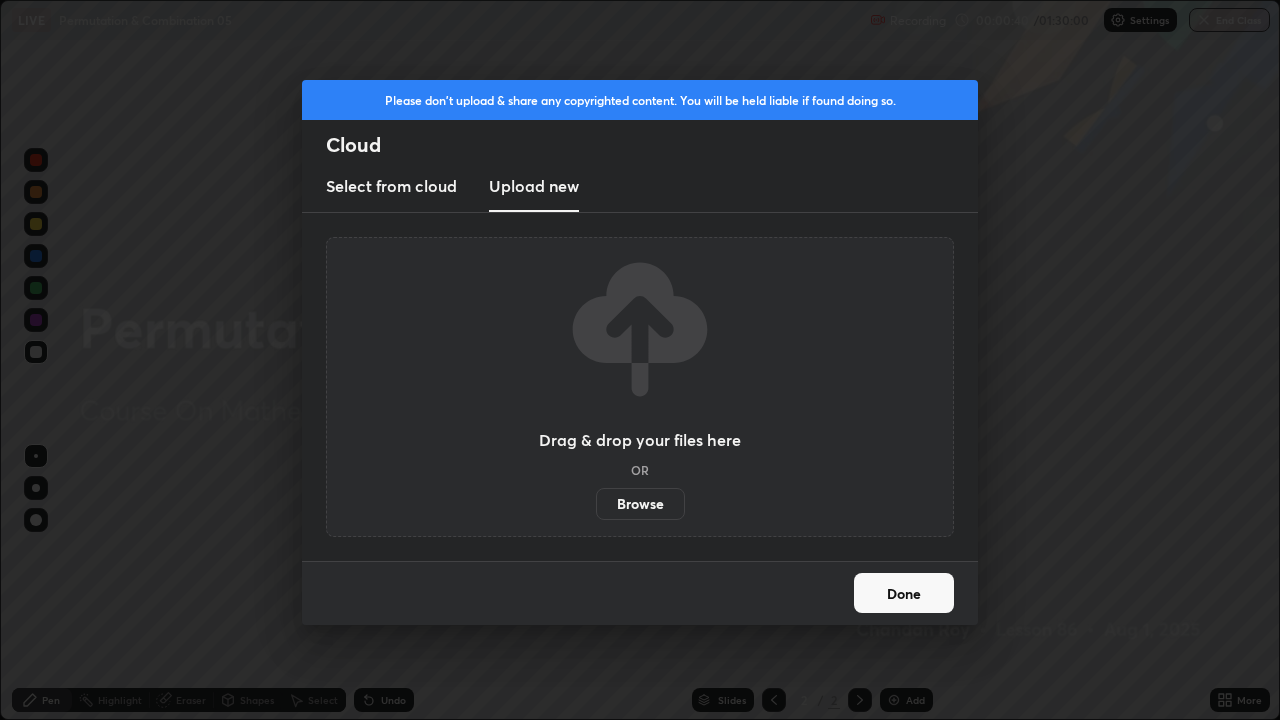 click on "Browse" at bounding box center (640, 504) 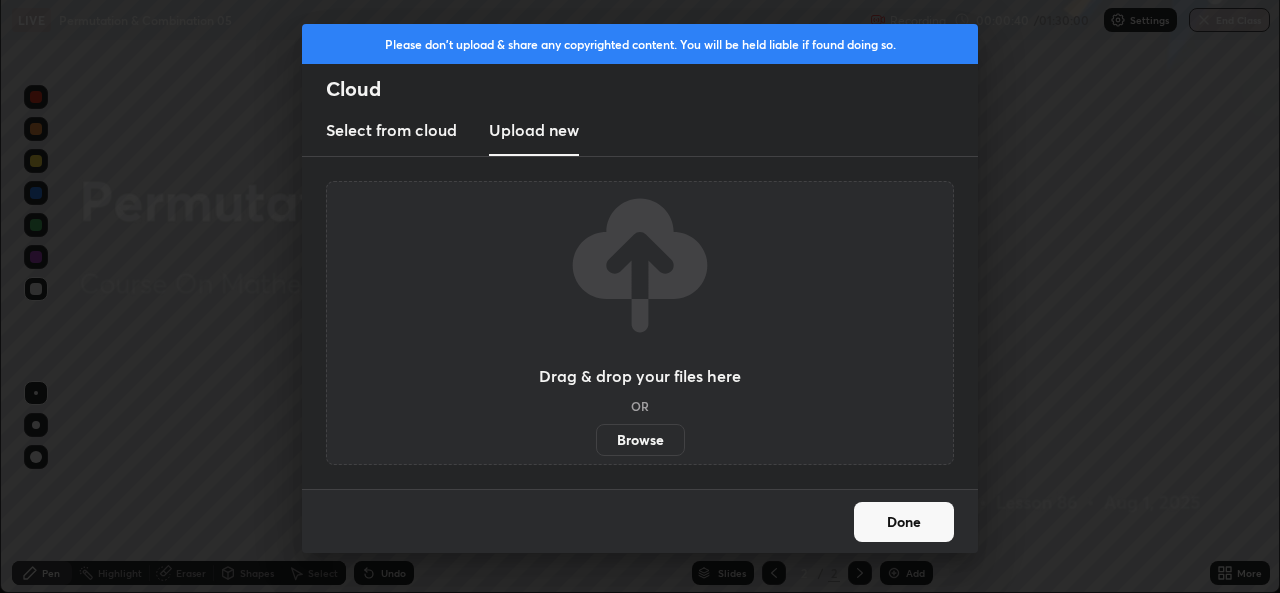 scroll, scrollTop: 593, scrollLeft: 1280, axis: both 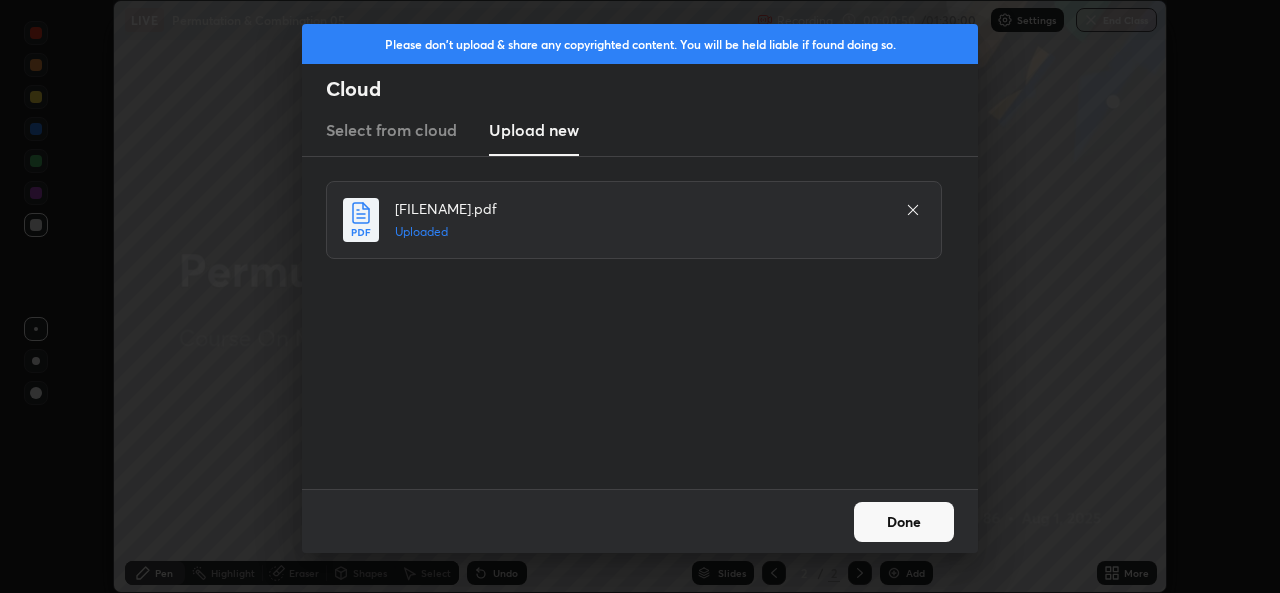 click on "Done" at bounding box center (904, 522) 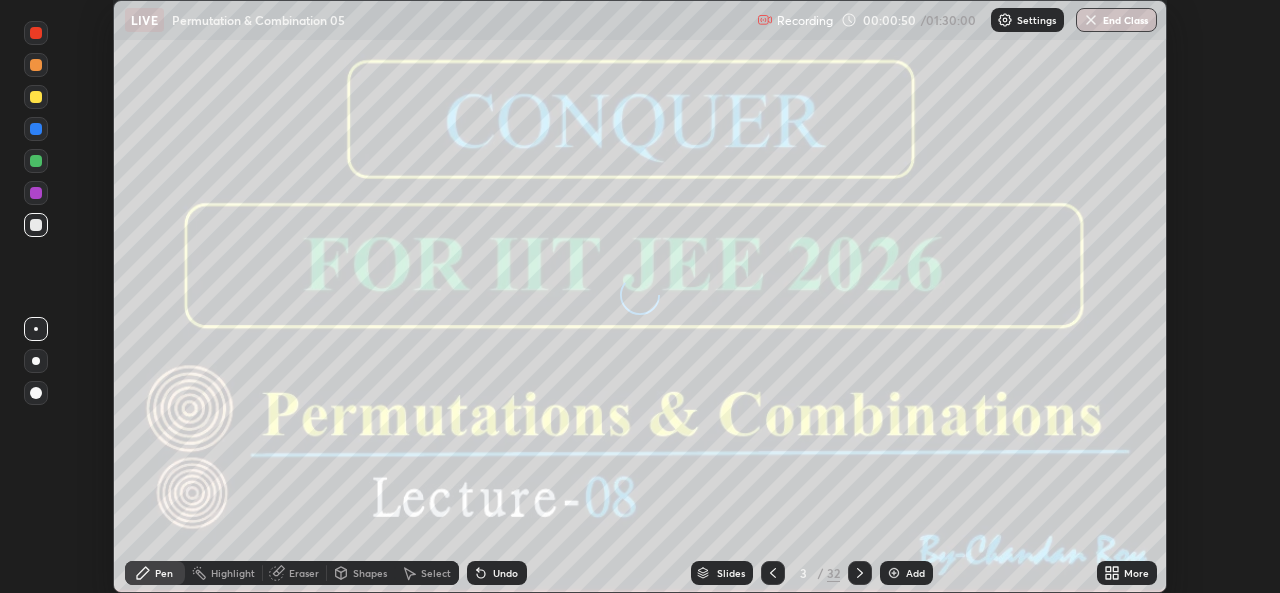 click 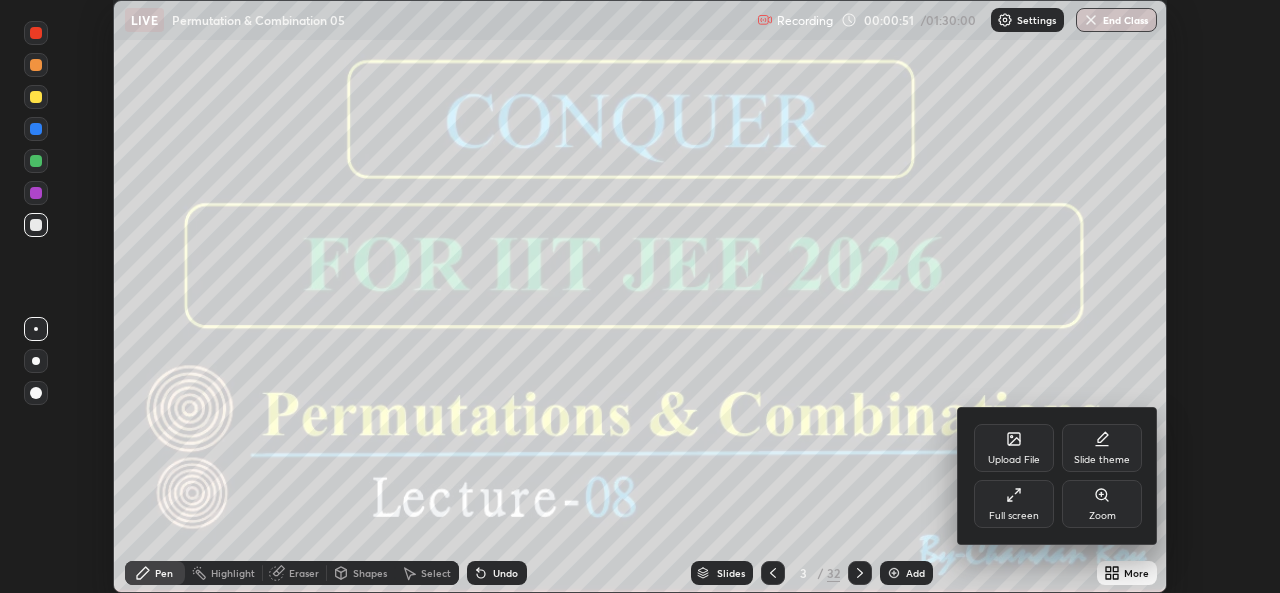 click on "Full screen" at bounding box center (1014, 504) 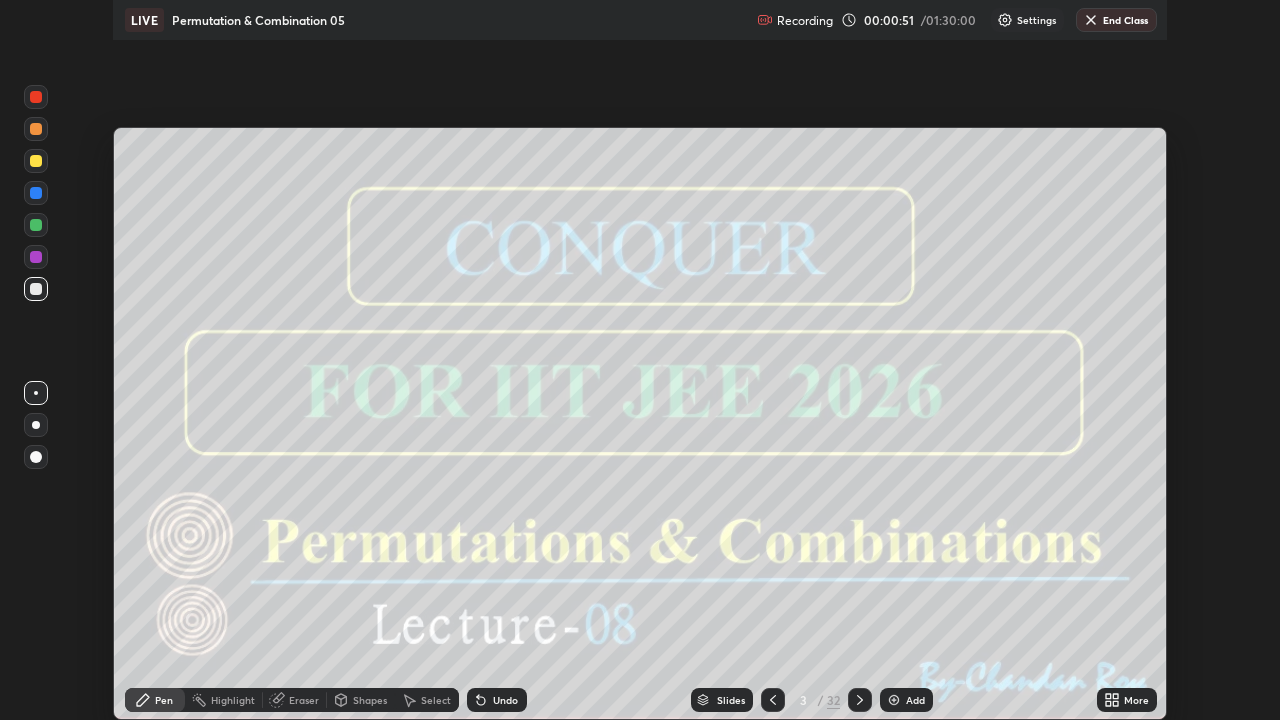 scroll, scrollTop: 99280, scrollLeft: 98720, axis: both 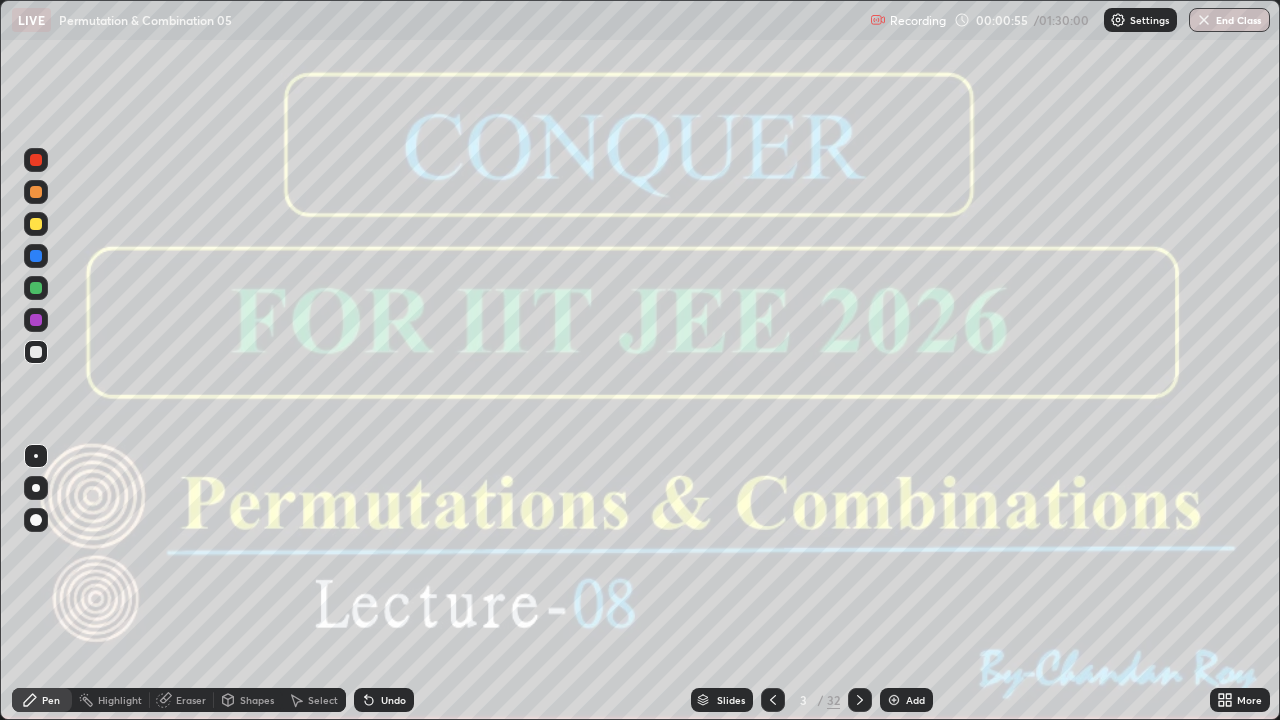 click 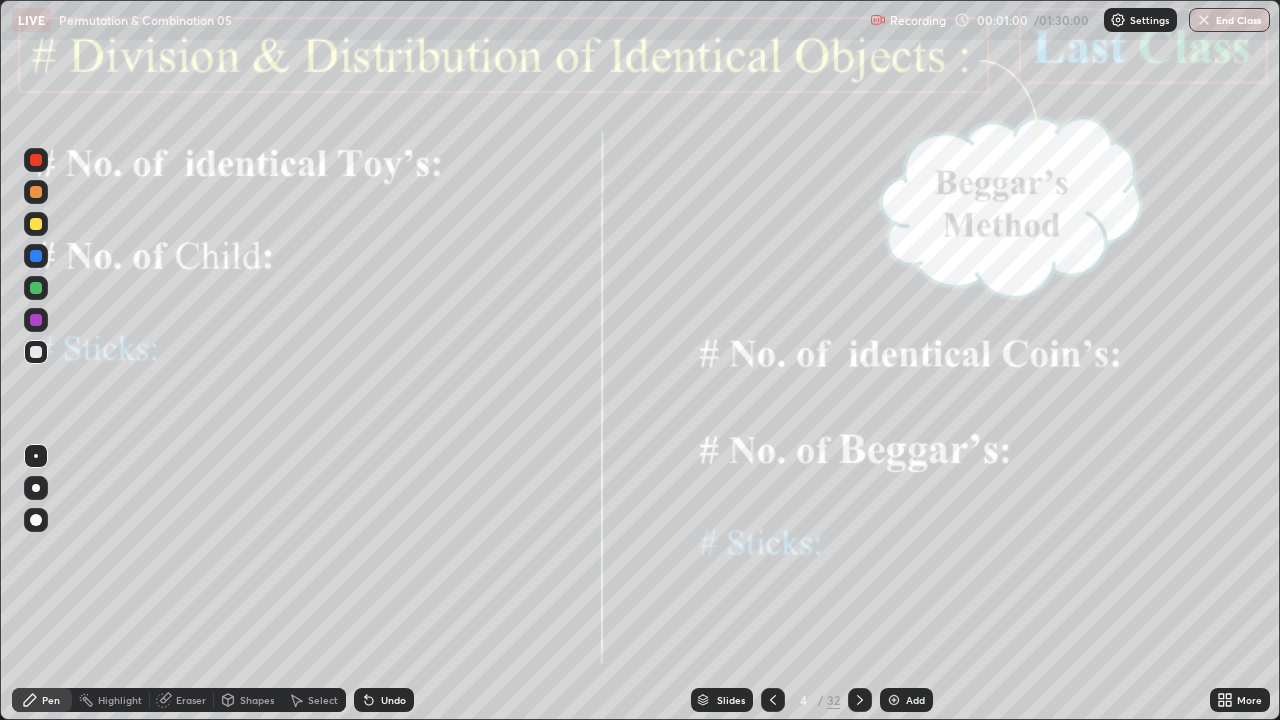 click at bounding box center [860, 700] 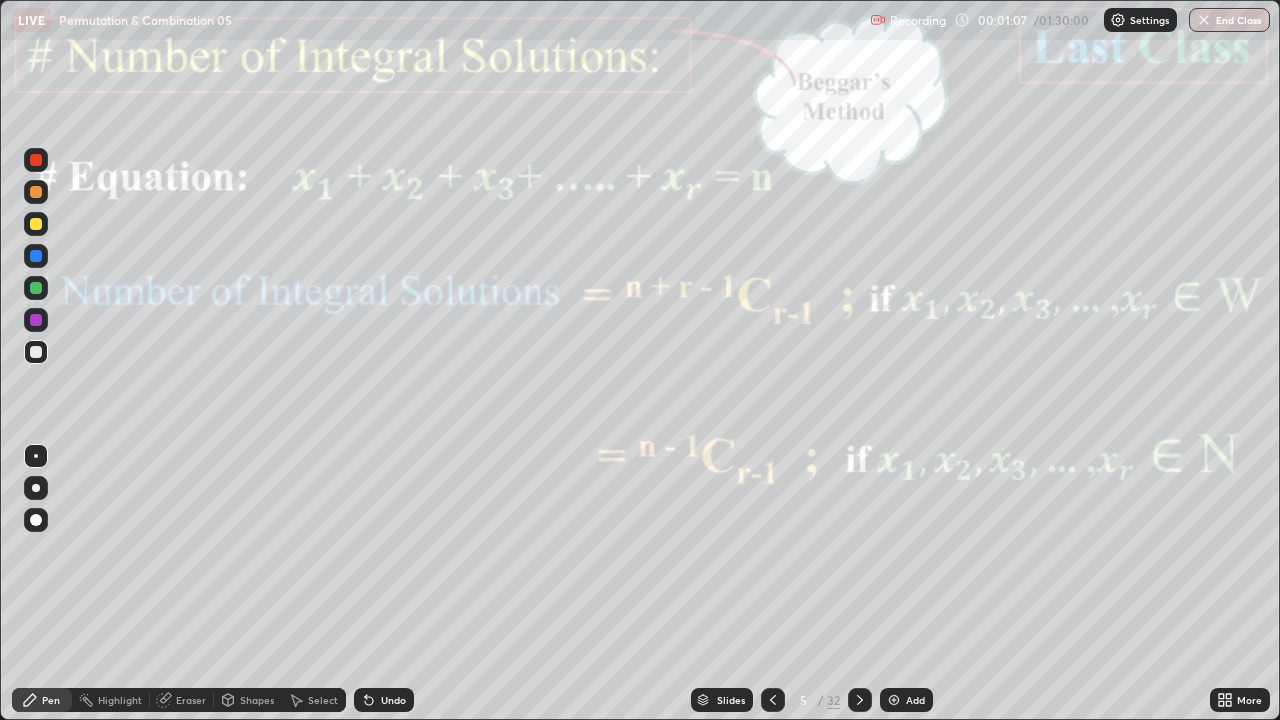 click 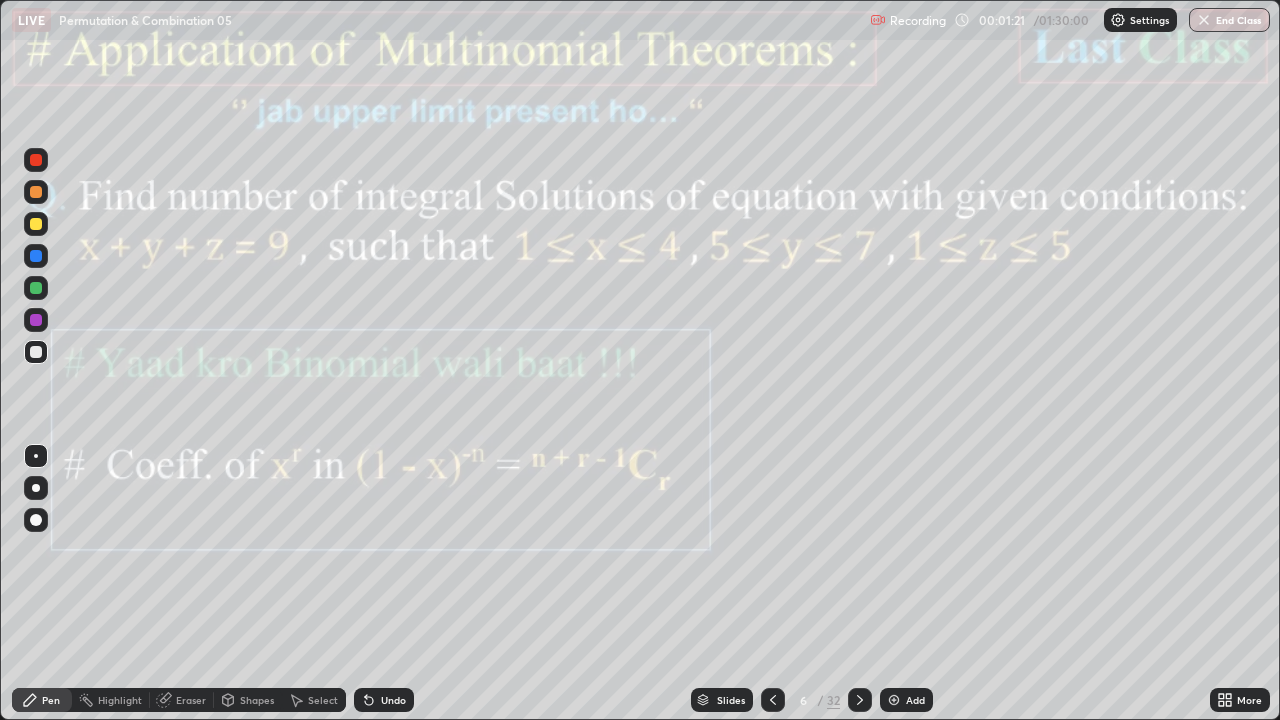 click at bounding box center (860, 700) 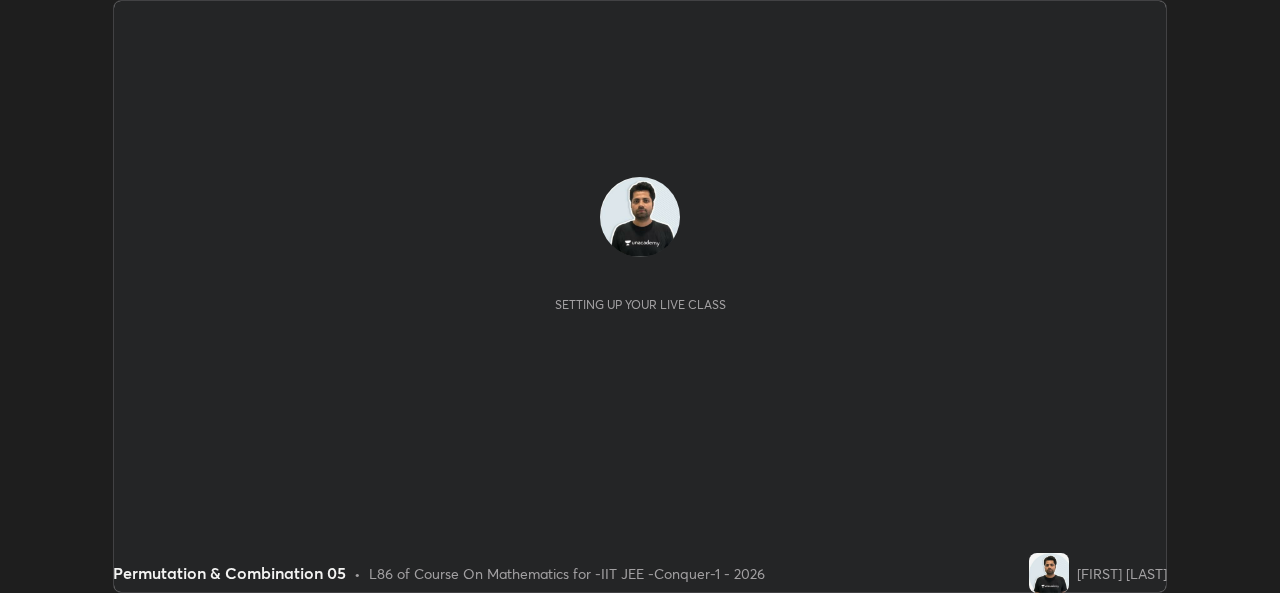 scroll, scrollTop: 0, scrollLeft: 0, axis: both 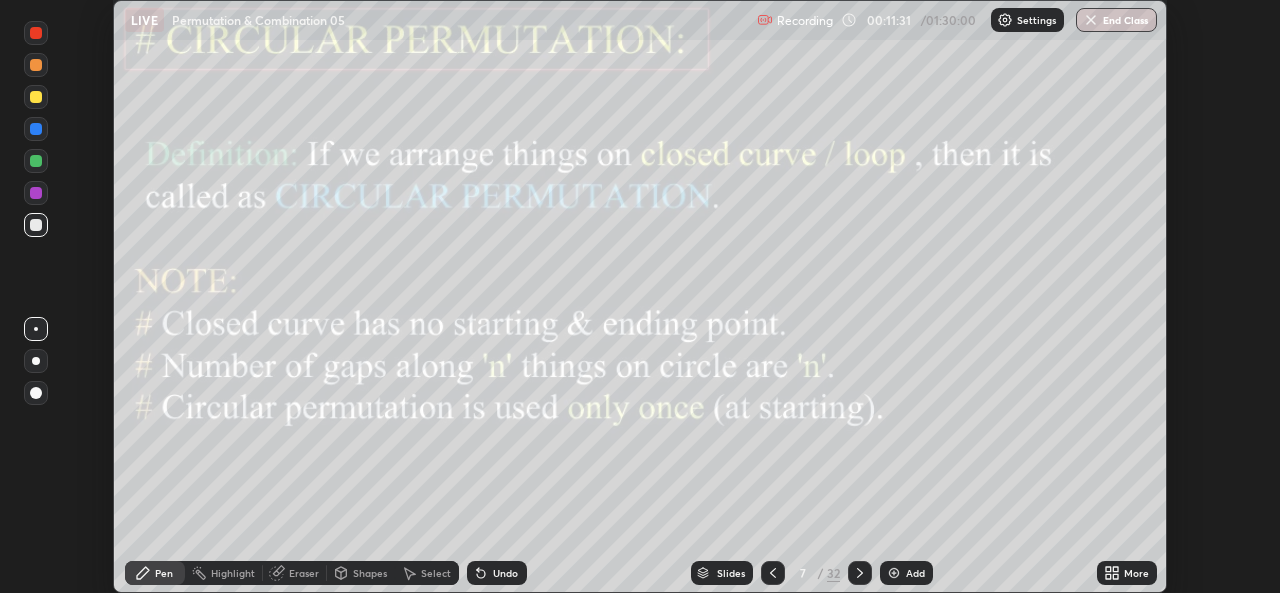 click 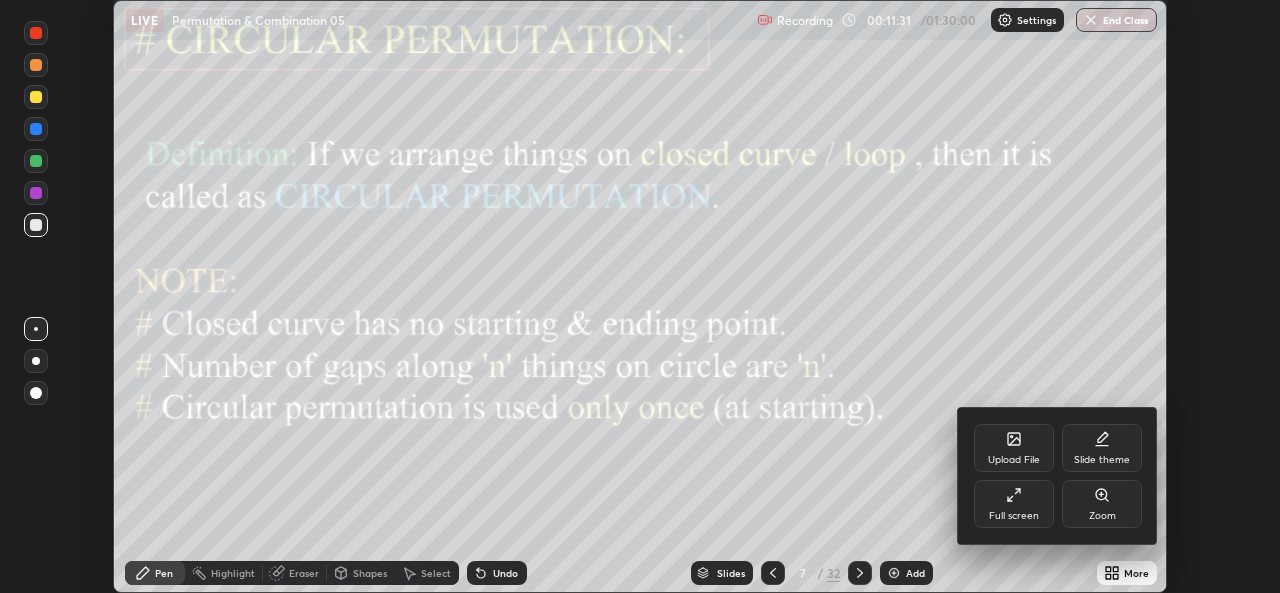 click on "Full screen" at bounding box center [1014, 504] 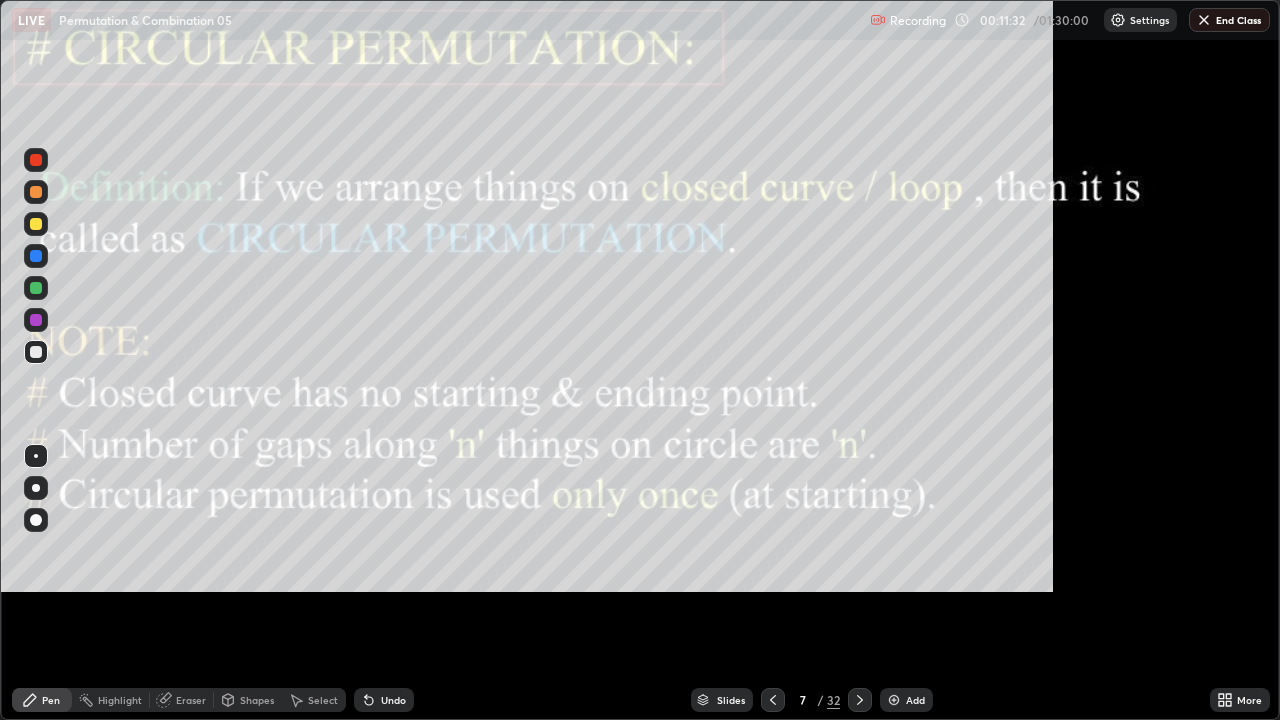 scroll, scrollTop: 99280, scrollLeft: 98720, axis: both 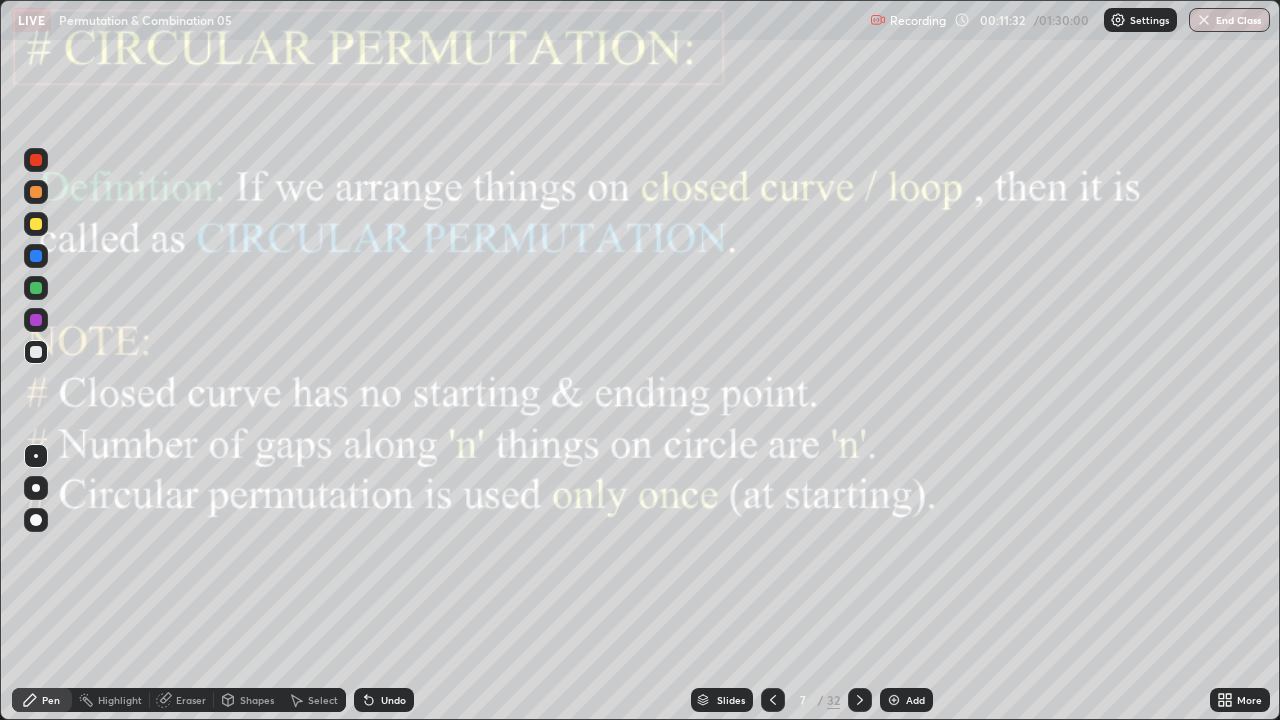 click at bounding box center [1118, 20] 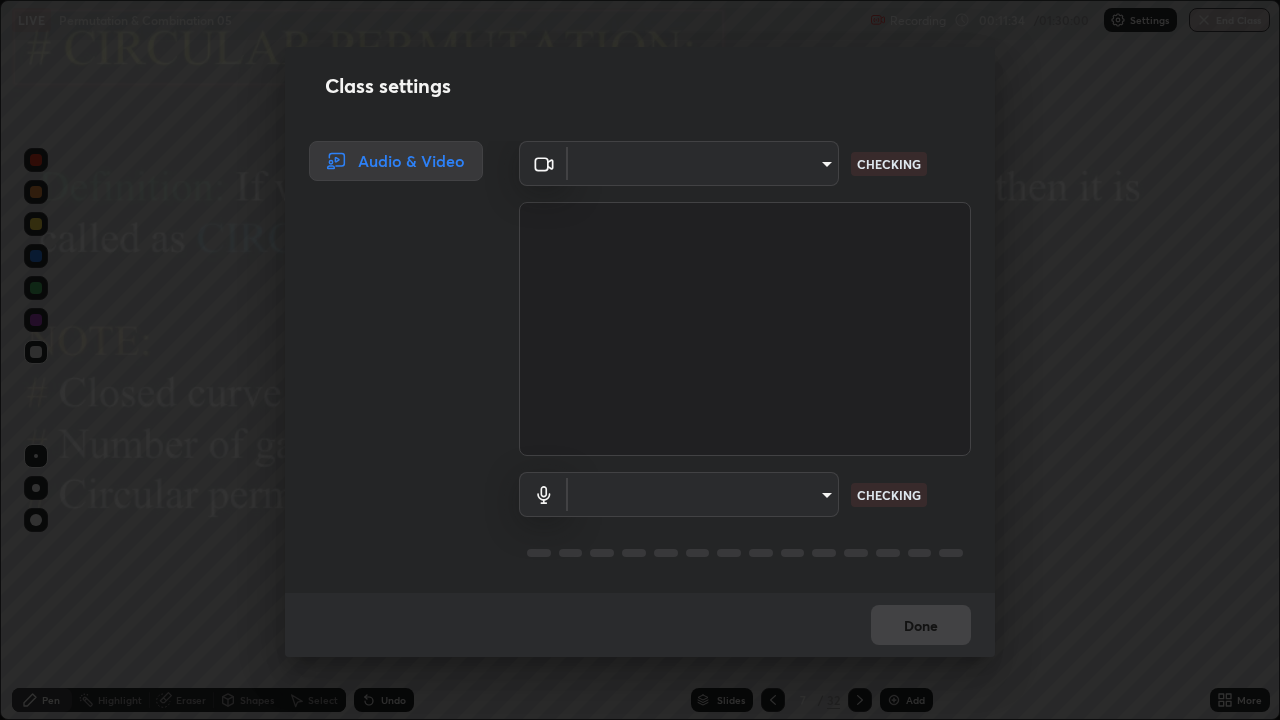 click on "Erase all LIVE Permutation & Combination 05 Recording 00:11:34 / 01:30:00 Settings End Class Setting up your live class Permutation & Combination 05 • L86 of Course On Mathematics for -IIT JEE -Conquer-1 - 2026 [FIRST] [LAST] Pen Highlight Eraser Shapes Select Undo Slides 7 / 32 Add More No doubts shared Encourage your learners to ask a doubt for better clarity Report an issue Reason for reporting Buffering Chat not working Audio - Video sync issue Educator video quality low ​ Attach an image Report Class settings Audio & Video ​ CHECKING ​ CHECKING Done" at bounding box center [640, 360] 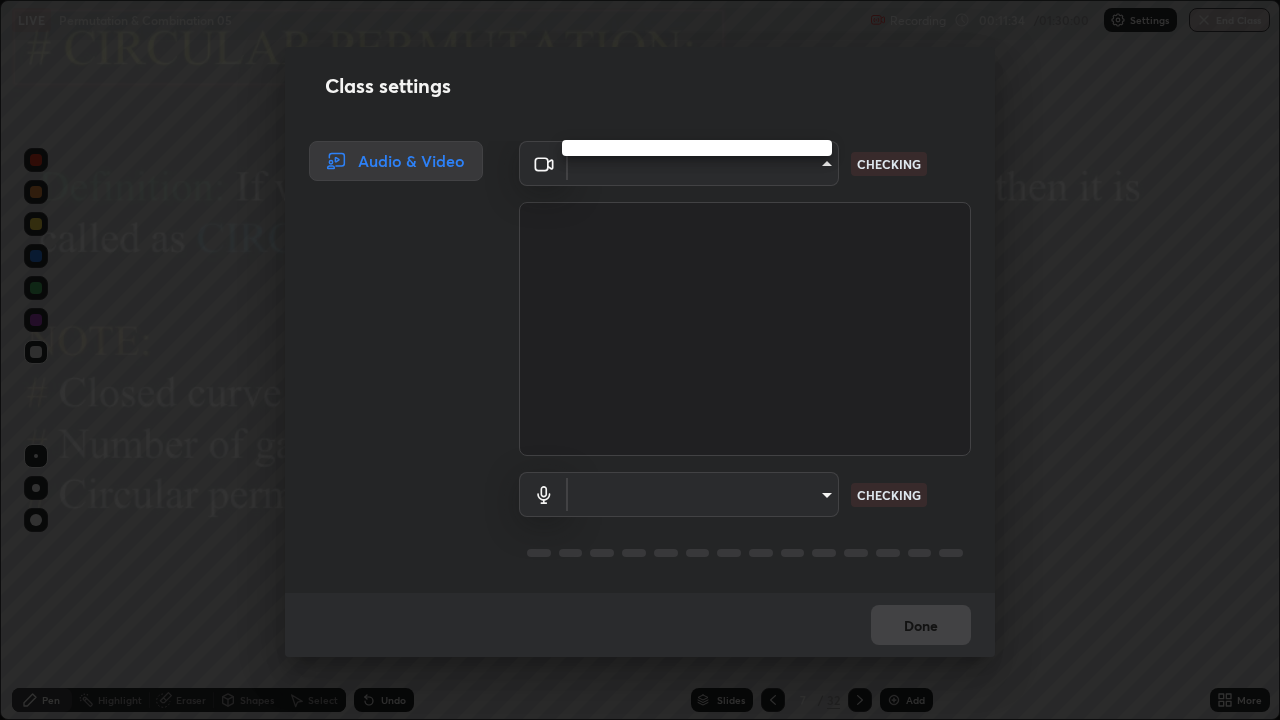type on "162a4bef6d5de59660943d10e2777e2613c591b7fe343c7323db06c6e3c7e835" 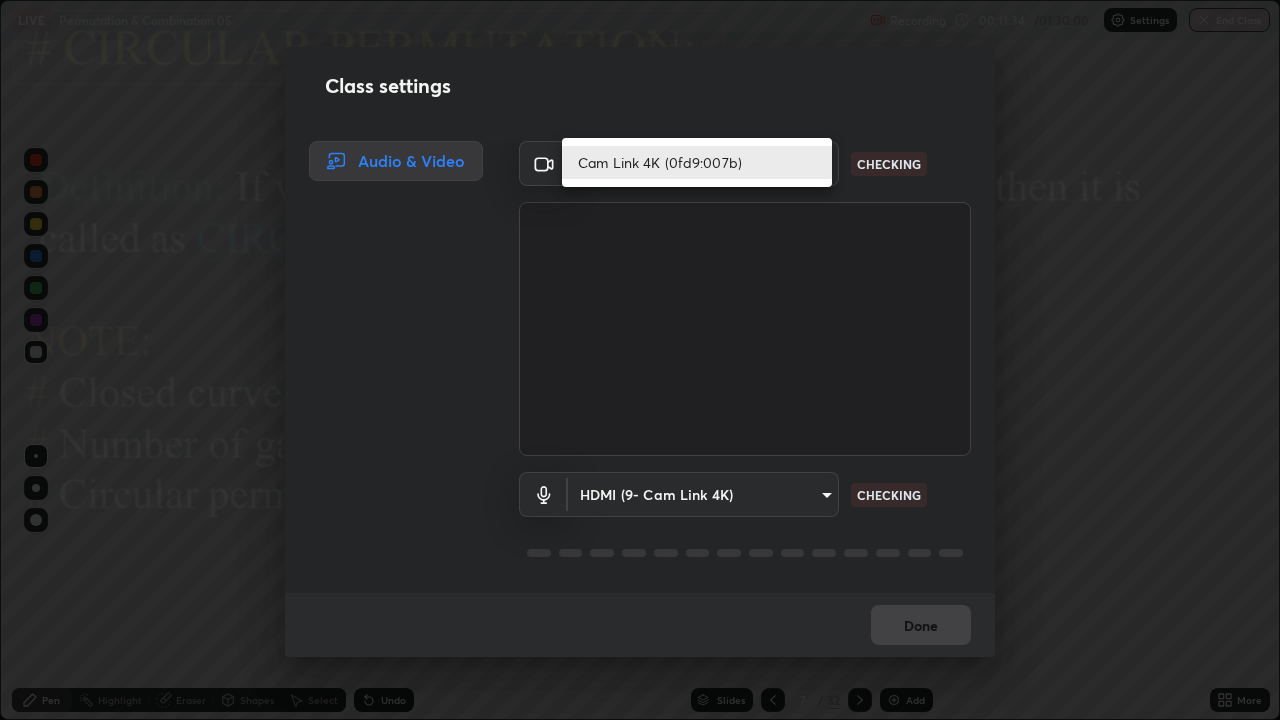 click on "Cam Link 4K (0fd9:007b)" at bounding box center [697, 162] 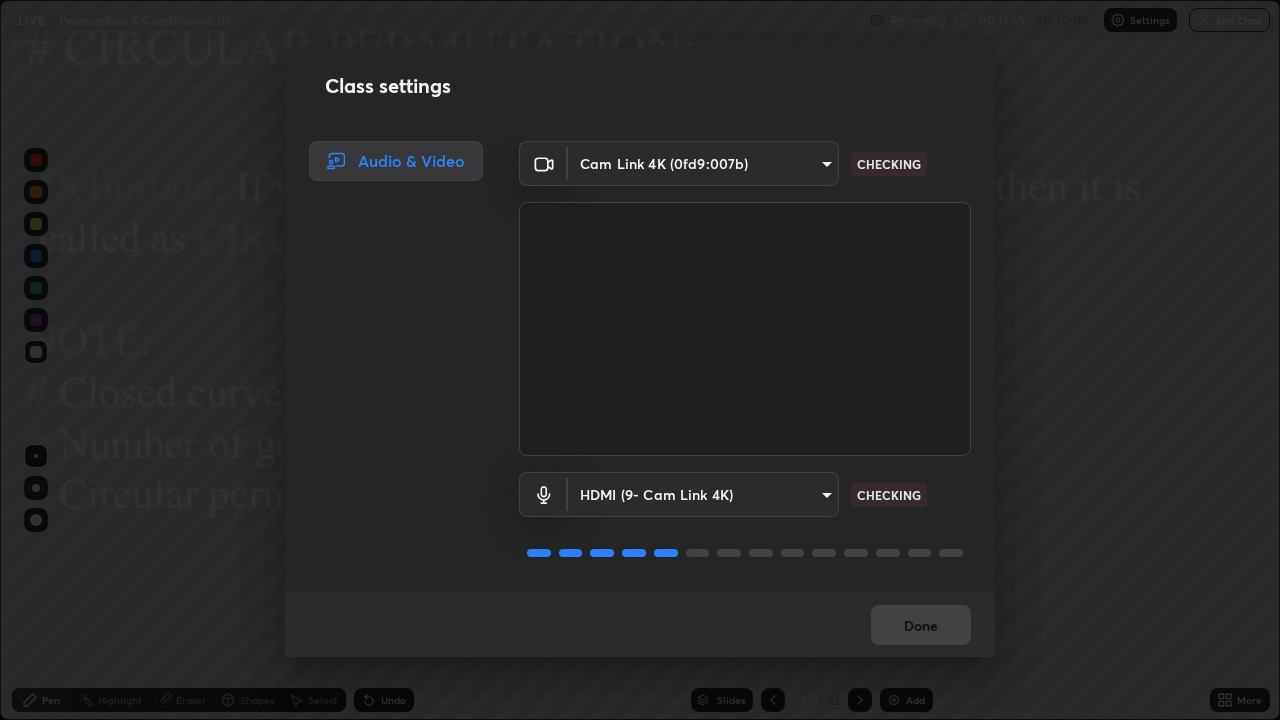 scroll, scrollTop: 2, scrollLeft: 0, axis: vertical 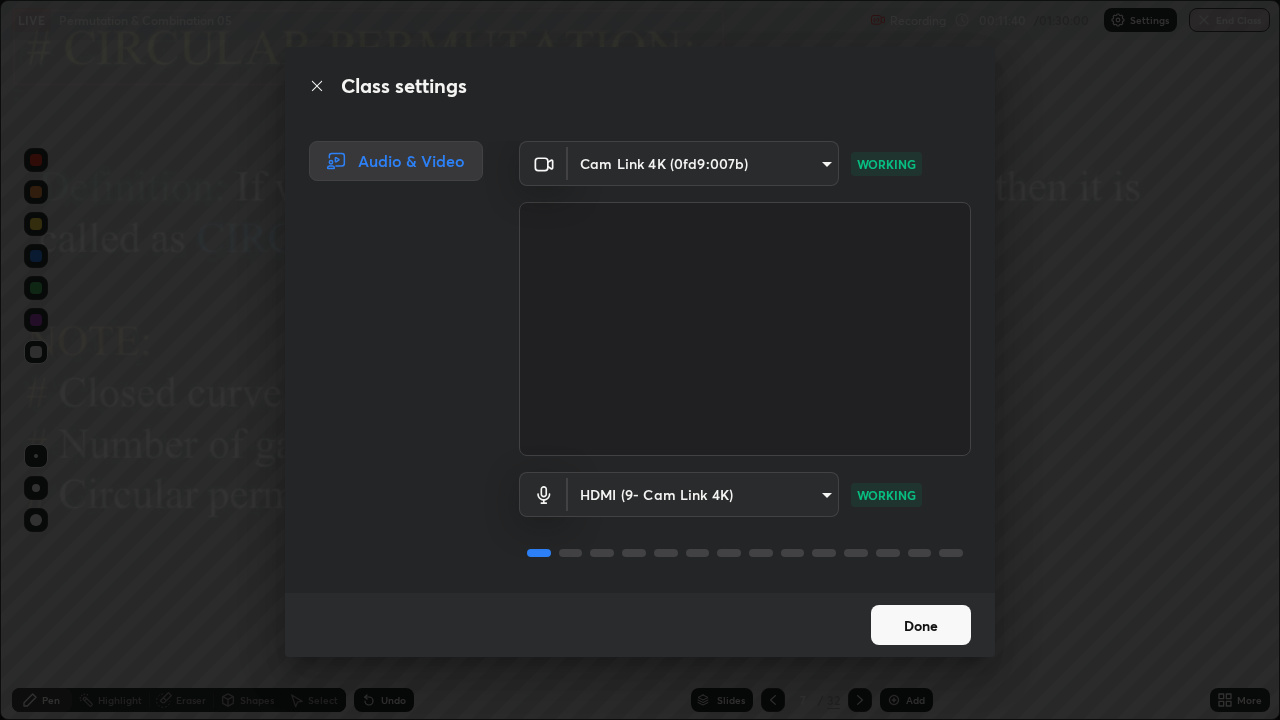 click on "Done" at bounding box center (921, 625) 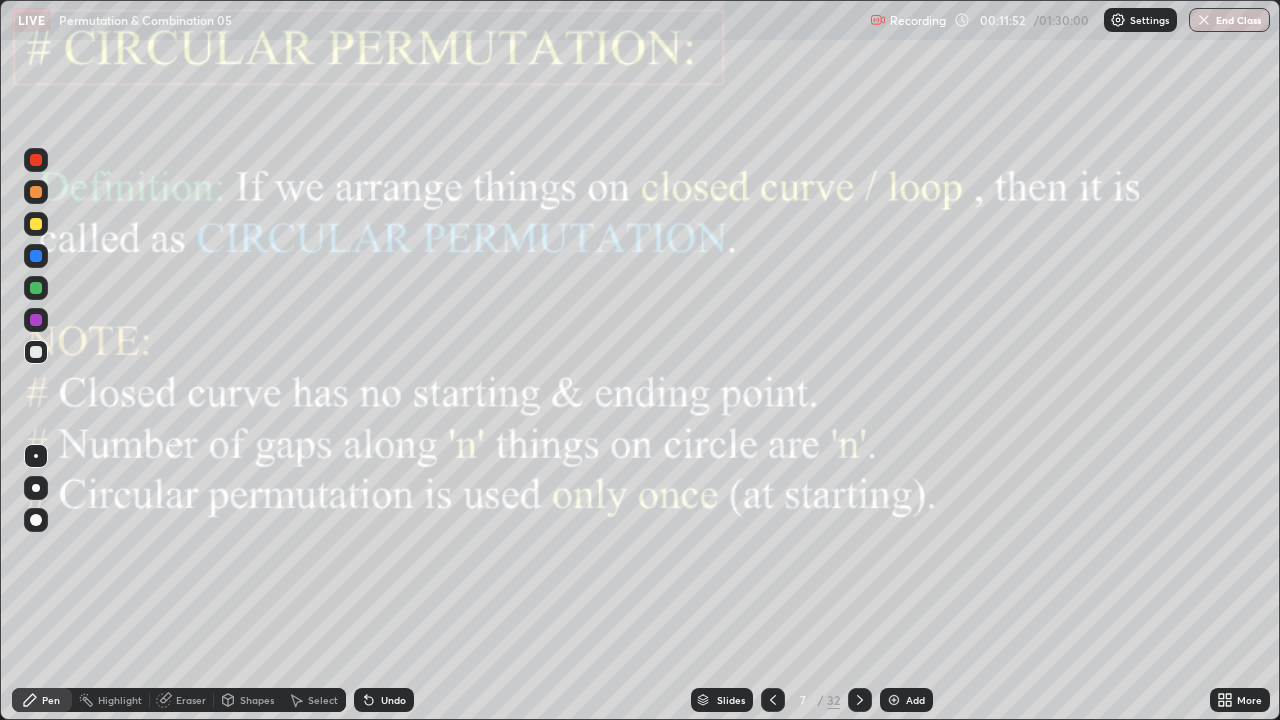 click 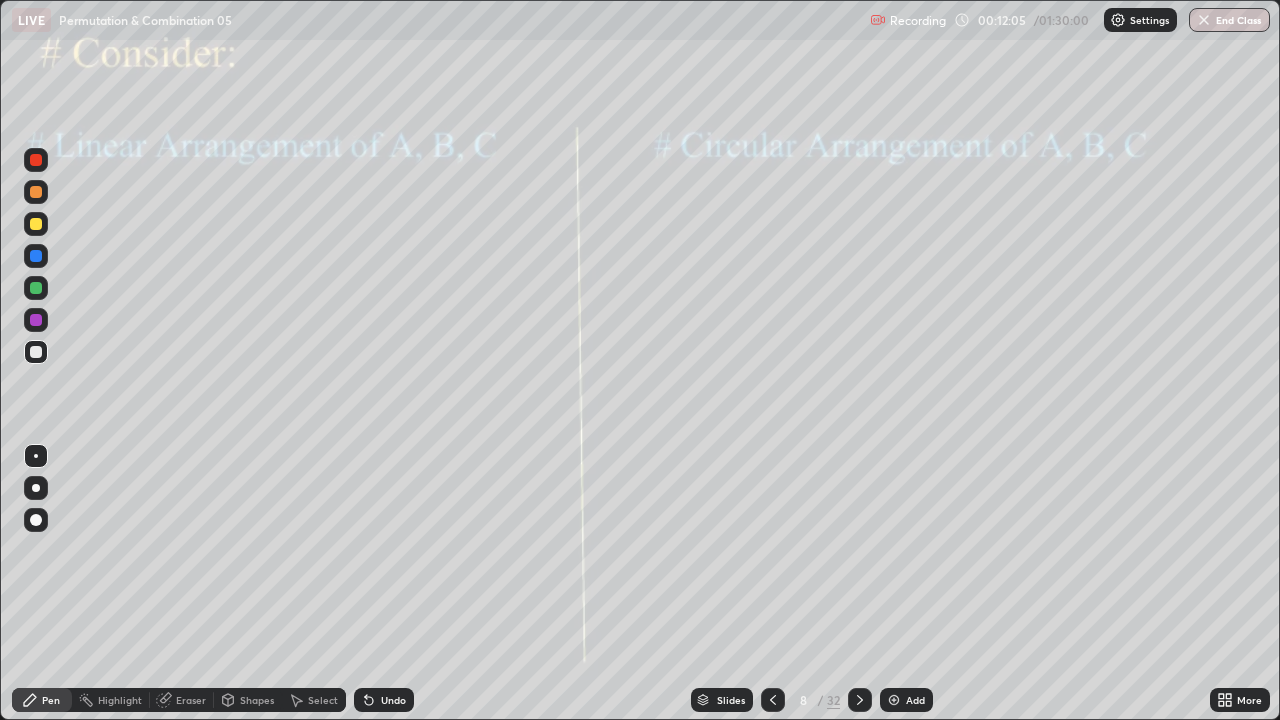 click at bounding box center (36, 320) 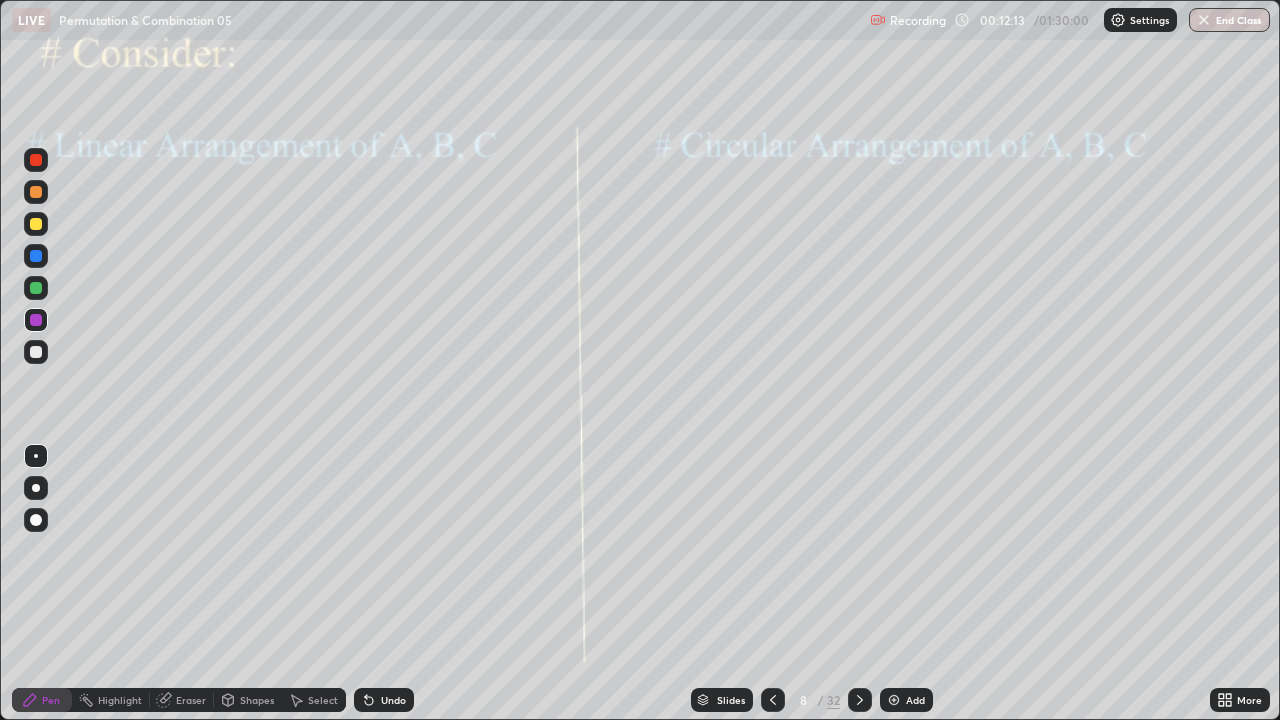 click at bounding box center [36, 288] 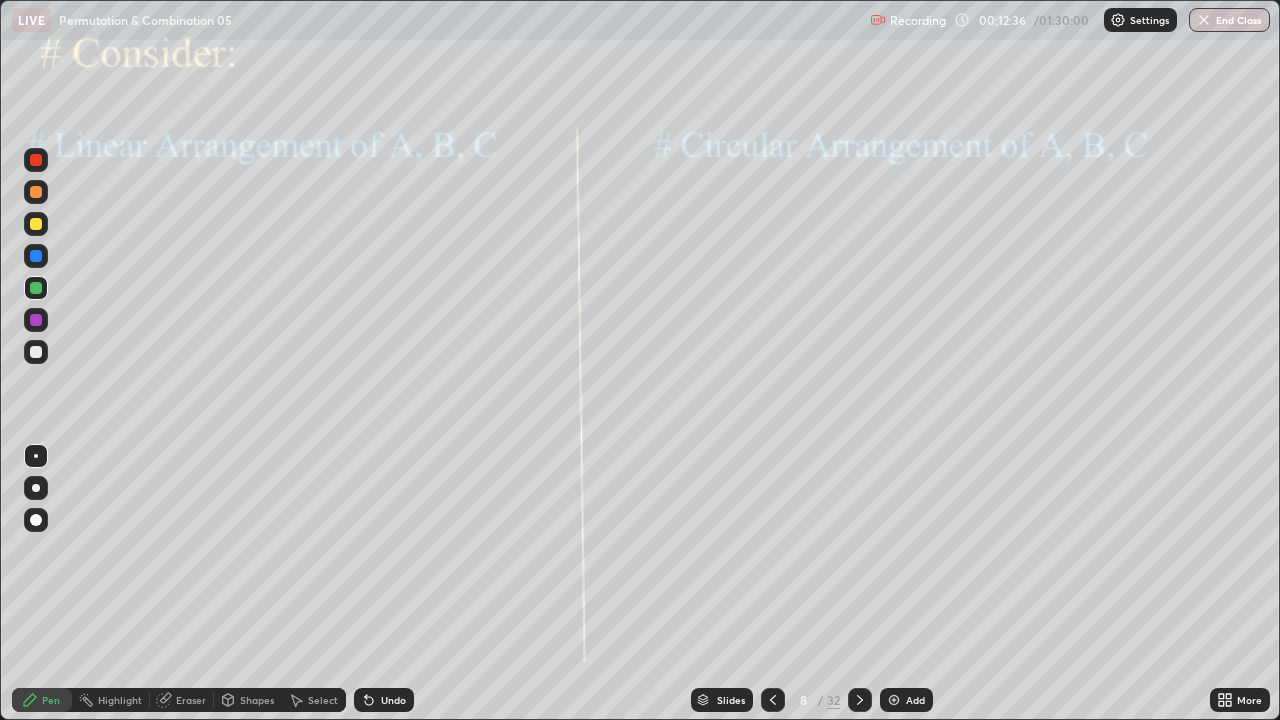 click on "Shapes" at bounding box center (248, 700) 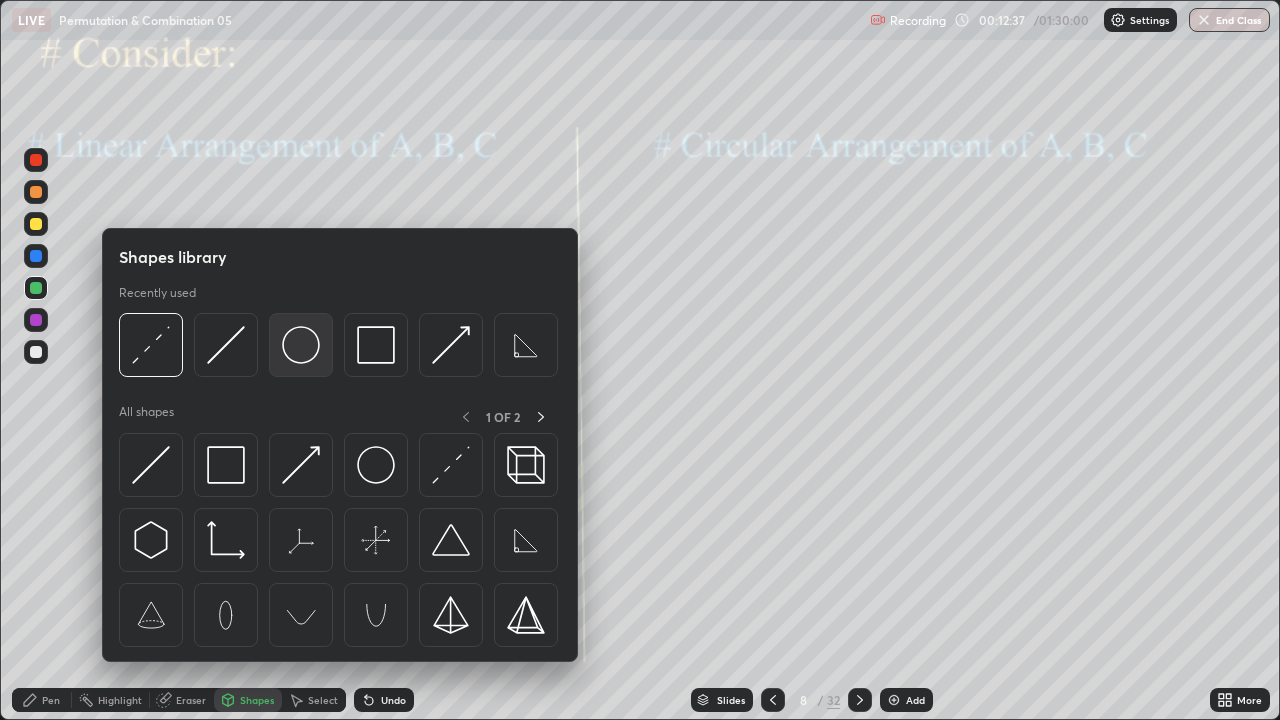click at bounding box center [301, 345] 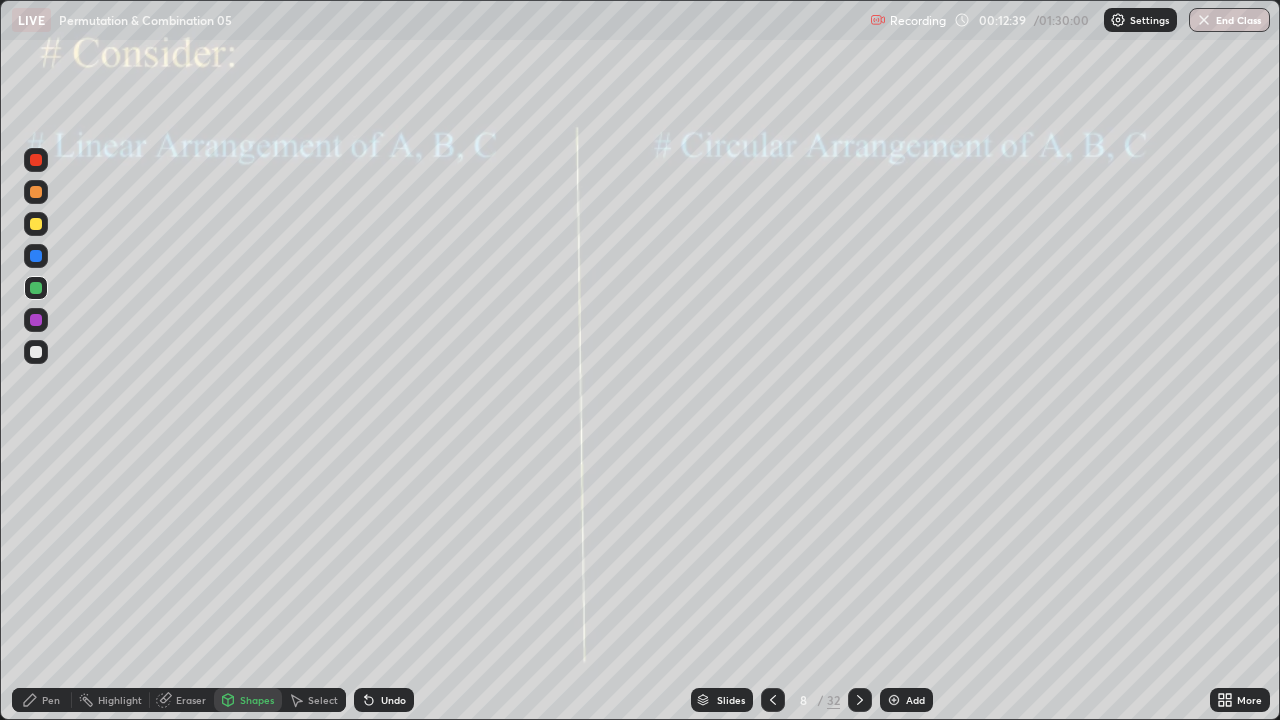 click at bounding box center (36, 320) 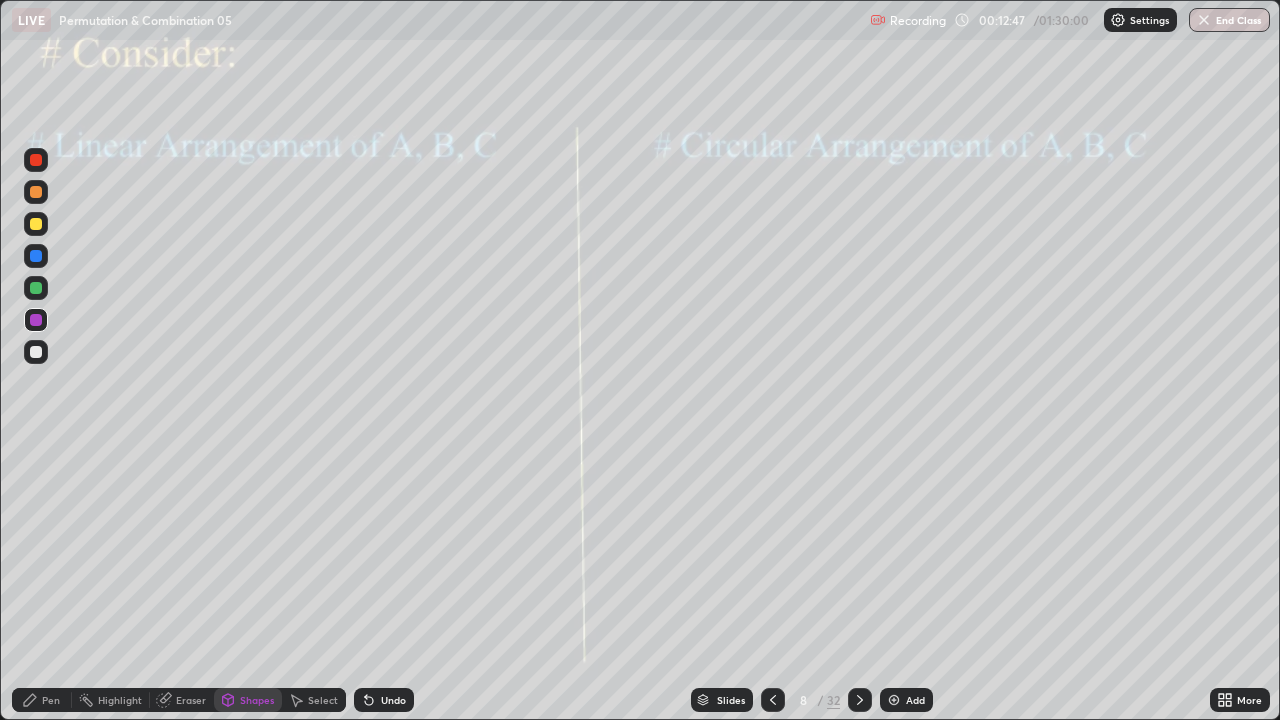 click at bounding box center (36, 256) 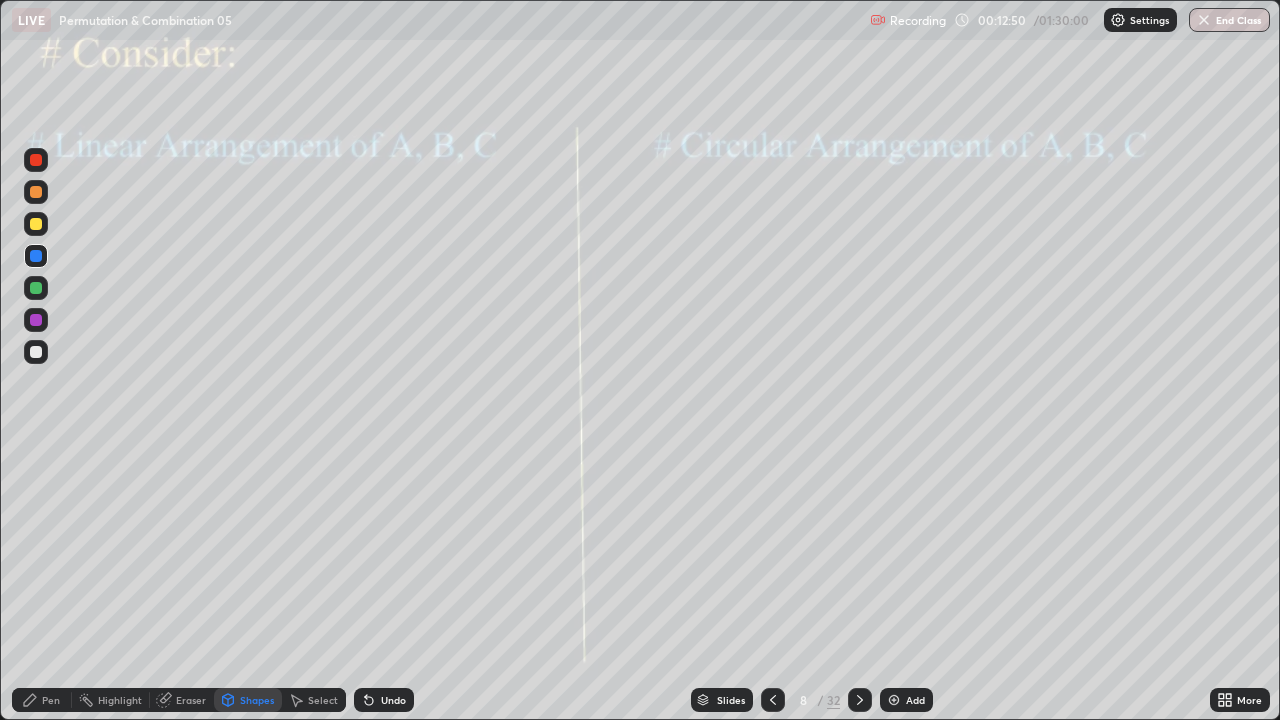 click on "Undo" at bounding box center (393, 700) 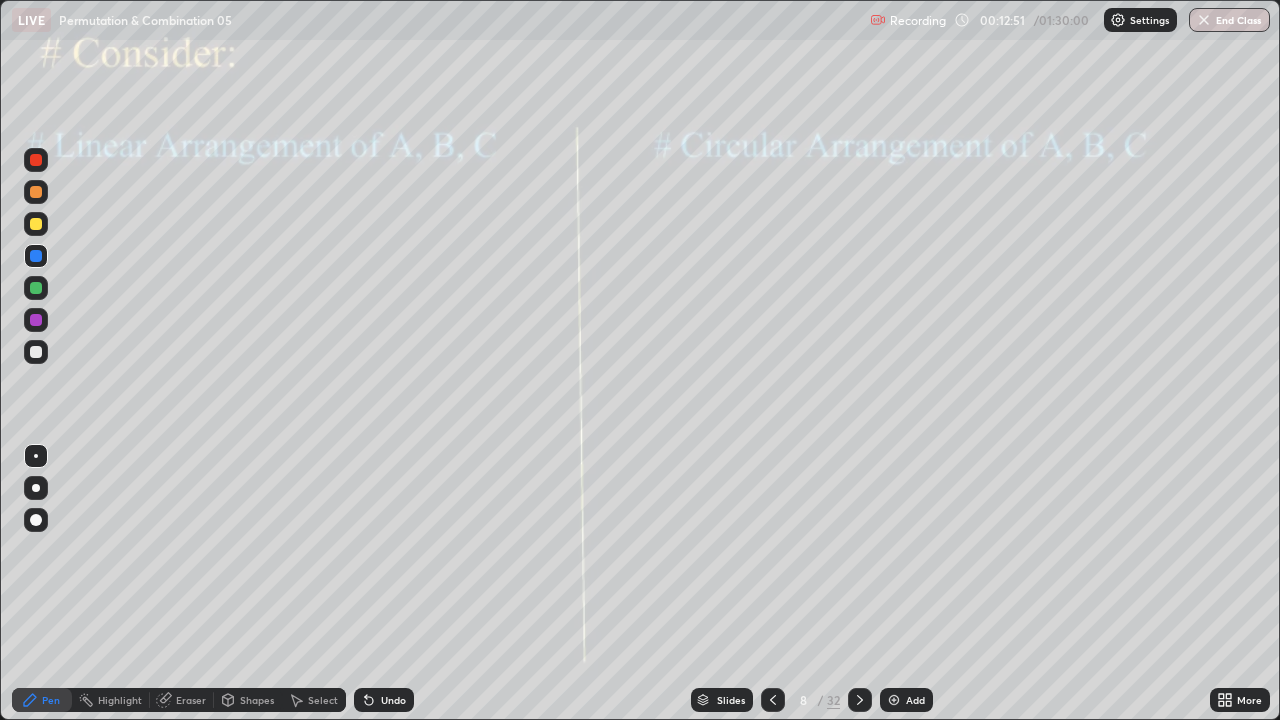 click at bounding box center [36, 224] 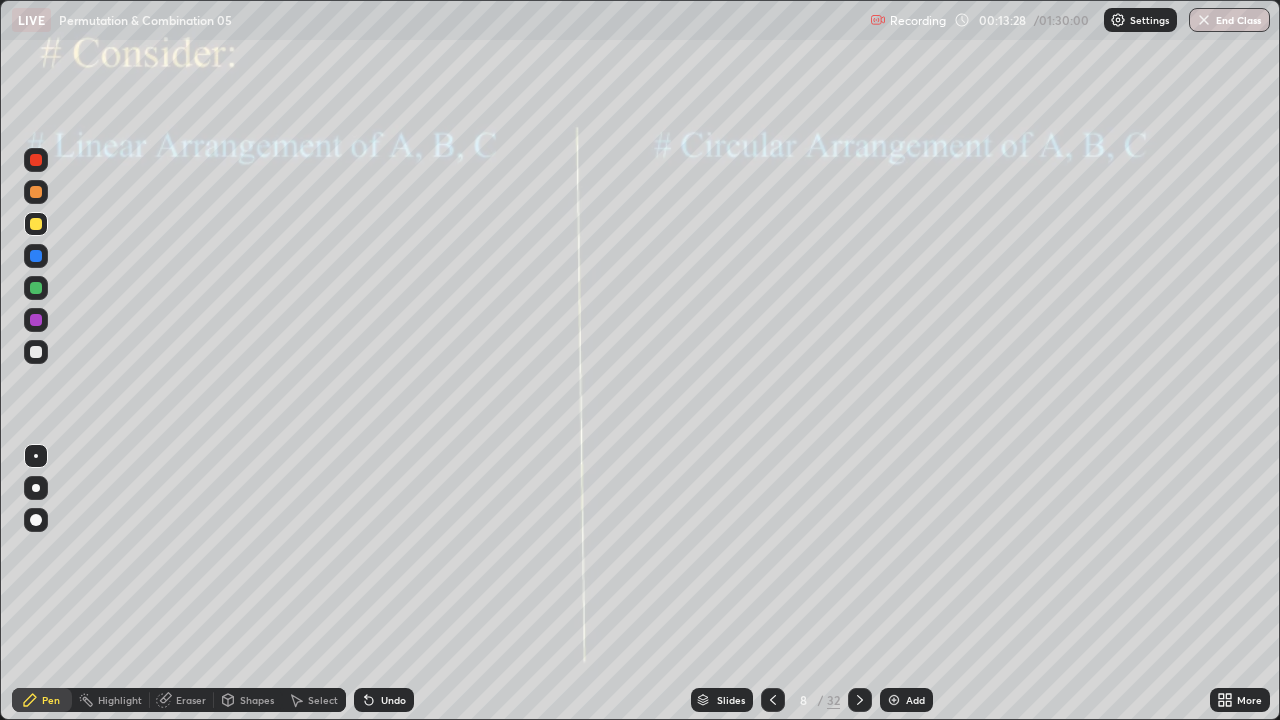 click at bounding box center (36, 160) 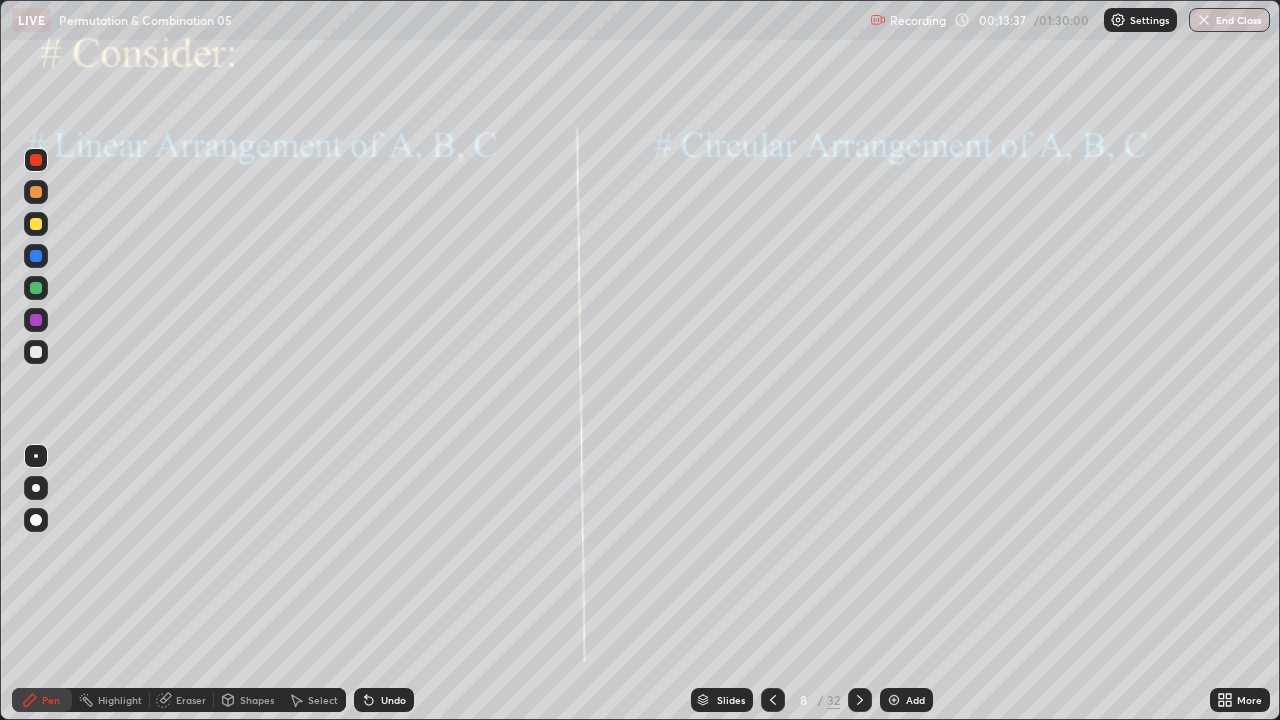 click at bounding box center [36, 288] 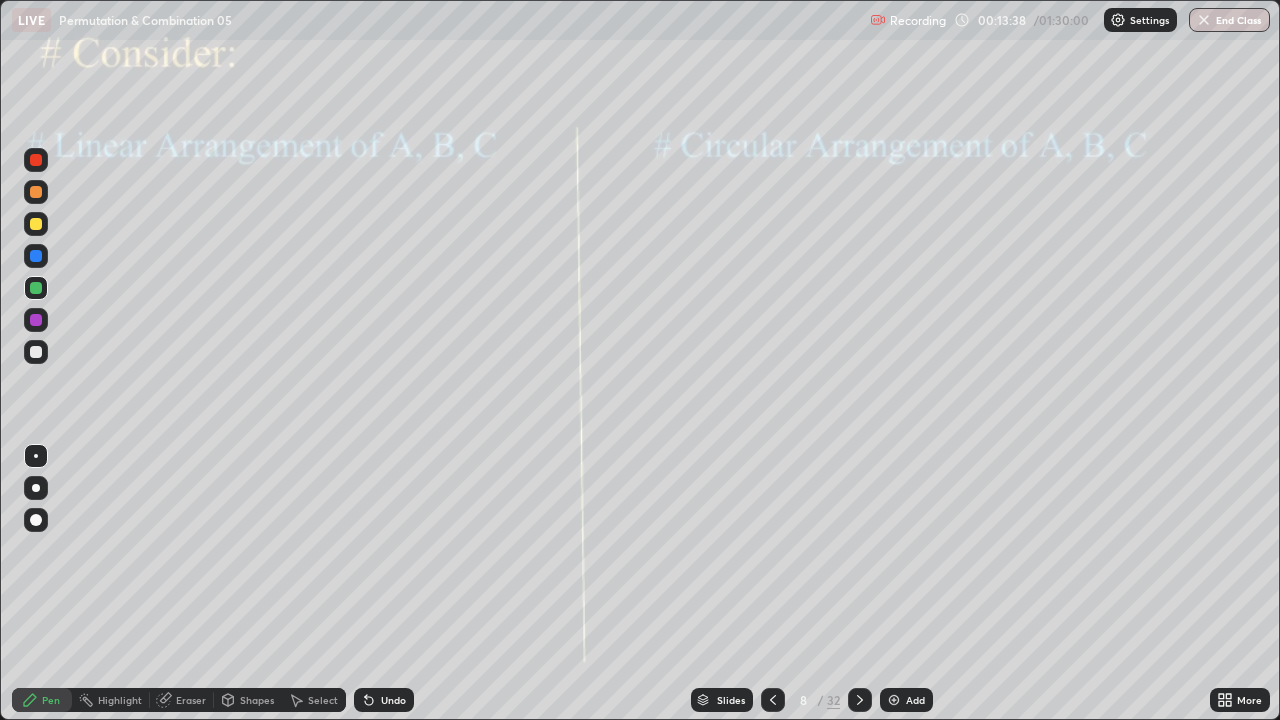 click on "Shapes" at bounding box center [257, 700] 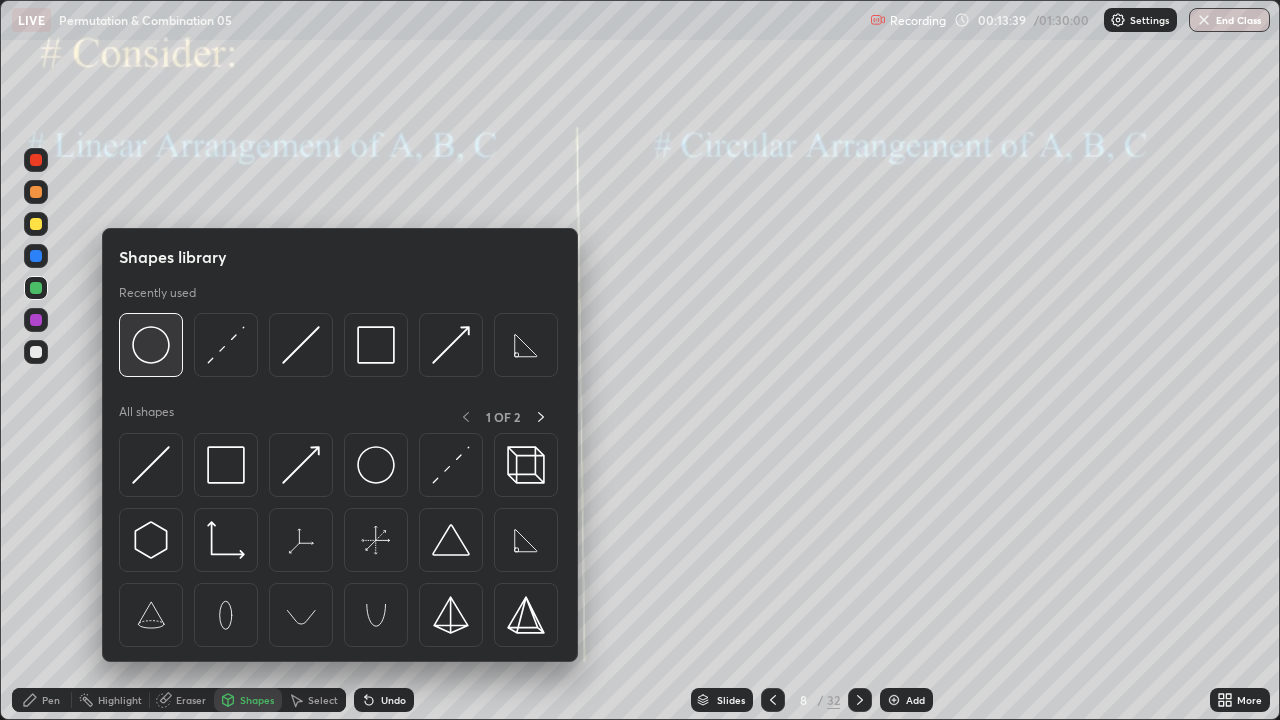 click at bounding box center [151, 345] 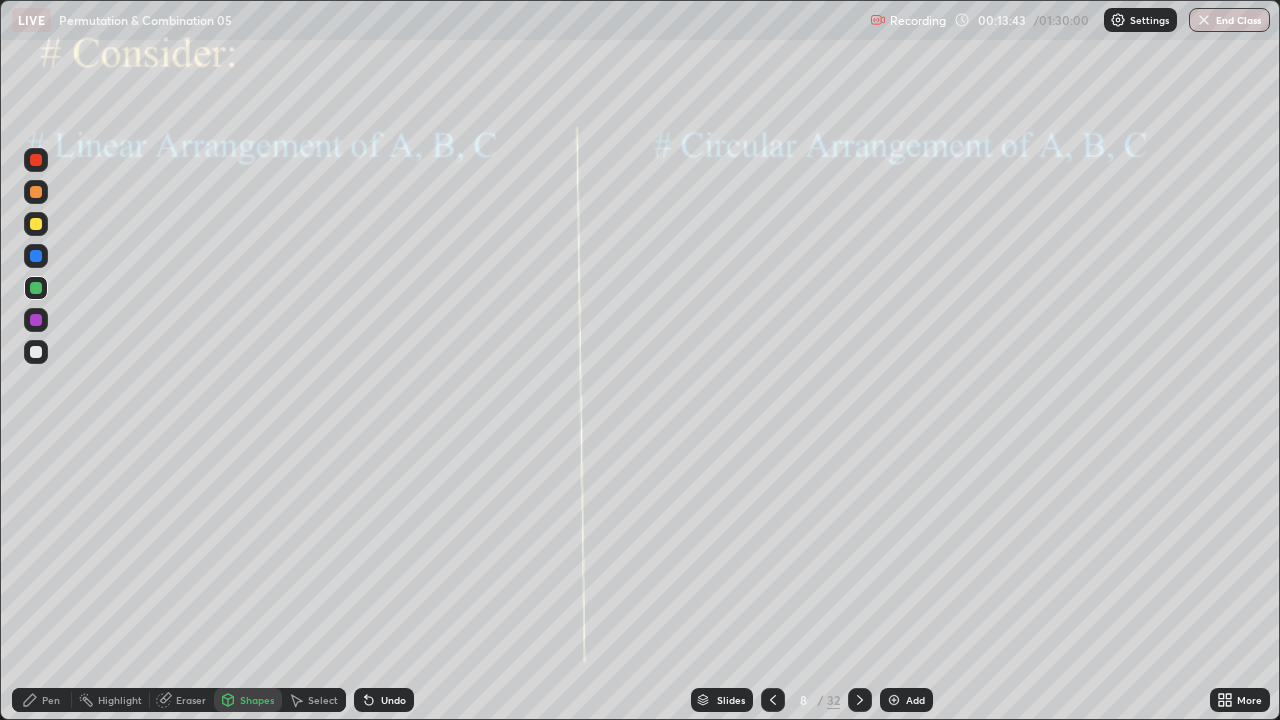 click on "Pen" at bounding box center (51, 700) 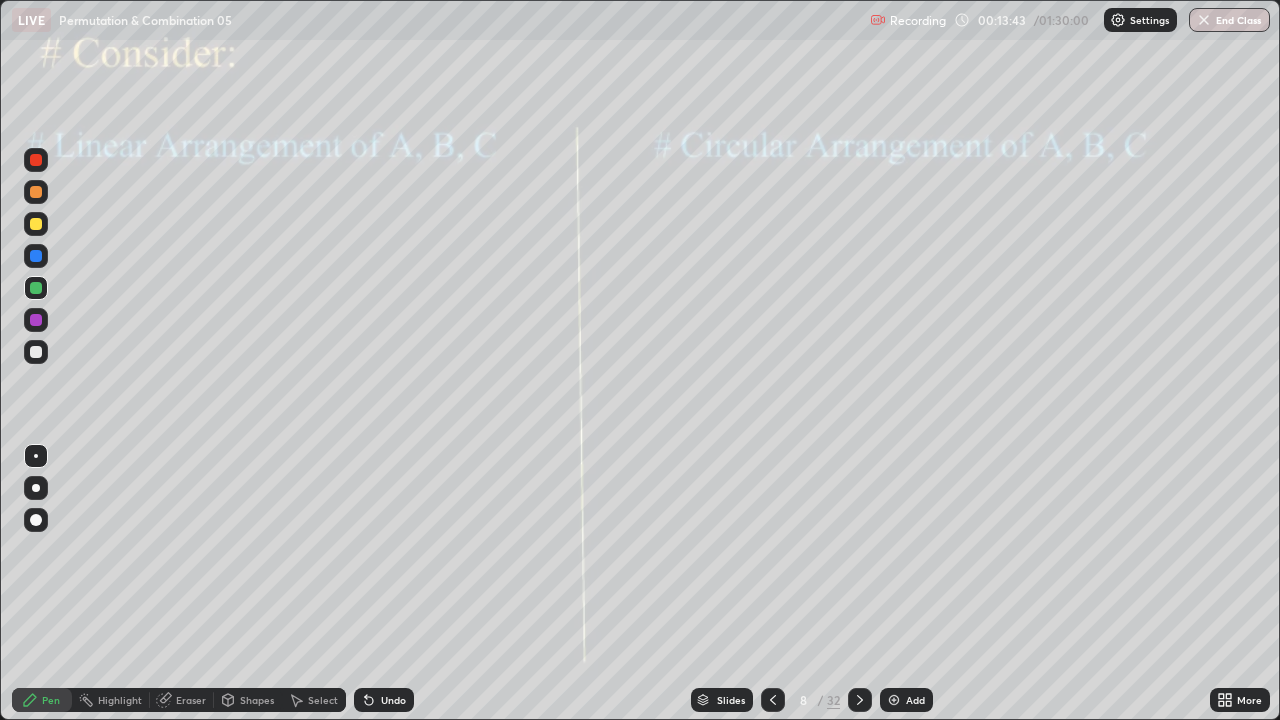 click at bounding box center [36, 224] 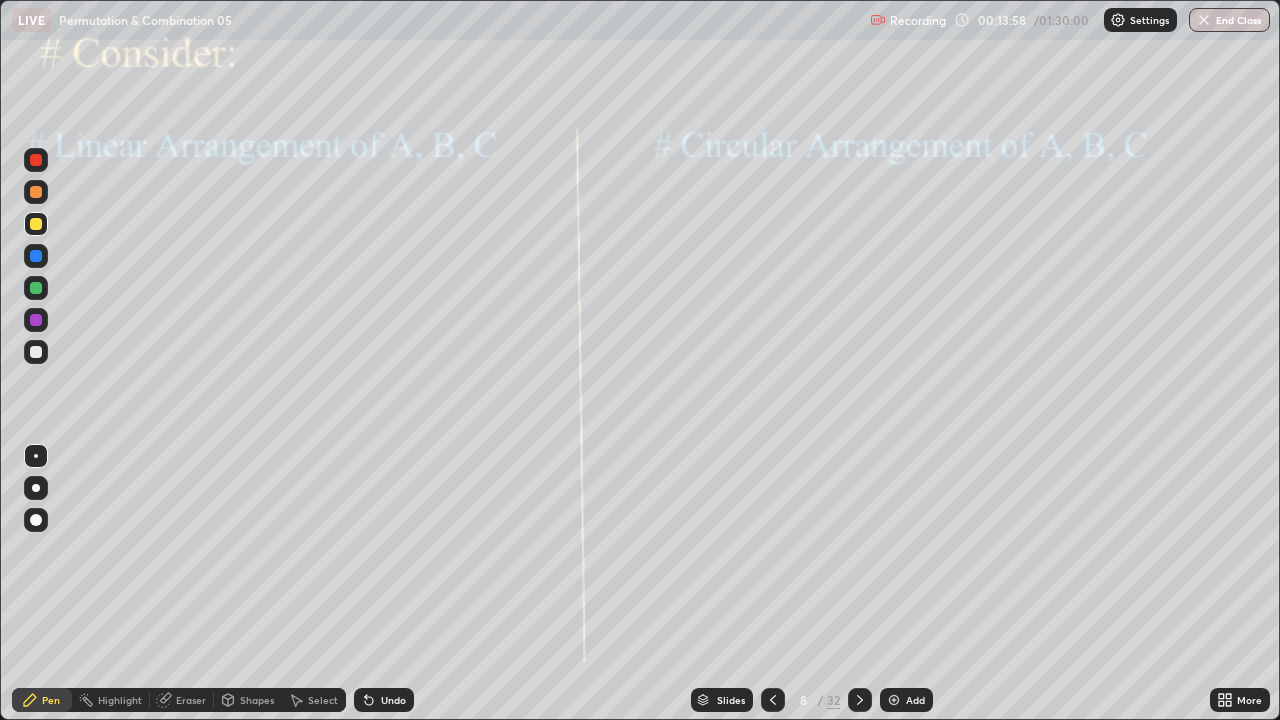 click at bounding box center [36, 160] 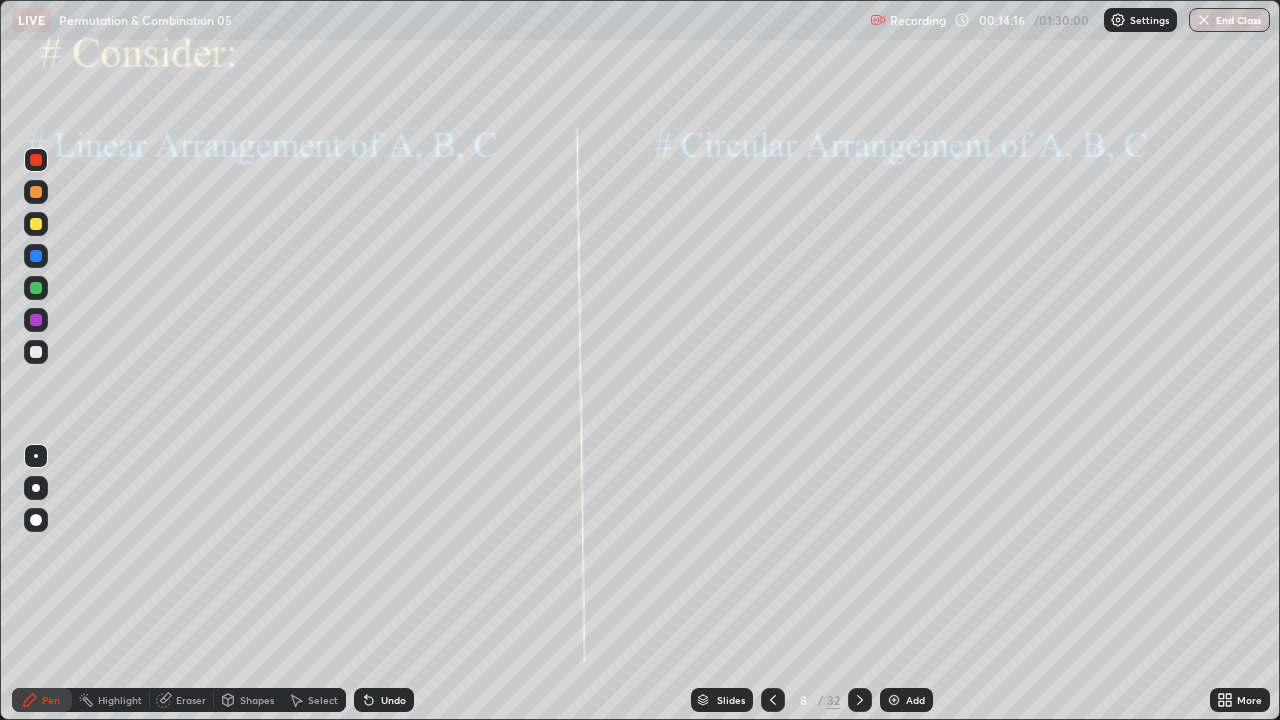 click at bounding box center [36, 352] 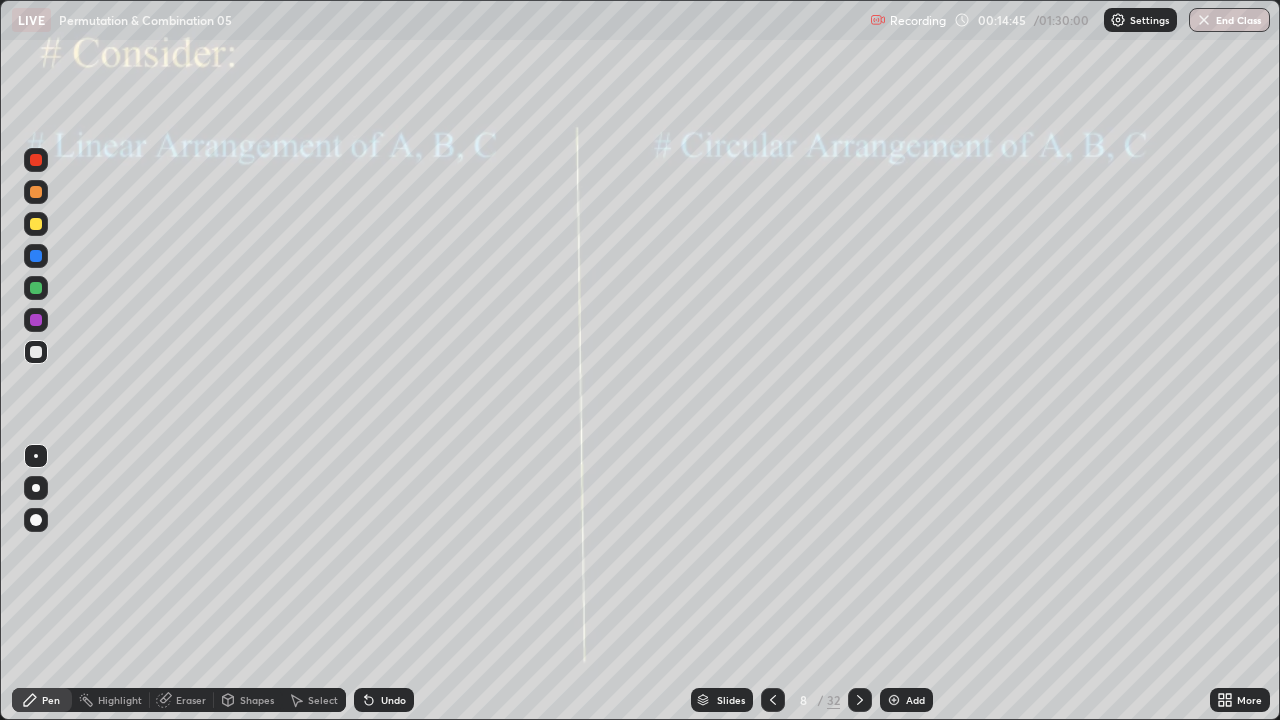 click 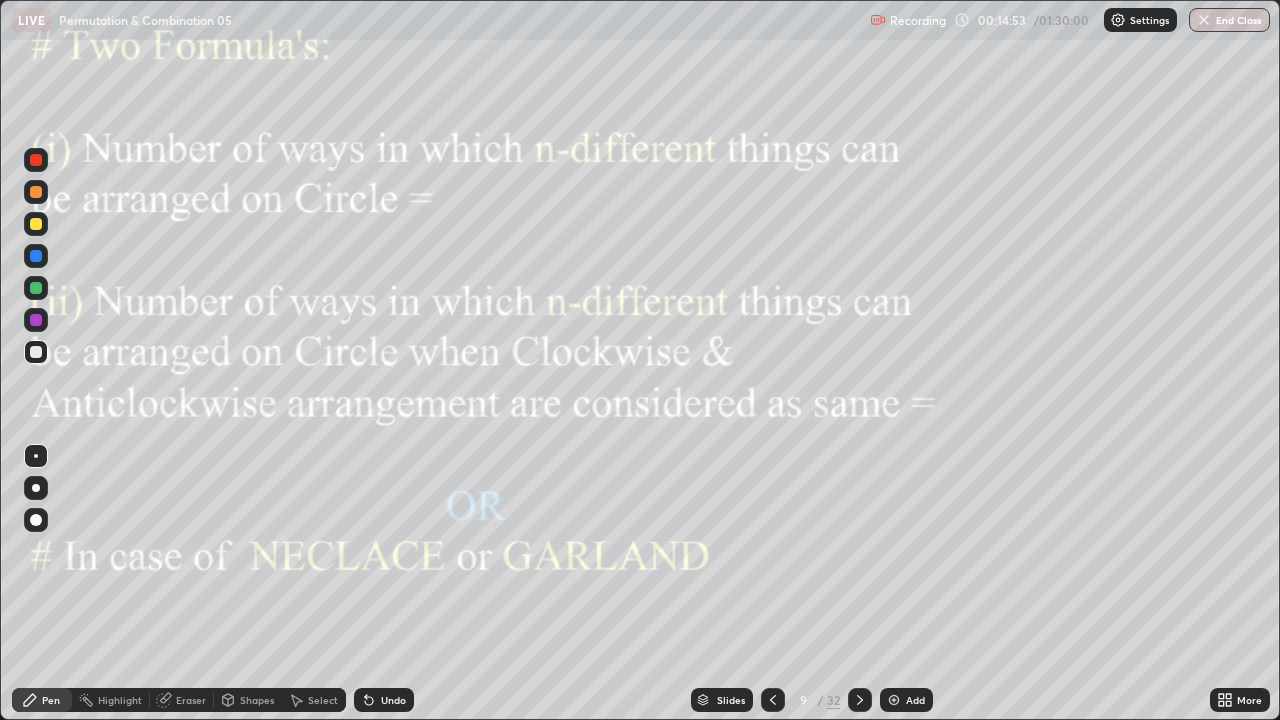 click on "Undo" at bounding box center [393, 700] 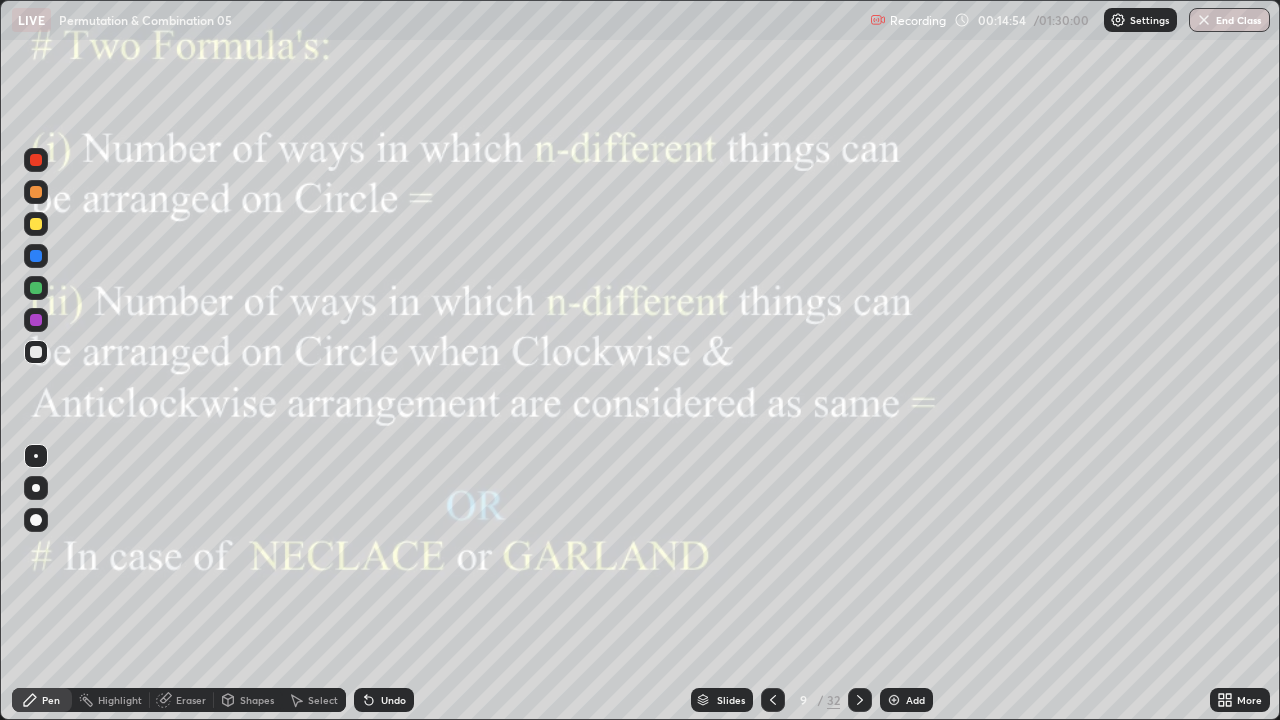 click at bounding box center [36, 320] 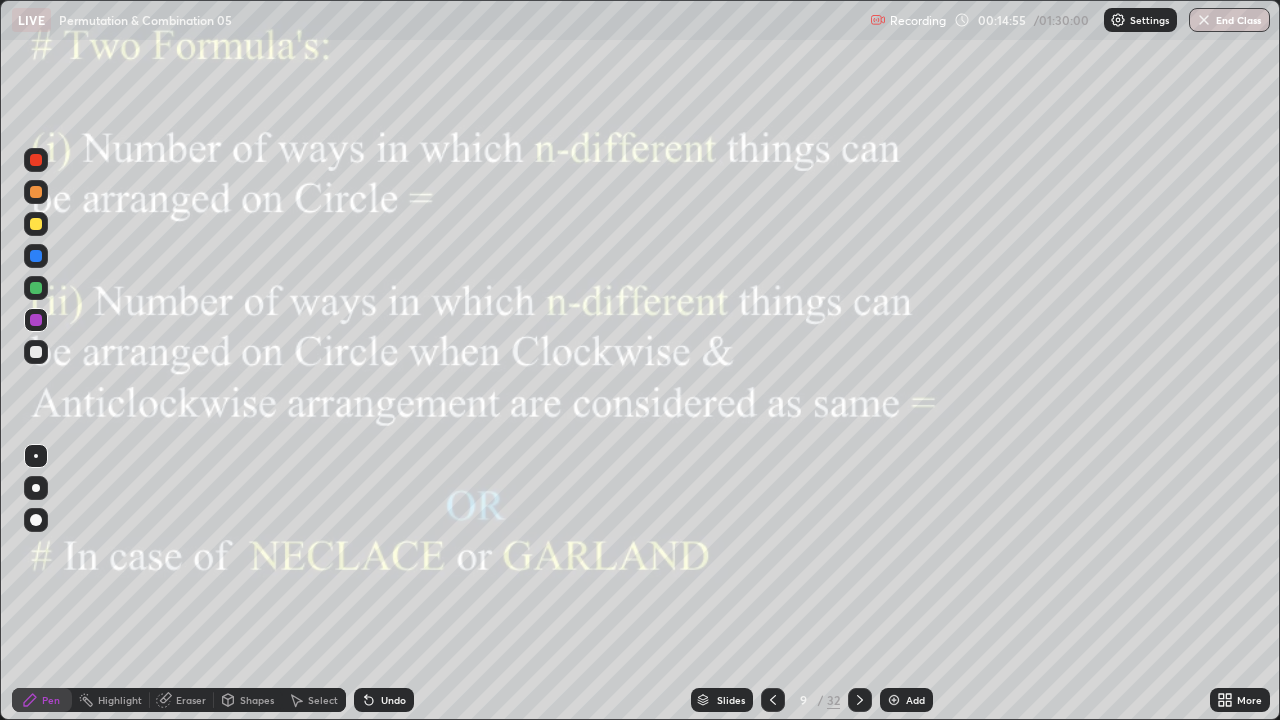 click at bounding box center (36, 488) 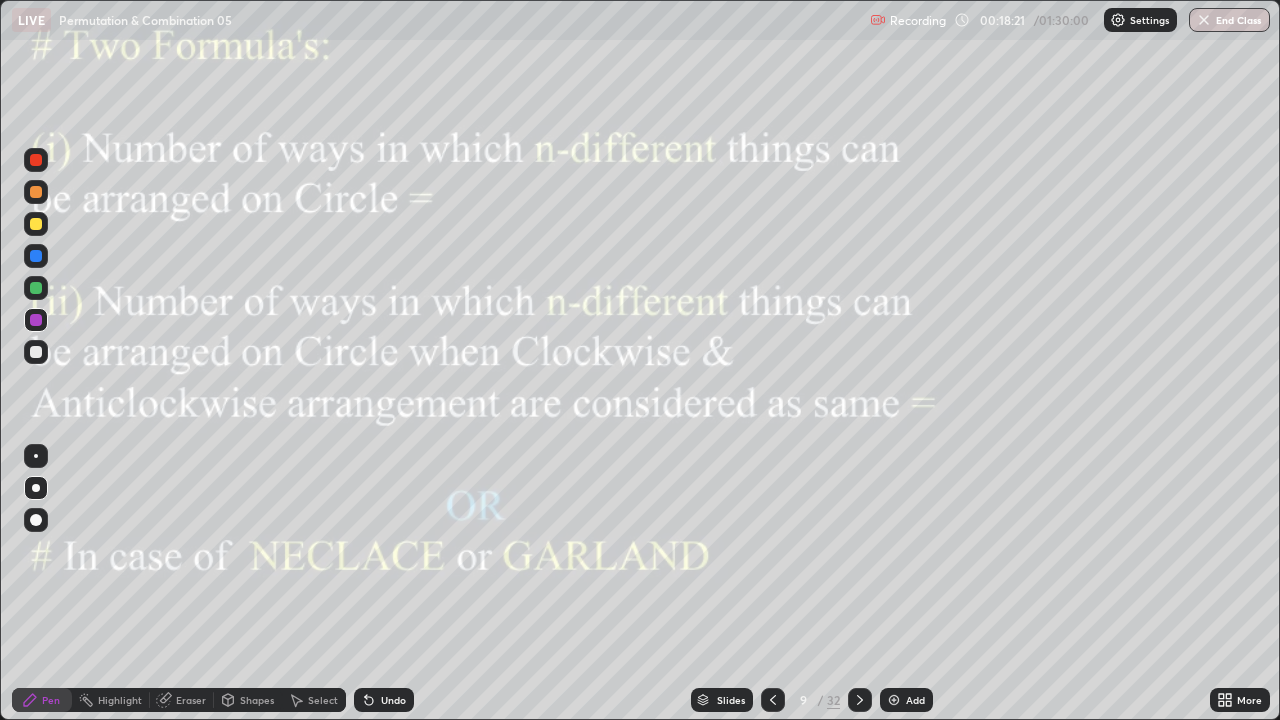 click at bounding box center (860, 700) 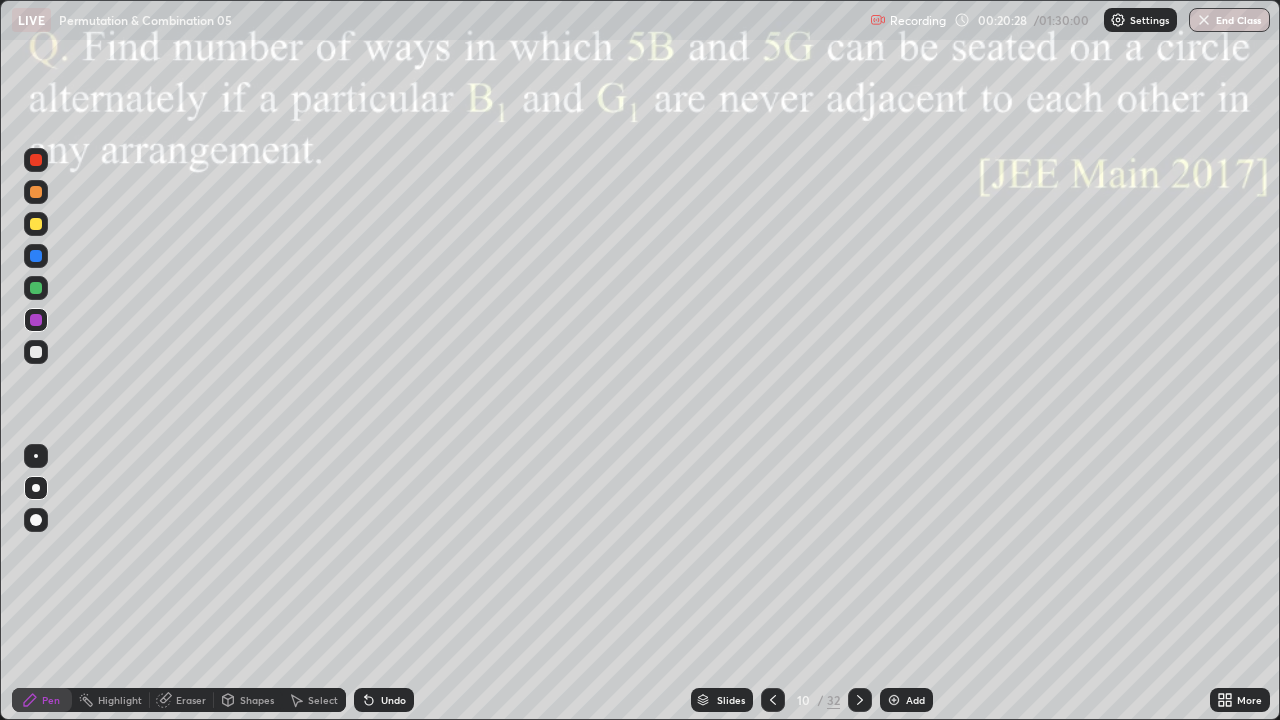 click on "Shapes" at bounding box center (257, 700) 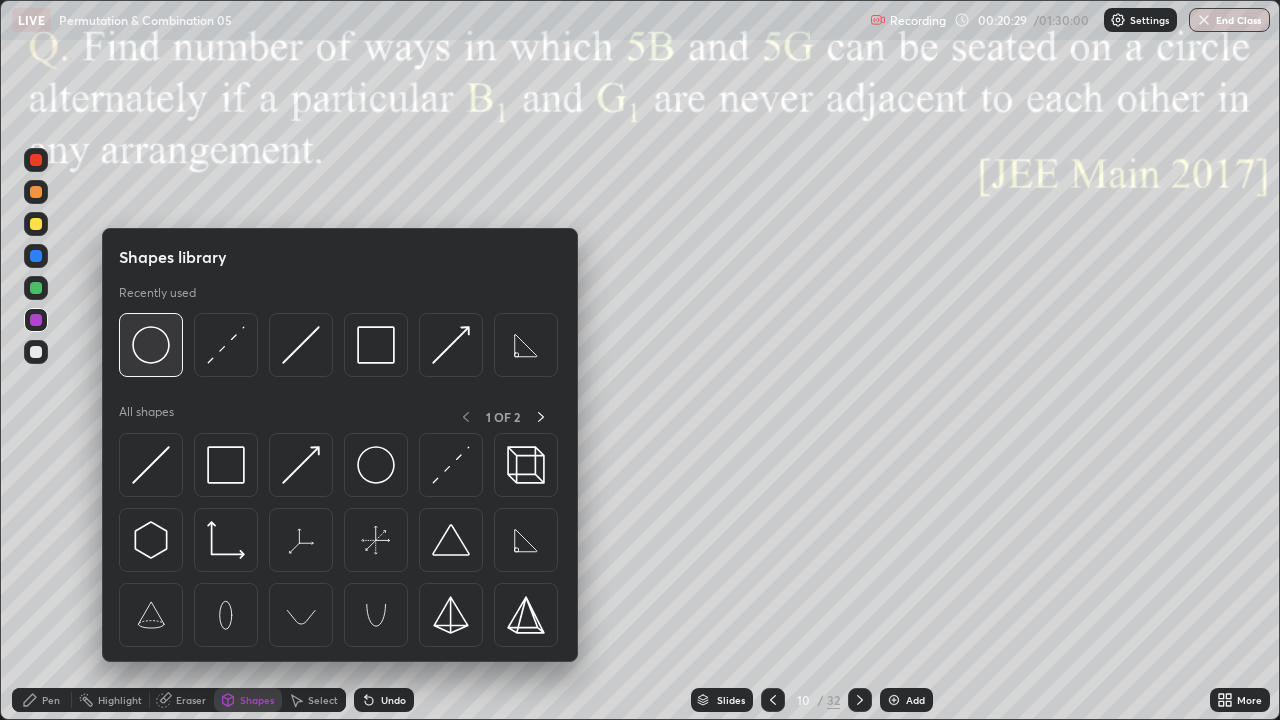 click at bounding box center [151, 345] 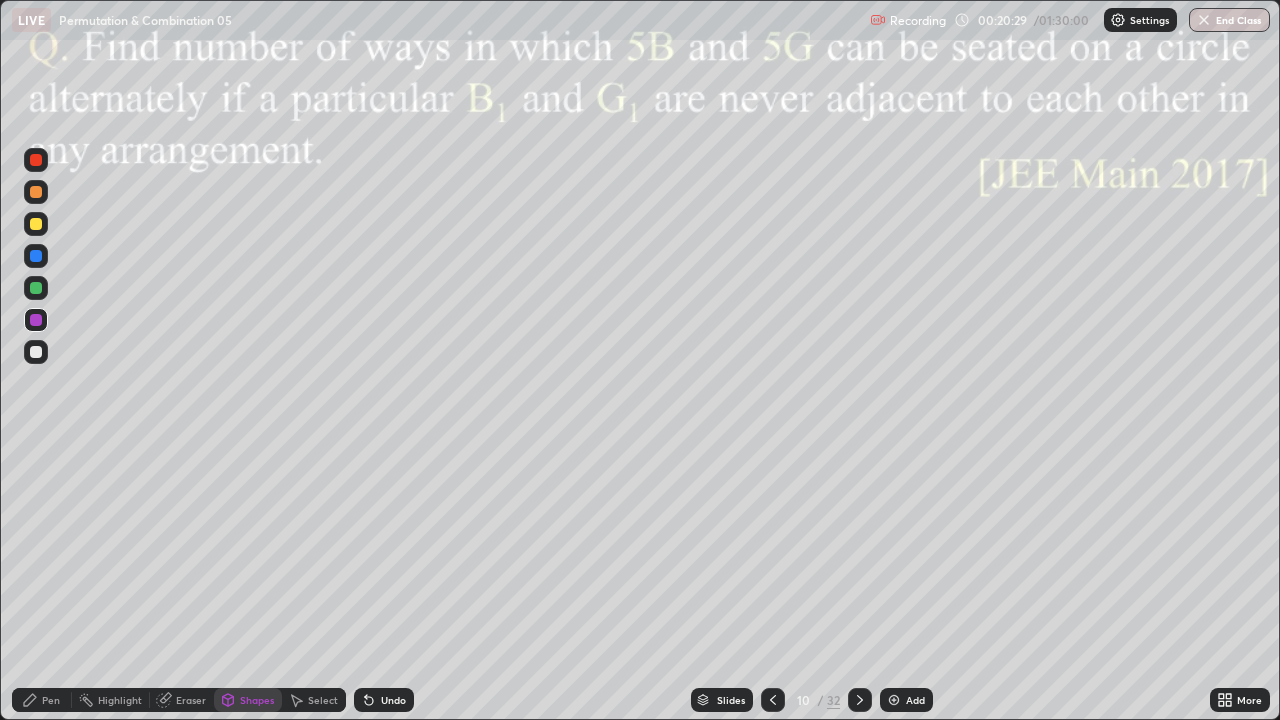 click at bounding box center (36, 320) 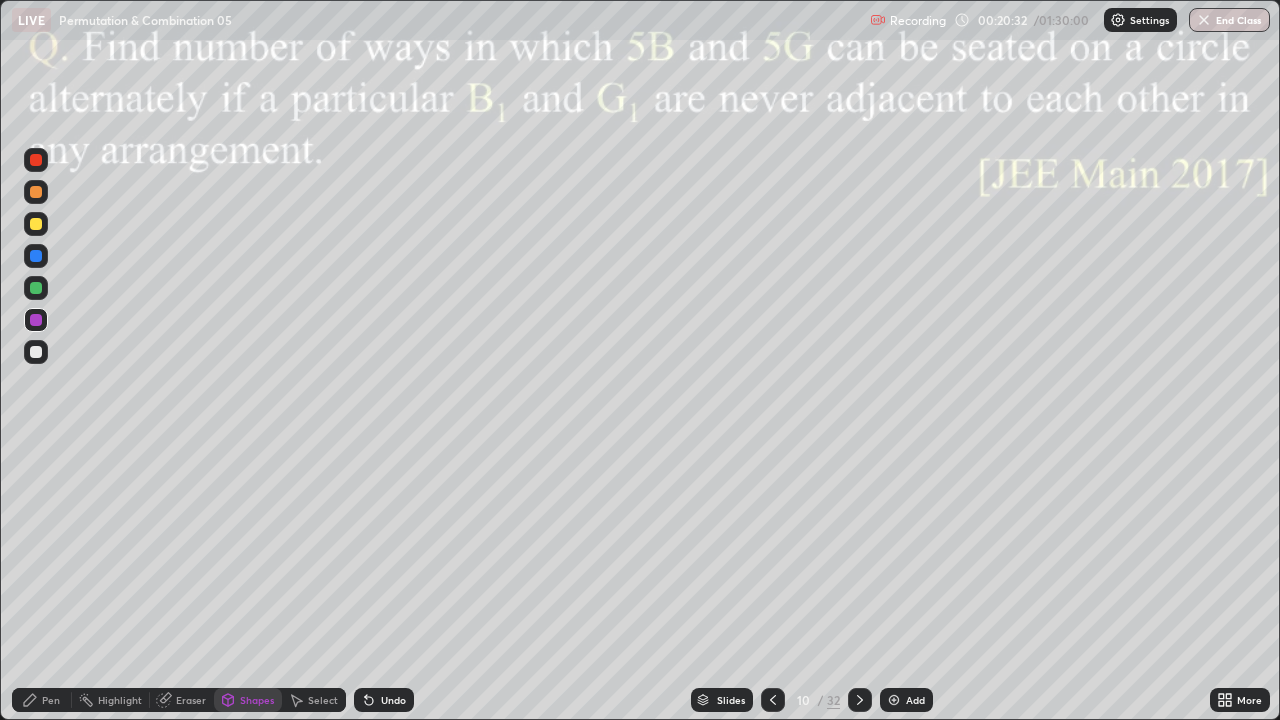 click at bounding box center (36, 224) 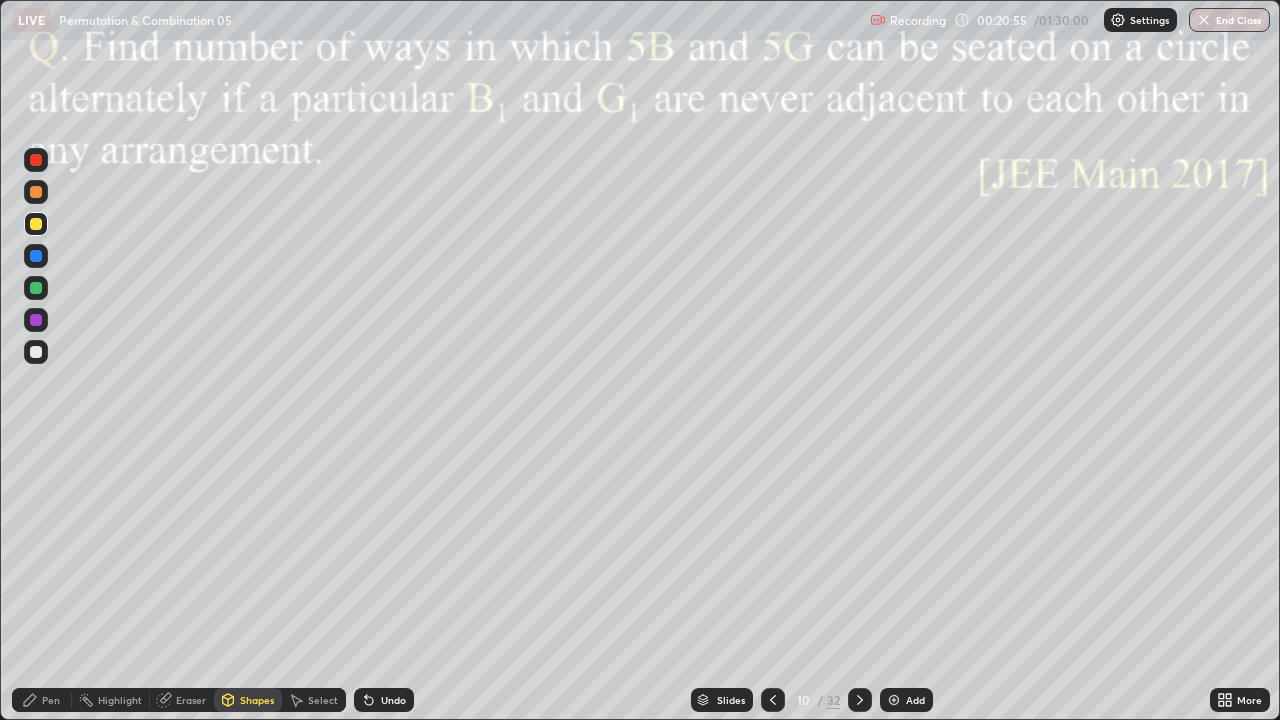 click at bounding box center (36, 256) 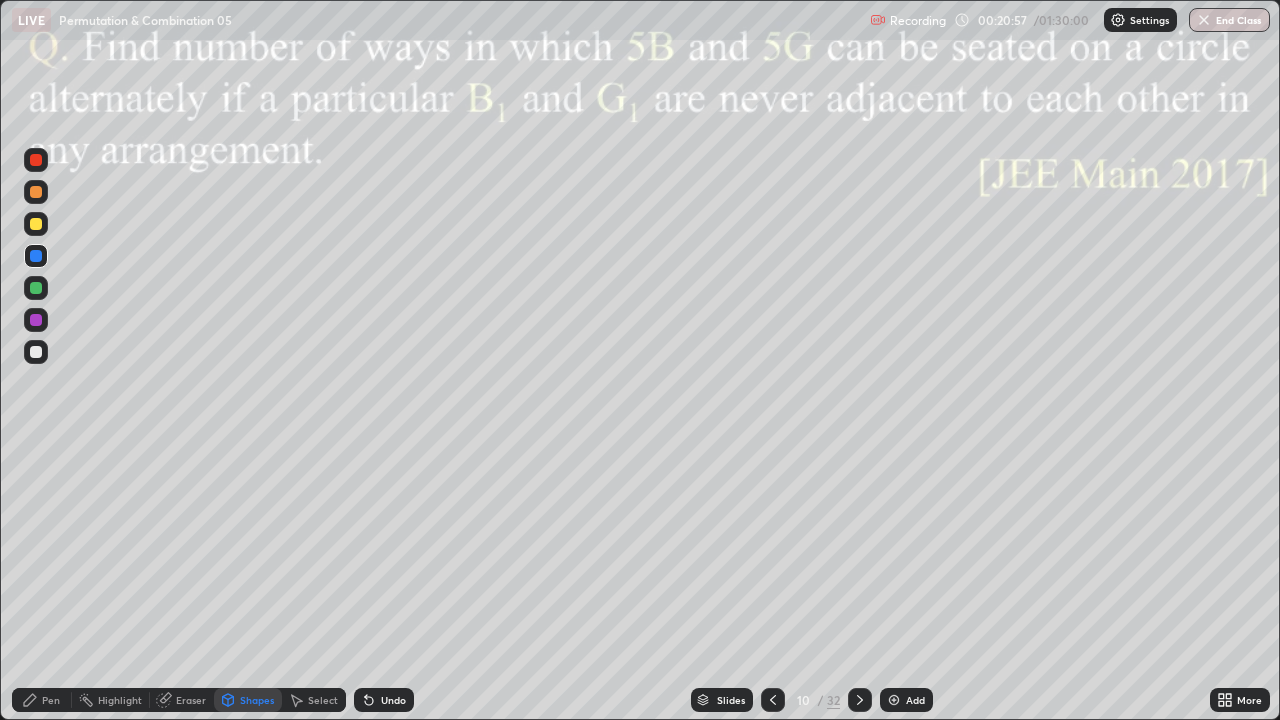 click at bounding box center [36, 160] 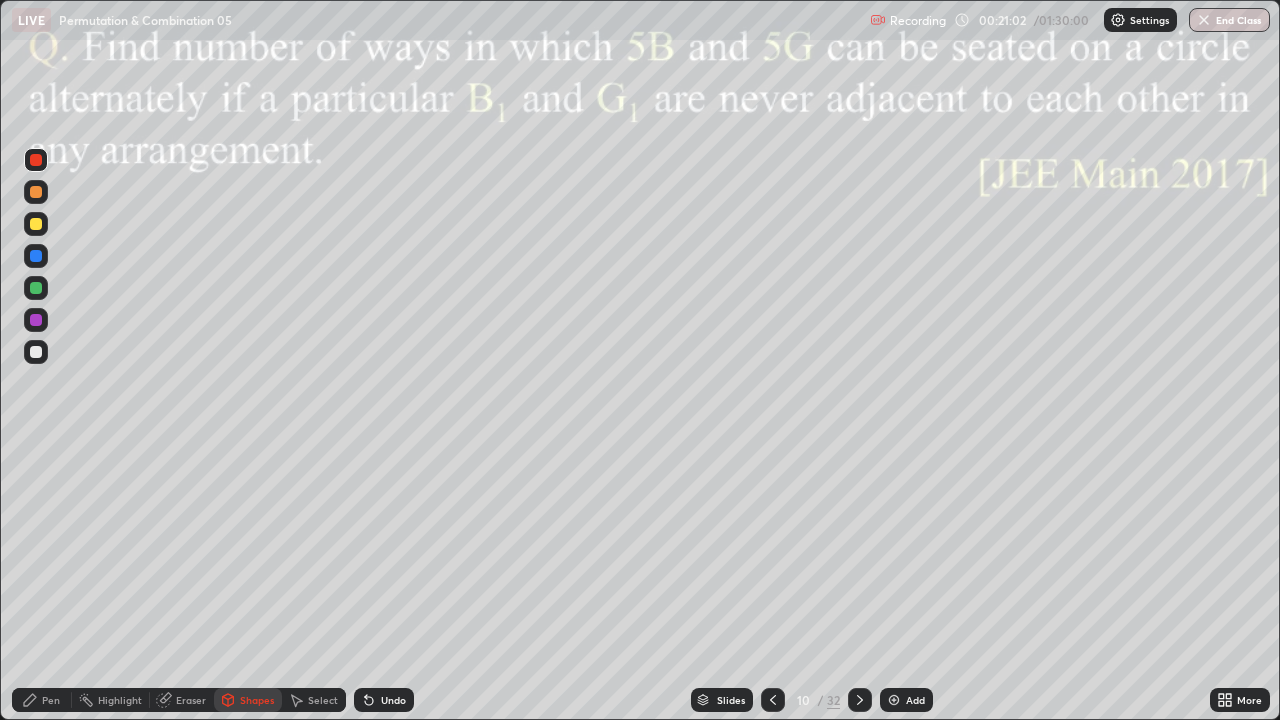click on "Undo" at bounding box center [393, 700] 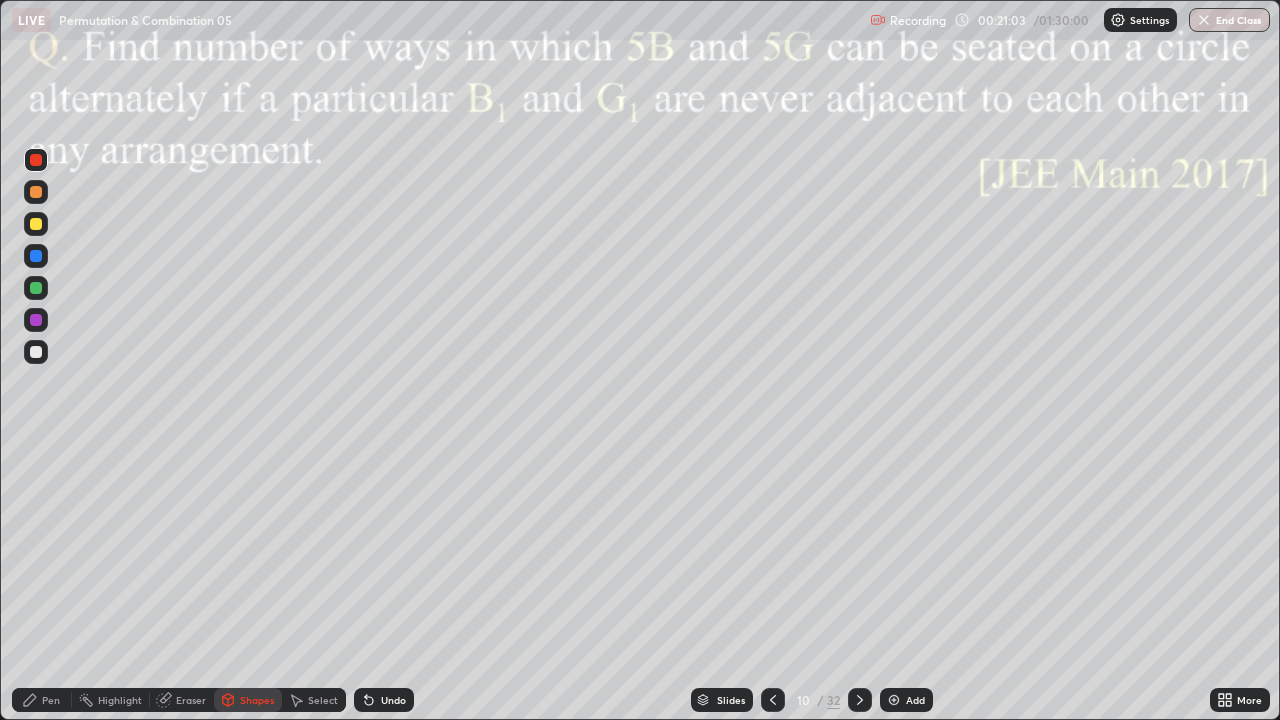 click on "Undo" at bounding box center (393, 700) 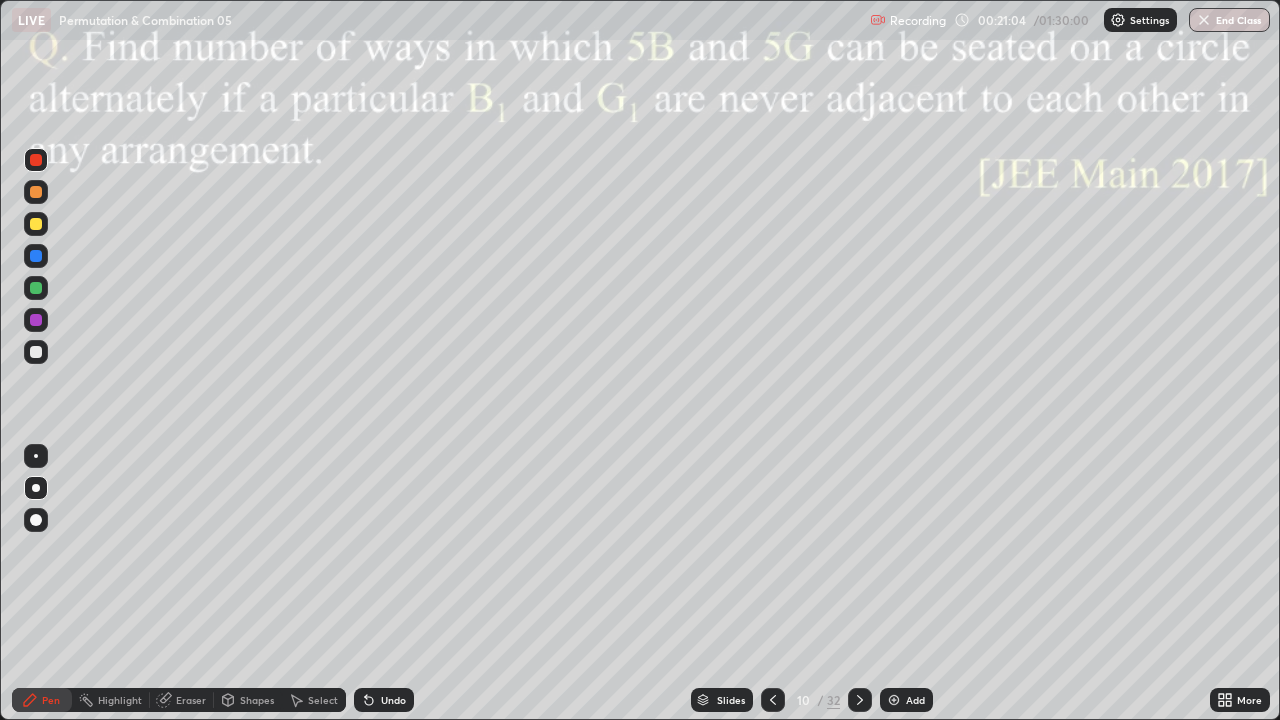 click at bounding box center [36, 224] 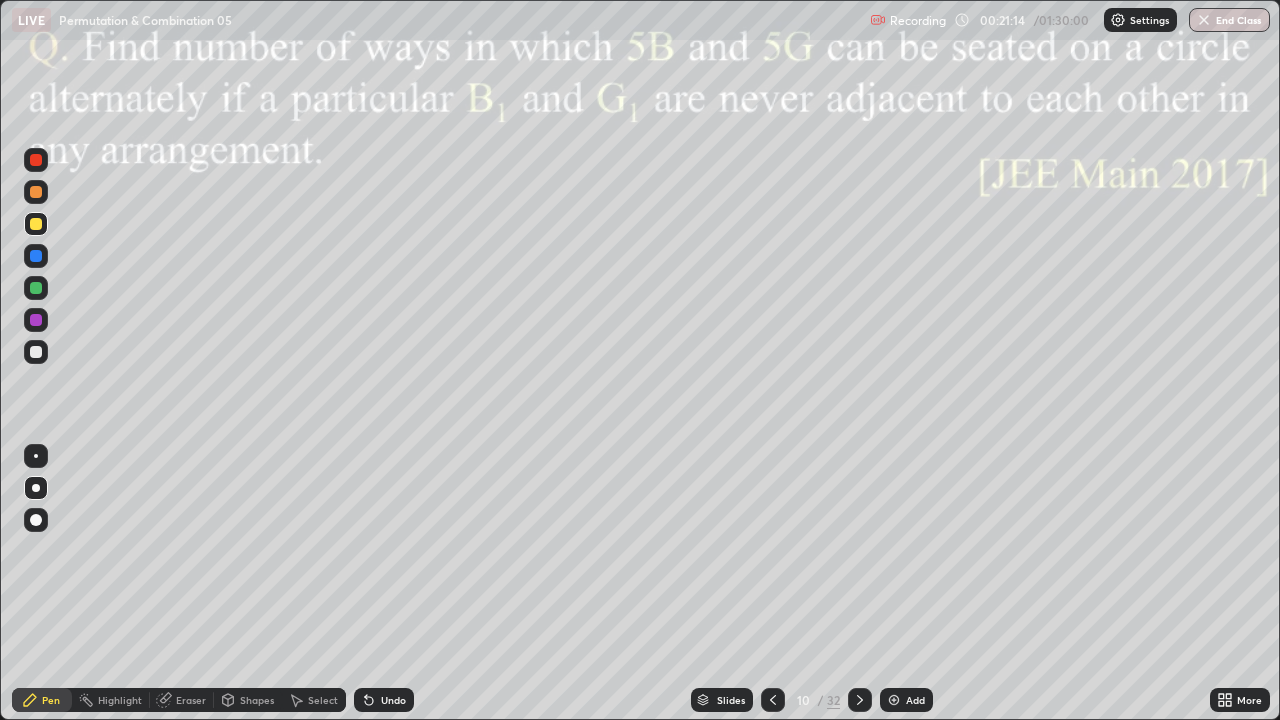 click at bounding box center [36, 160] 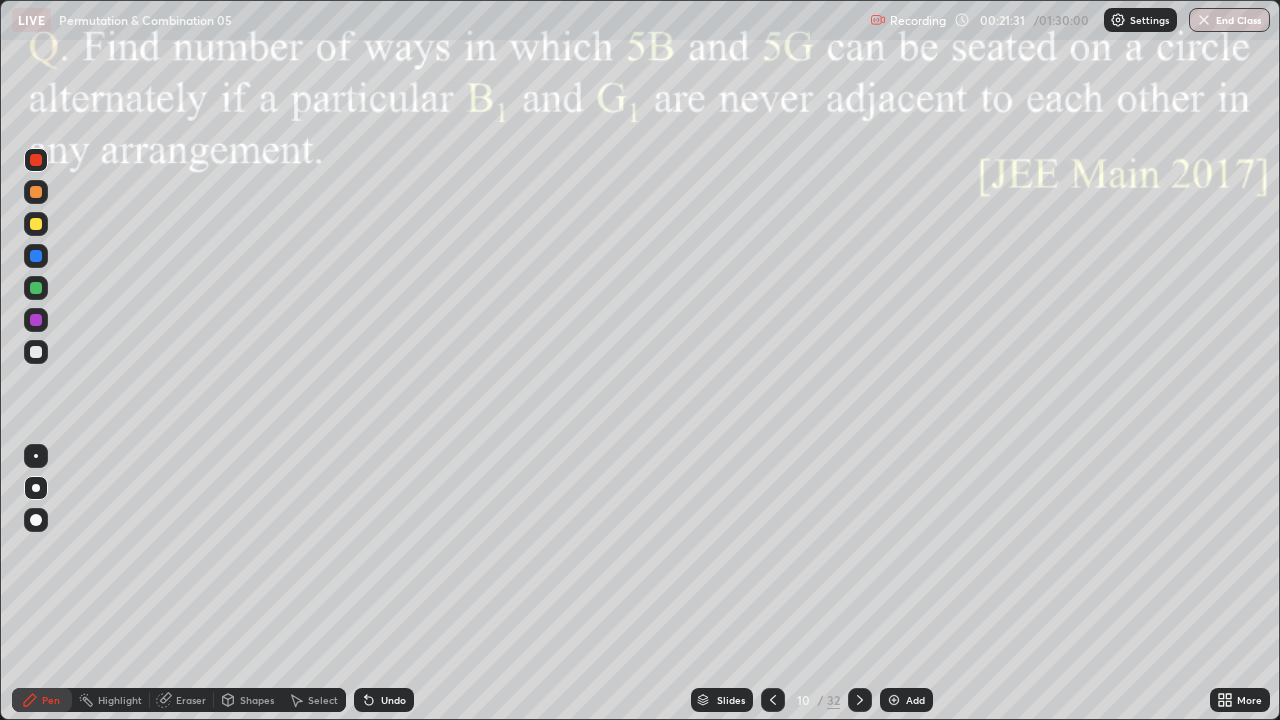 click at bounding box center (36, 288) 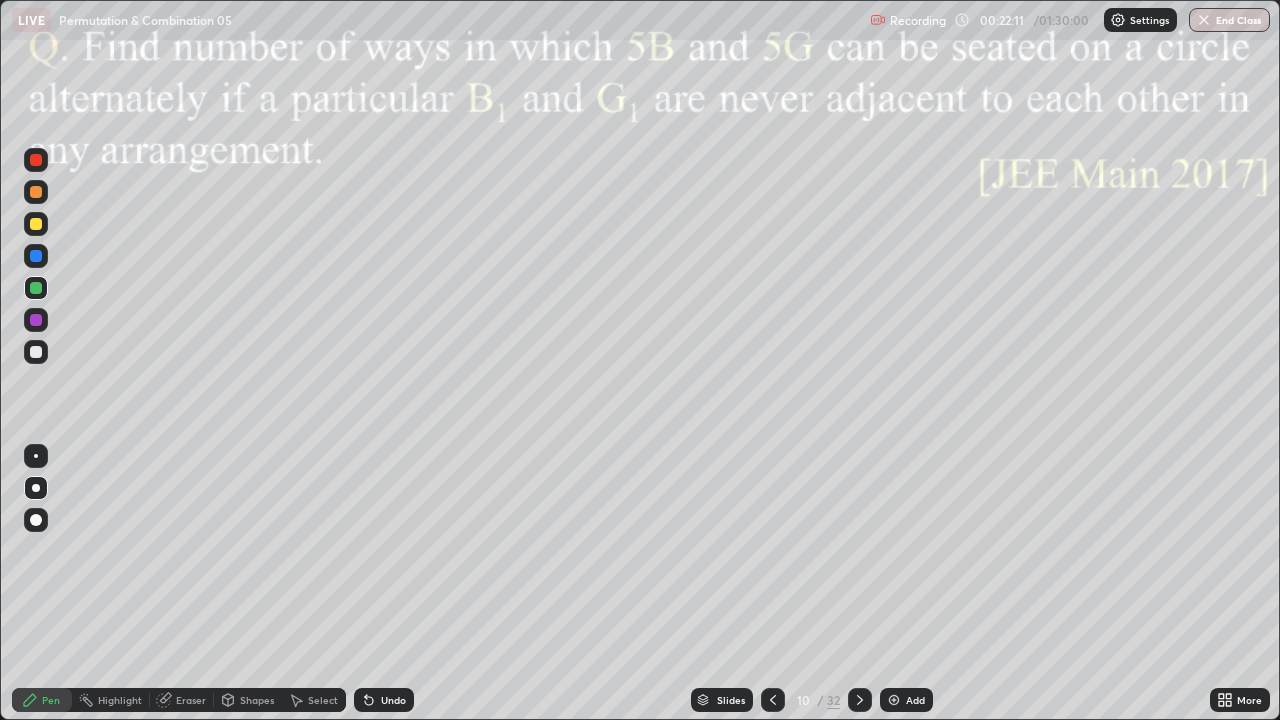 click at bounding box center [36, 192] 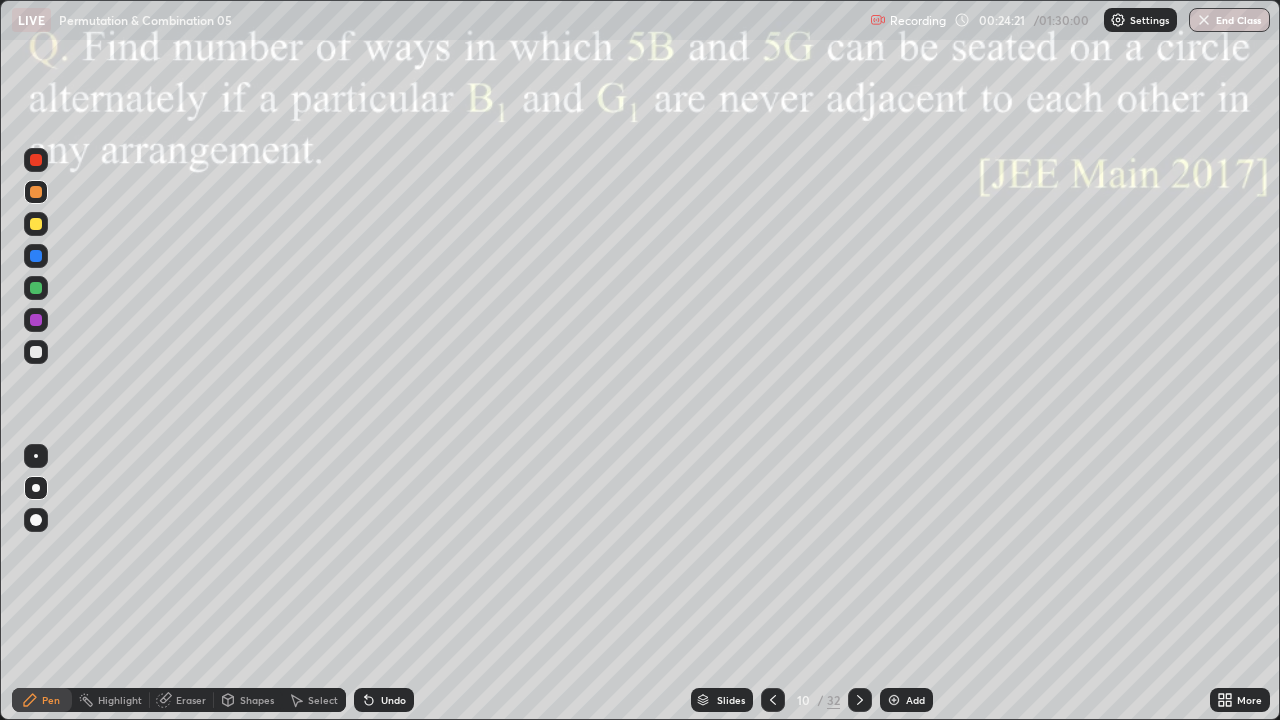 click 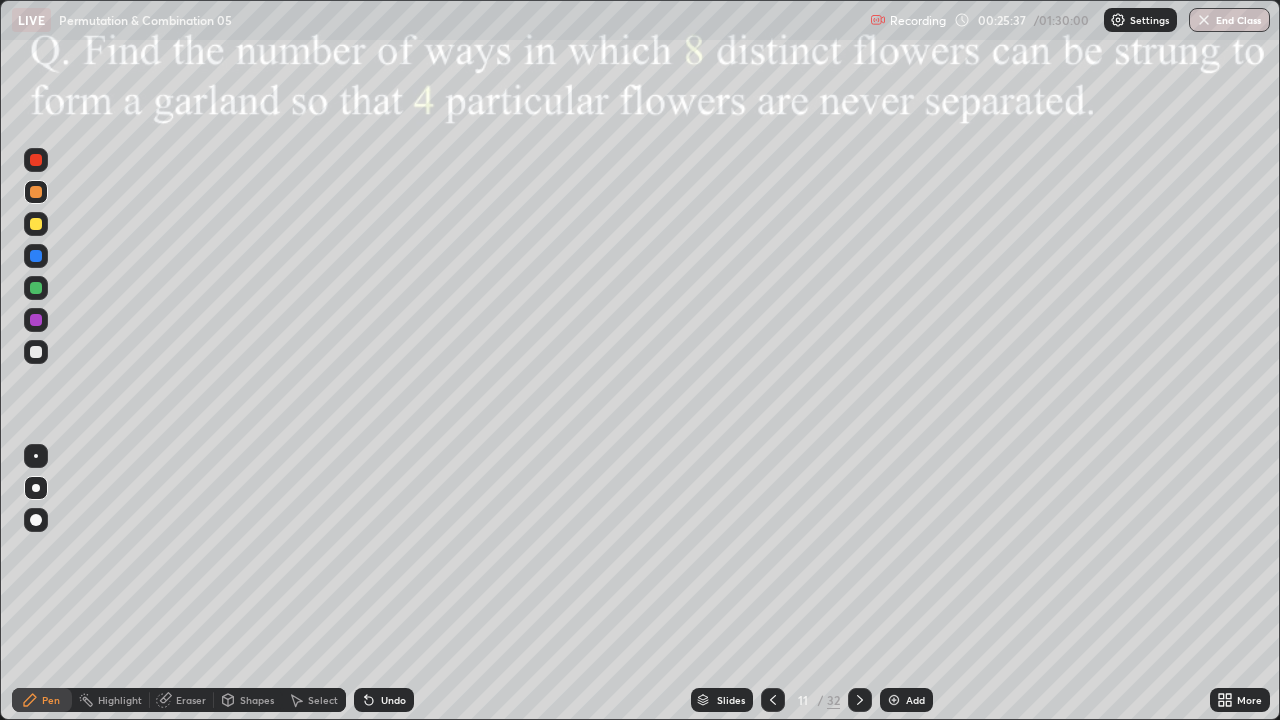 click at bounding box center [36, 320] 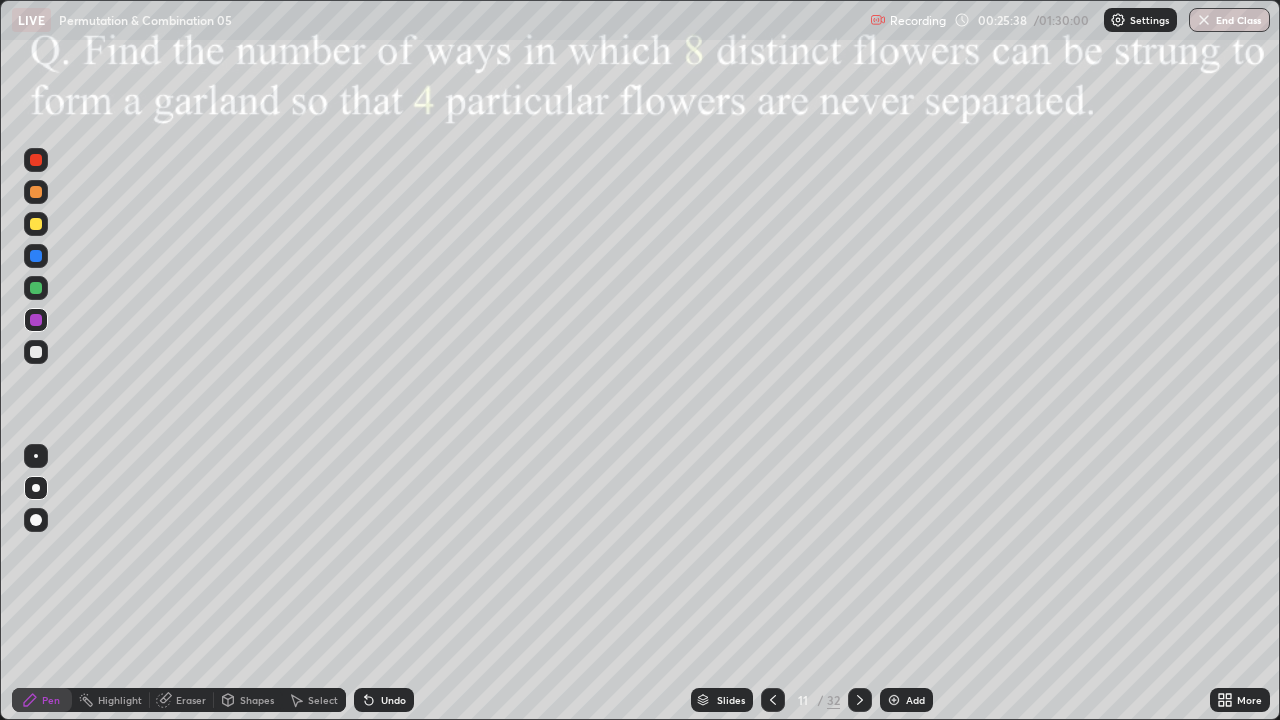 click at bounding box center (36, 456) 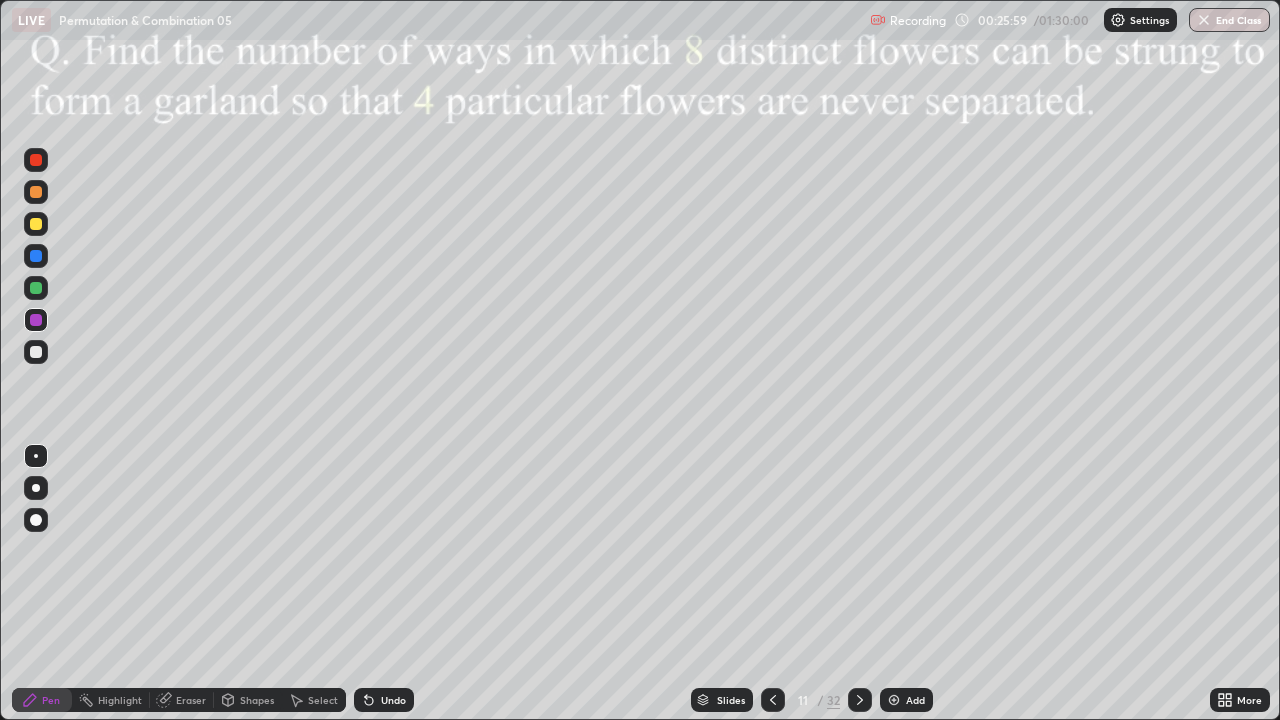 click at bounding box center [36, 224] 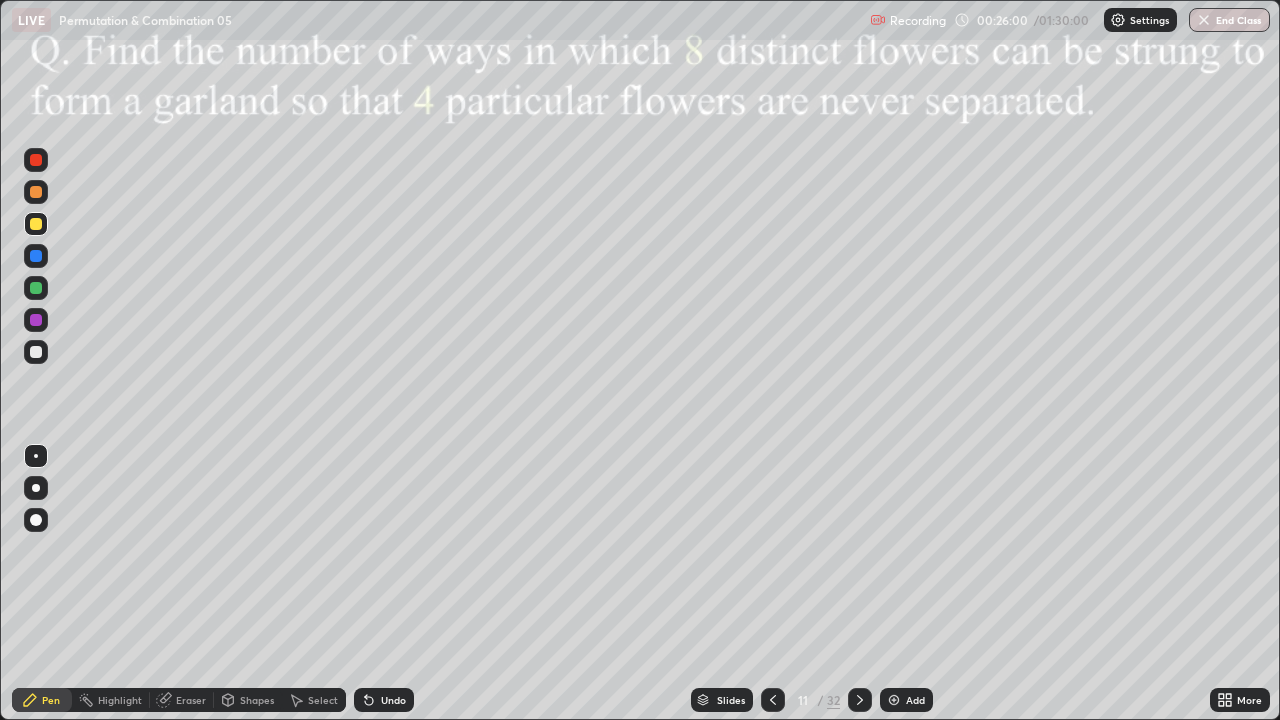 click on "Shapes" at bounding box center [257, 700] 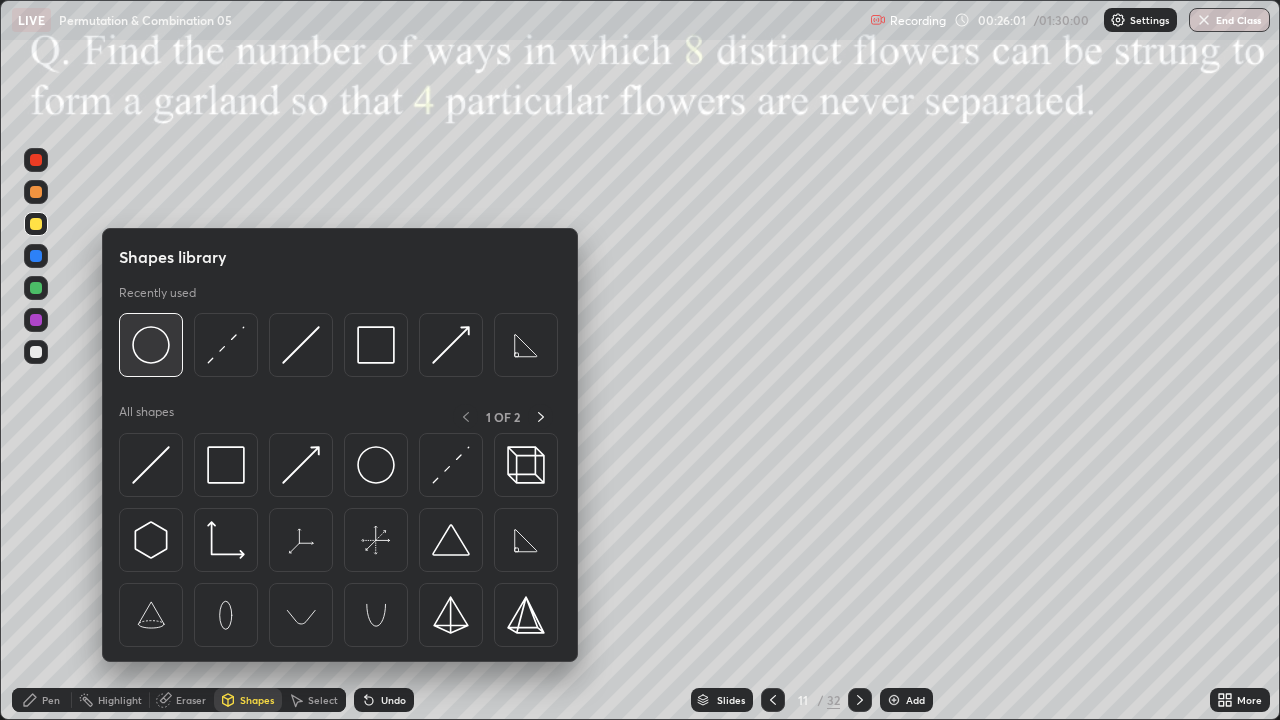click at bounding box center [151, 345] 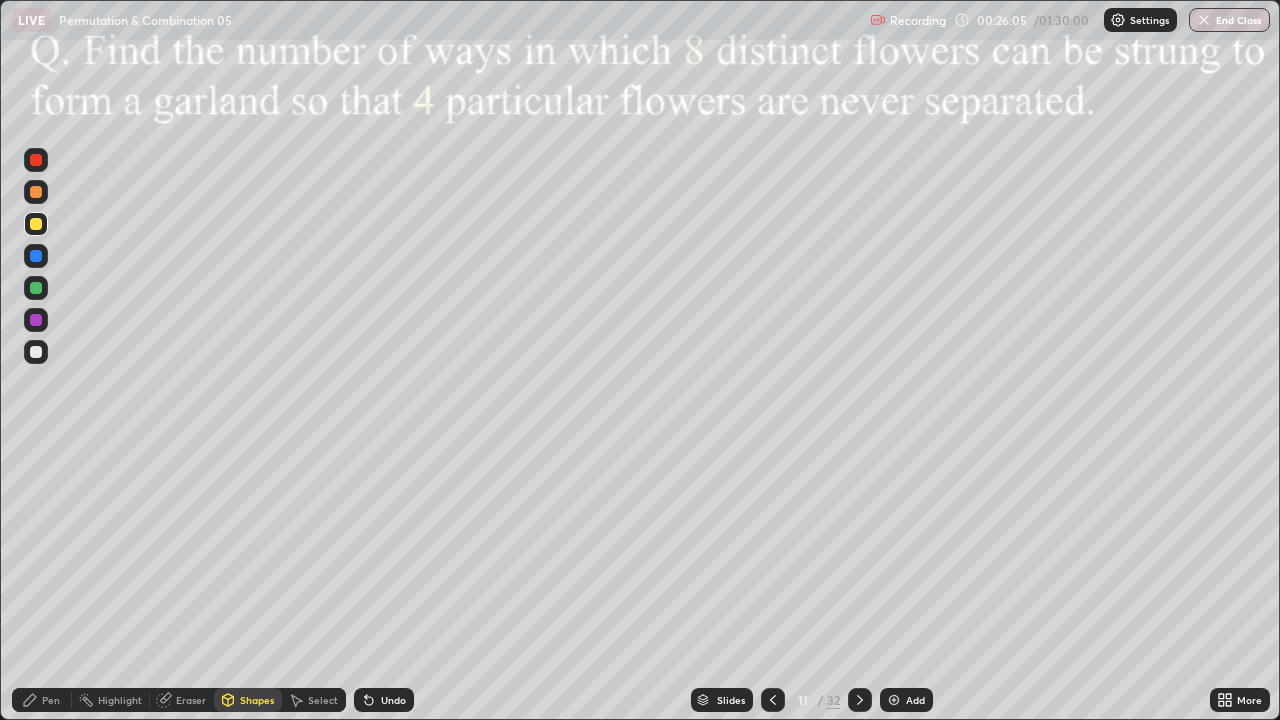 click on "Undo" at bounding box center (393, 700) 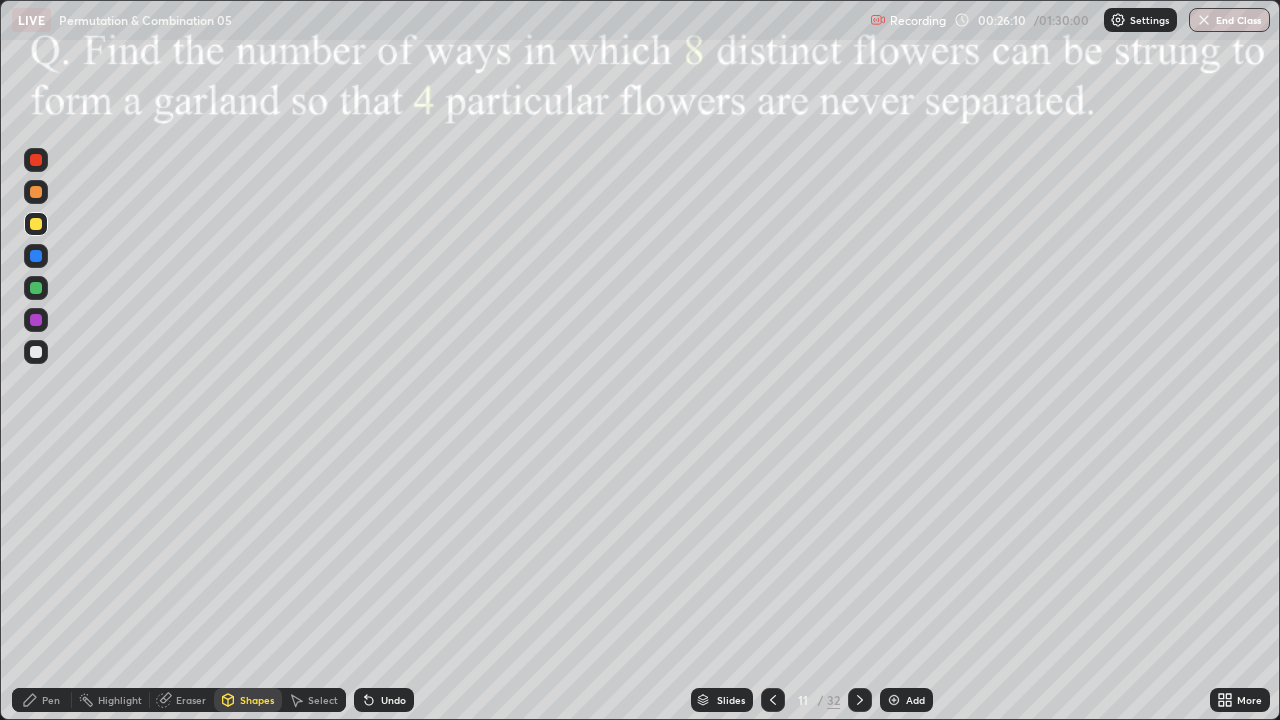click on "Shapes" at bounding box center [257, 700] 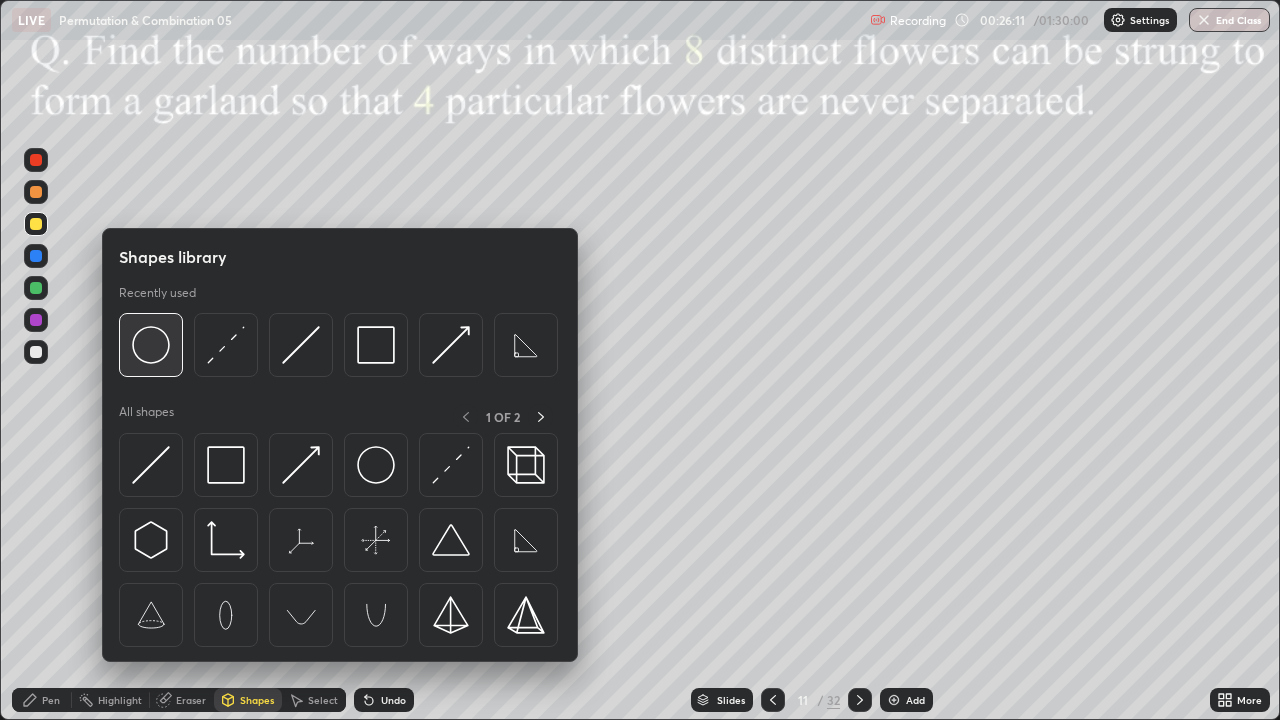 click at bounding box center (151, 345) 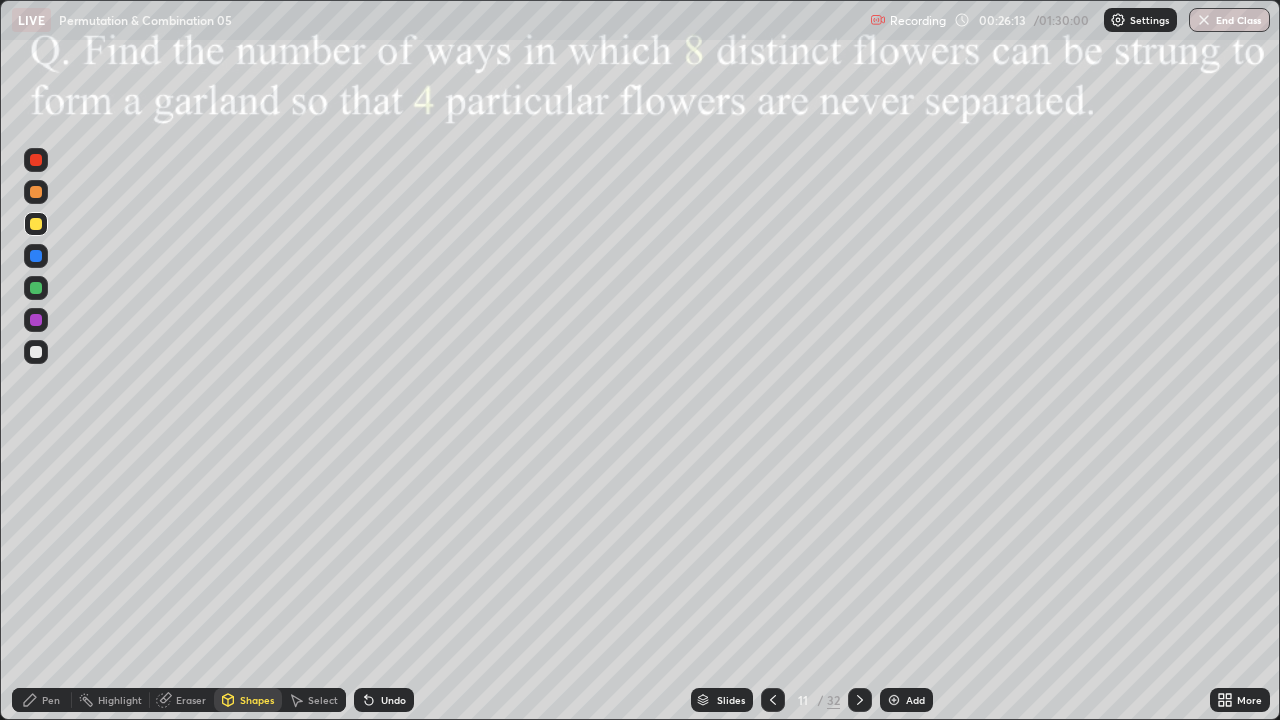 click on "Pen" at bounding box center [42, 700] 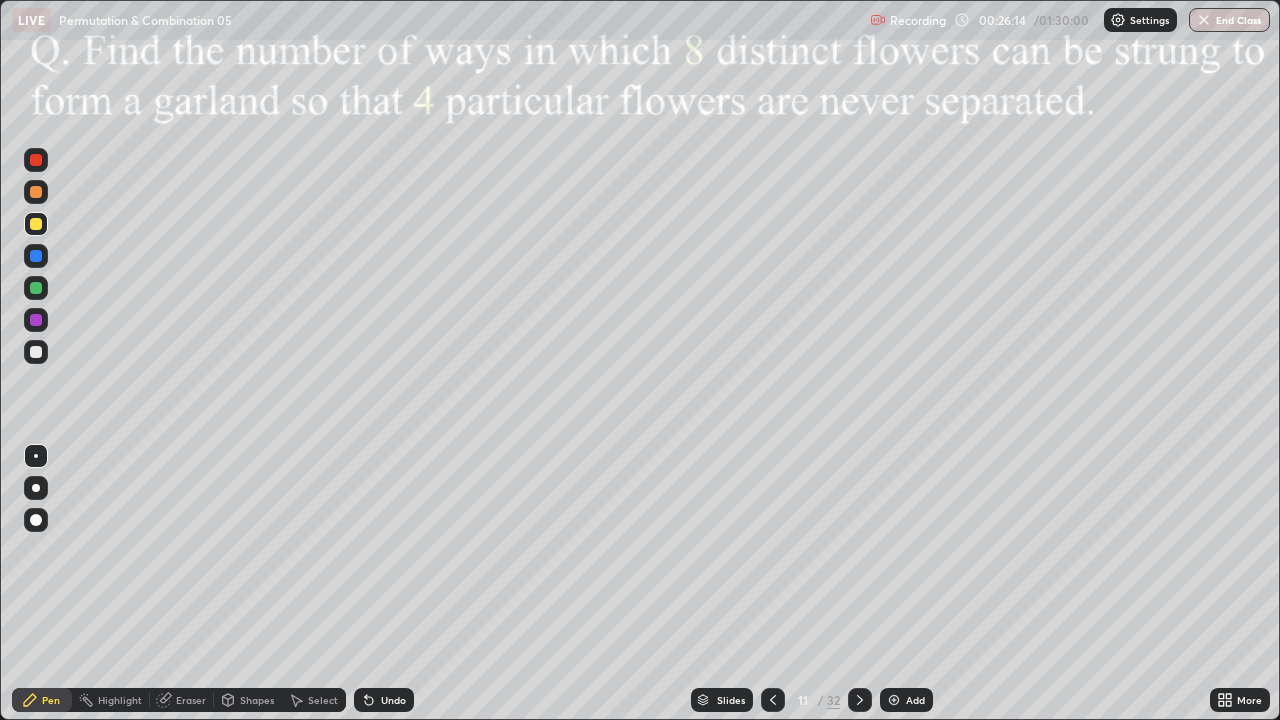 click at bounding box center [36, 288] 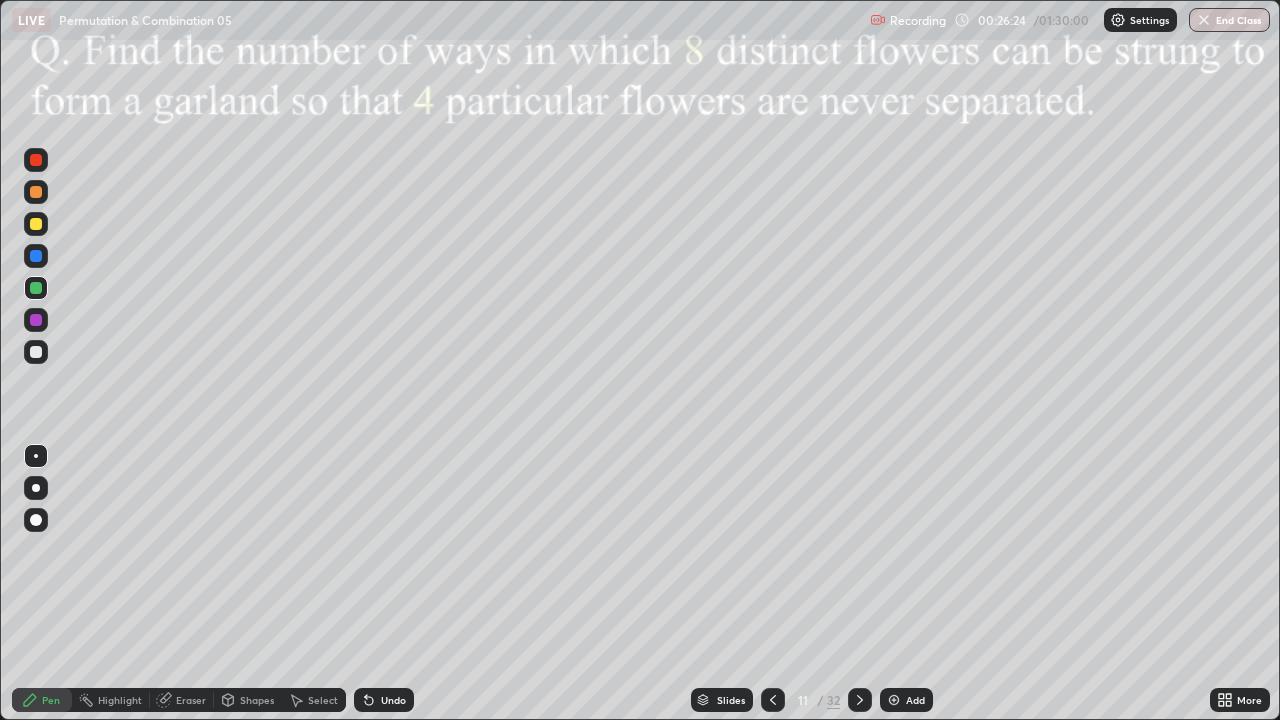 click on "Pen" at bounding box center (42, 700) 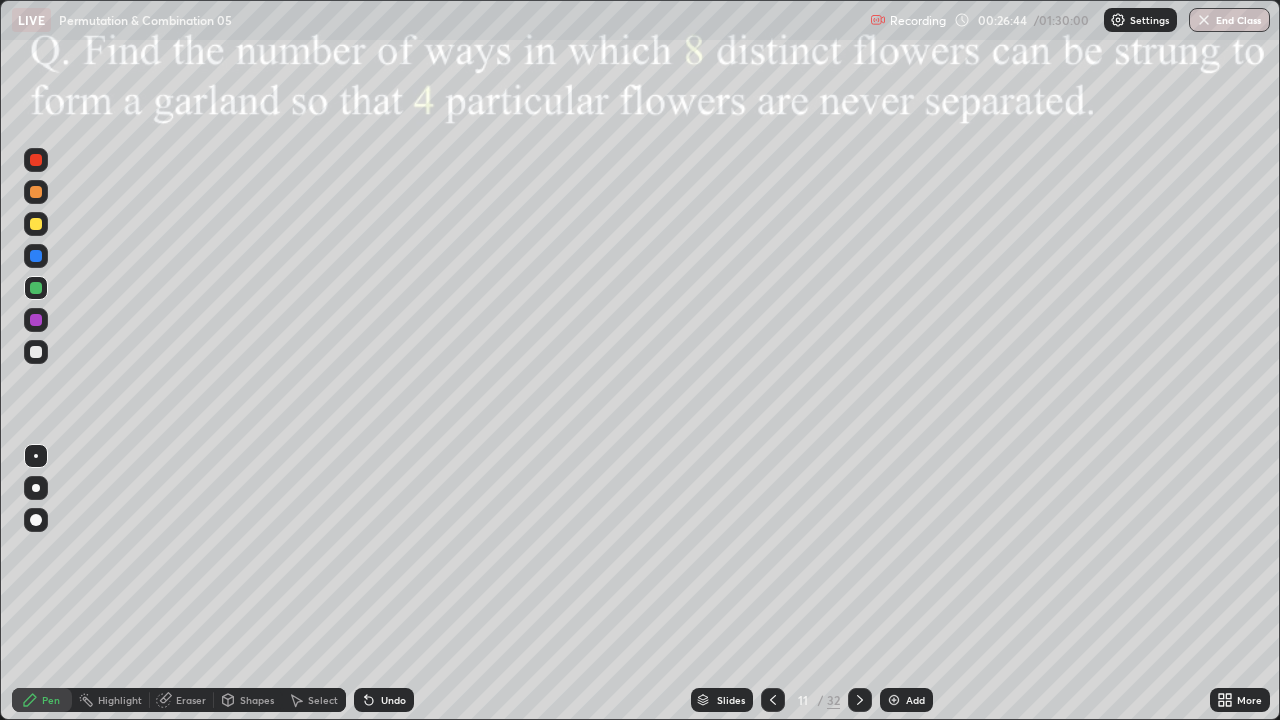 click at bounding box center [36, 320] 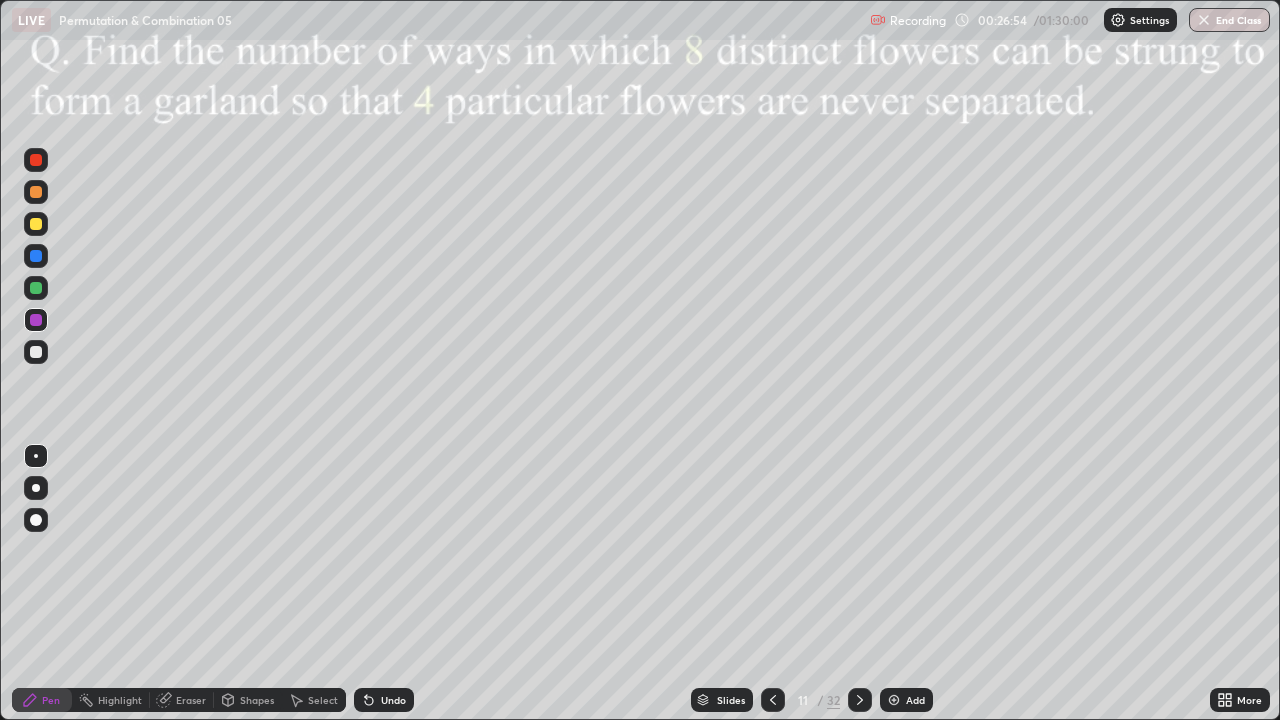click at bounding box center [36, 288] 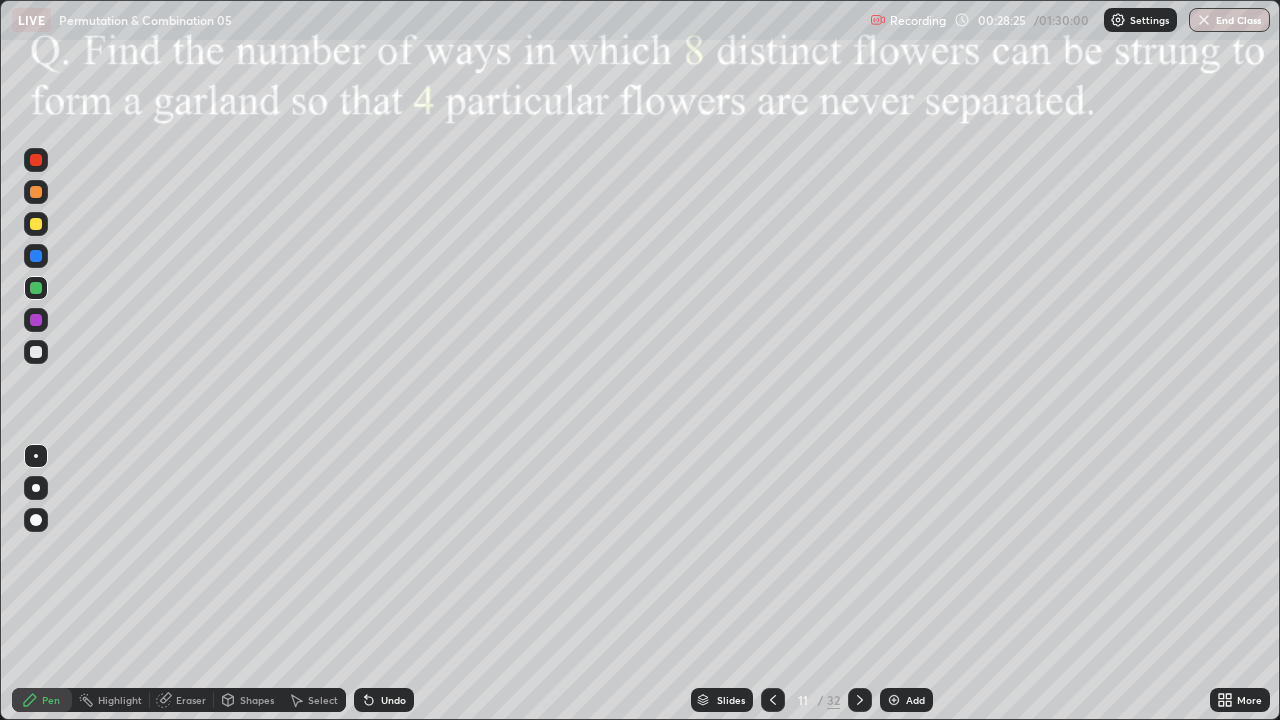 click 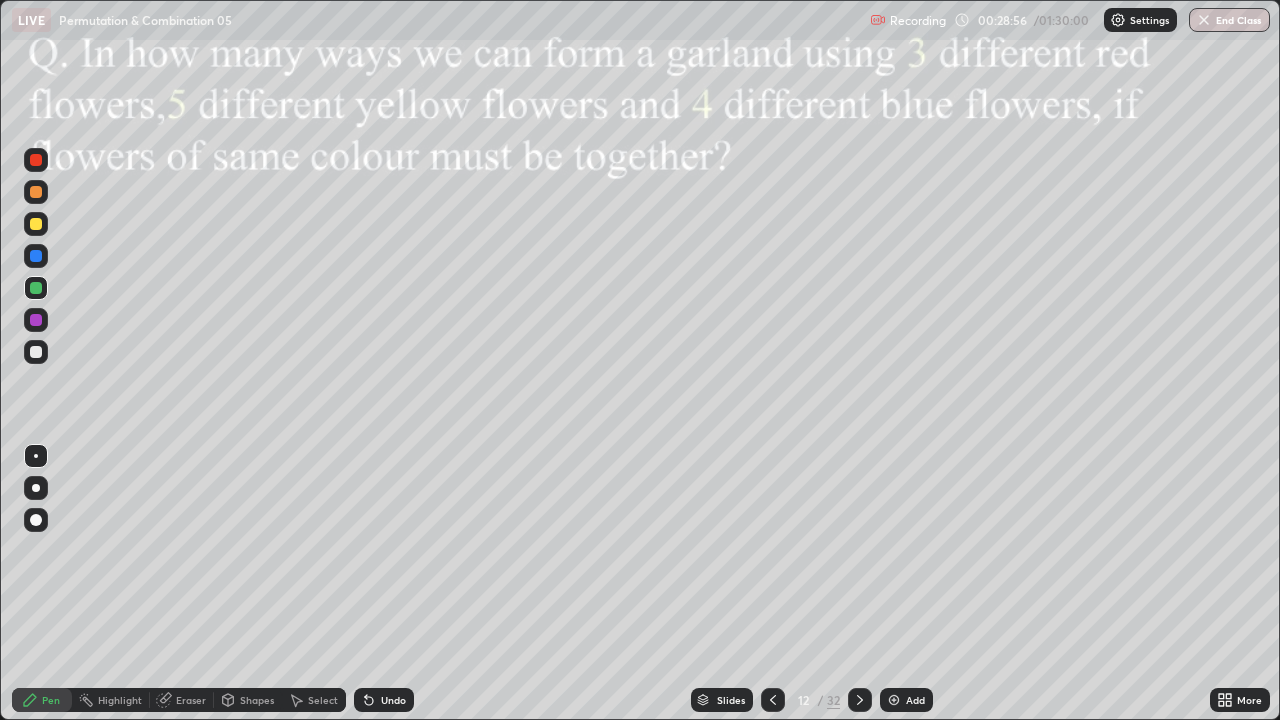 click on "Shapes" at bounding box center (257, 700) 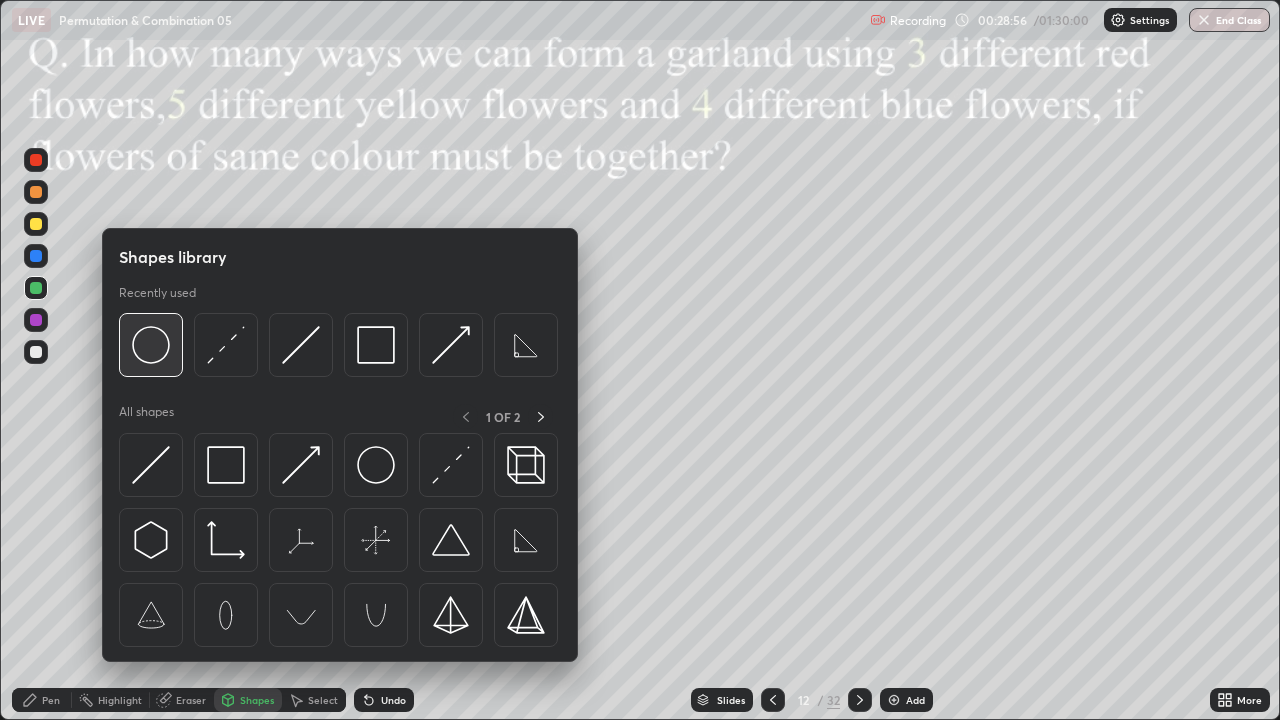 click at bounding box center (151, 345) 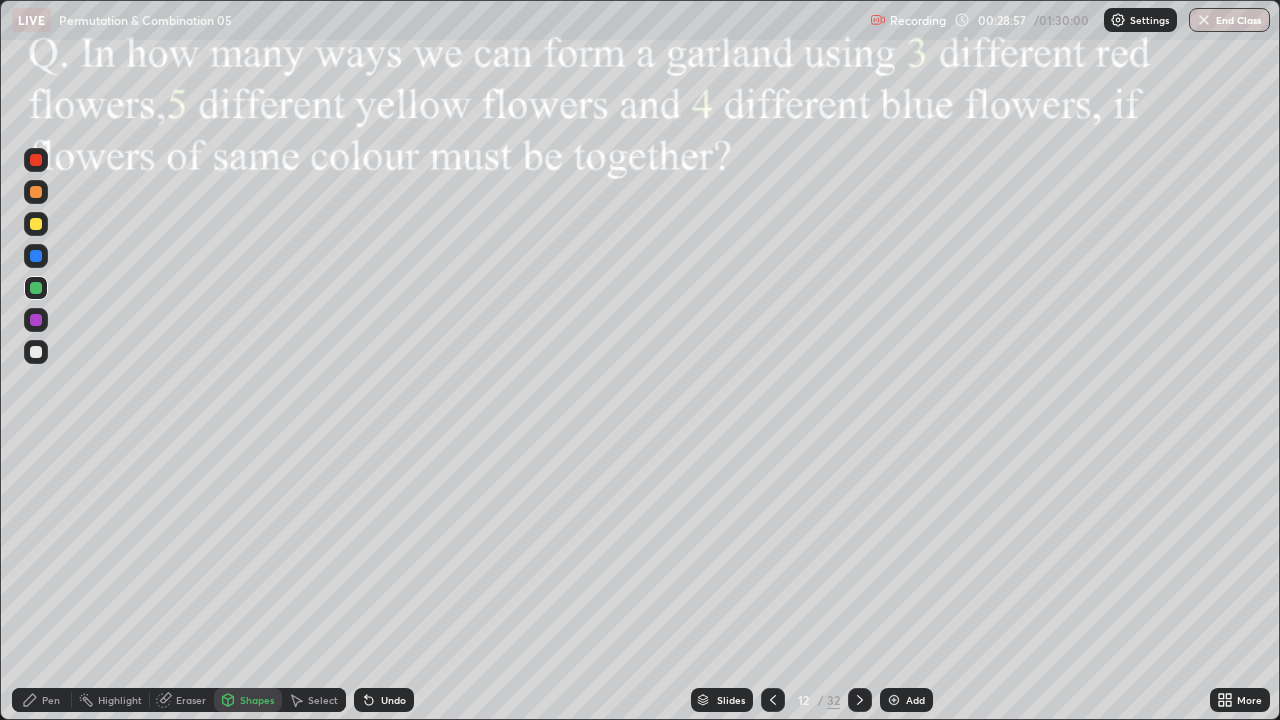 click at bounding box center [36, 352] 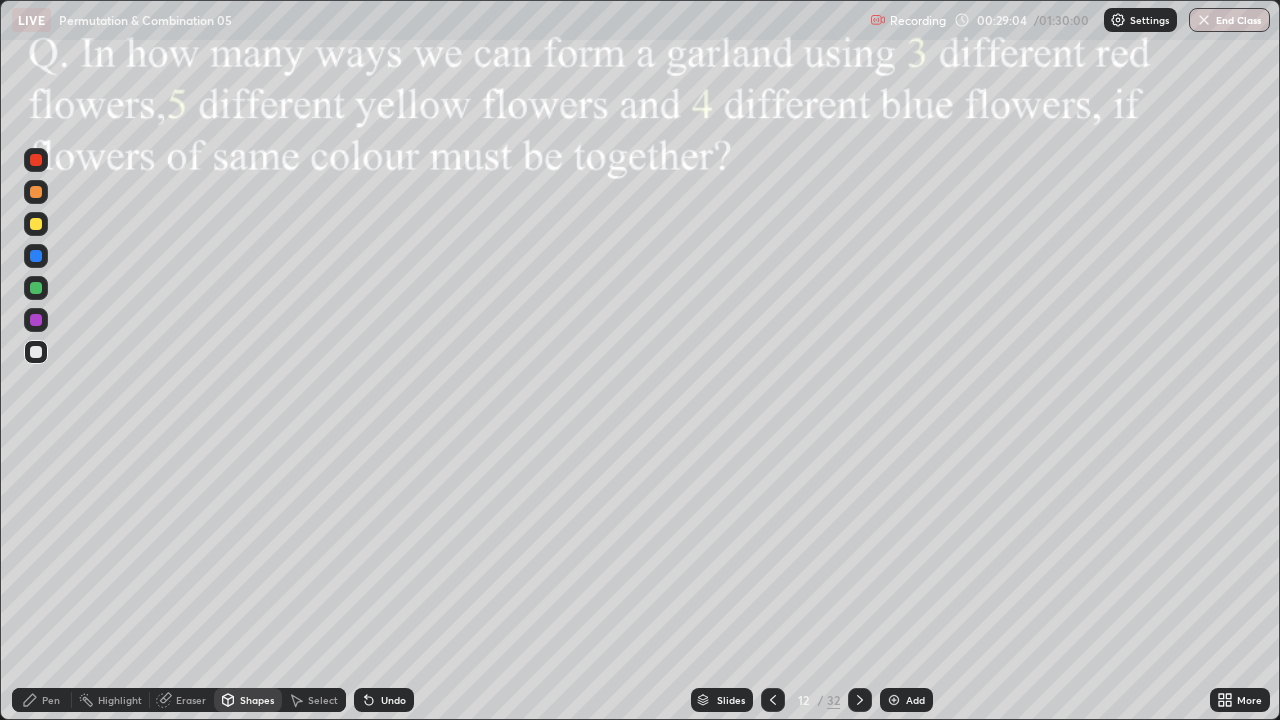 click on "Pen" at bounding box center (51, 700) 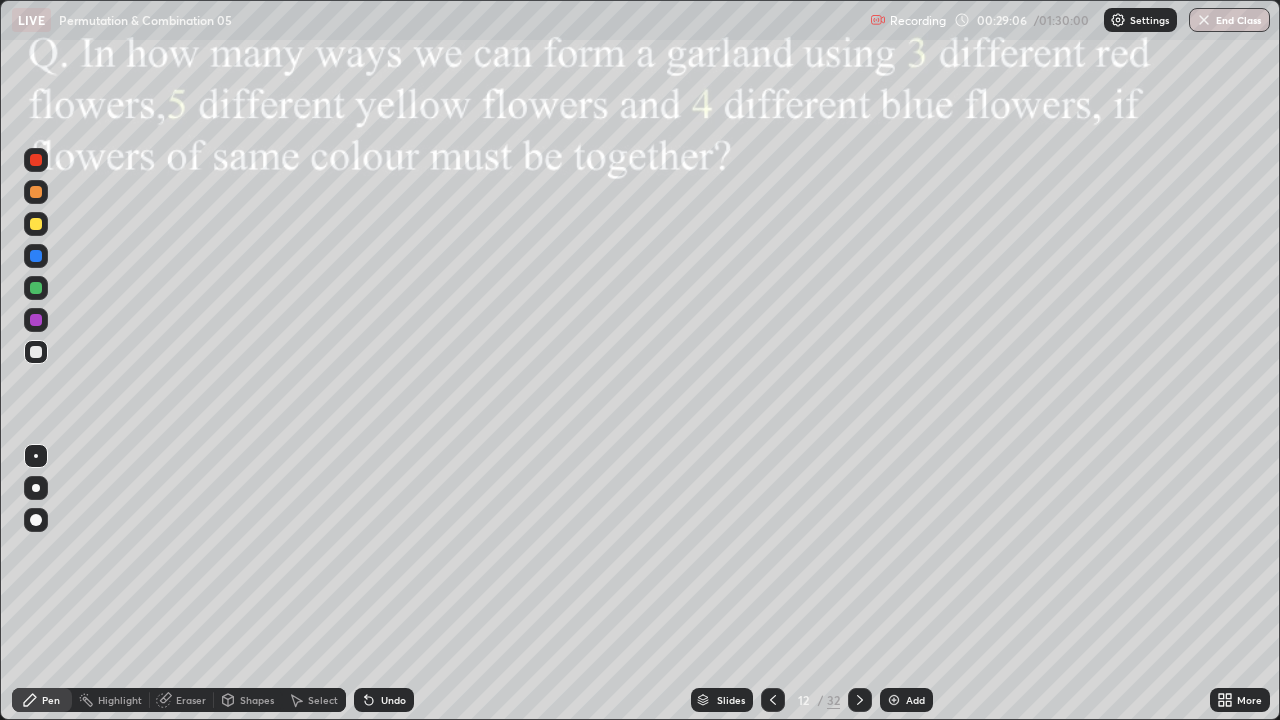 click at bounding box center (36, 160) 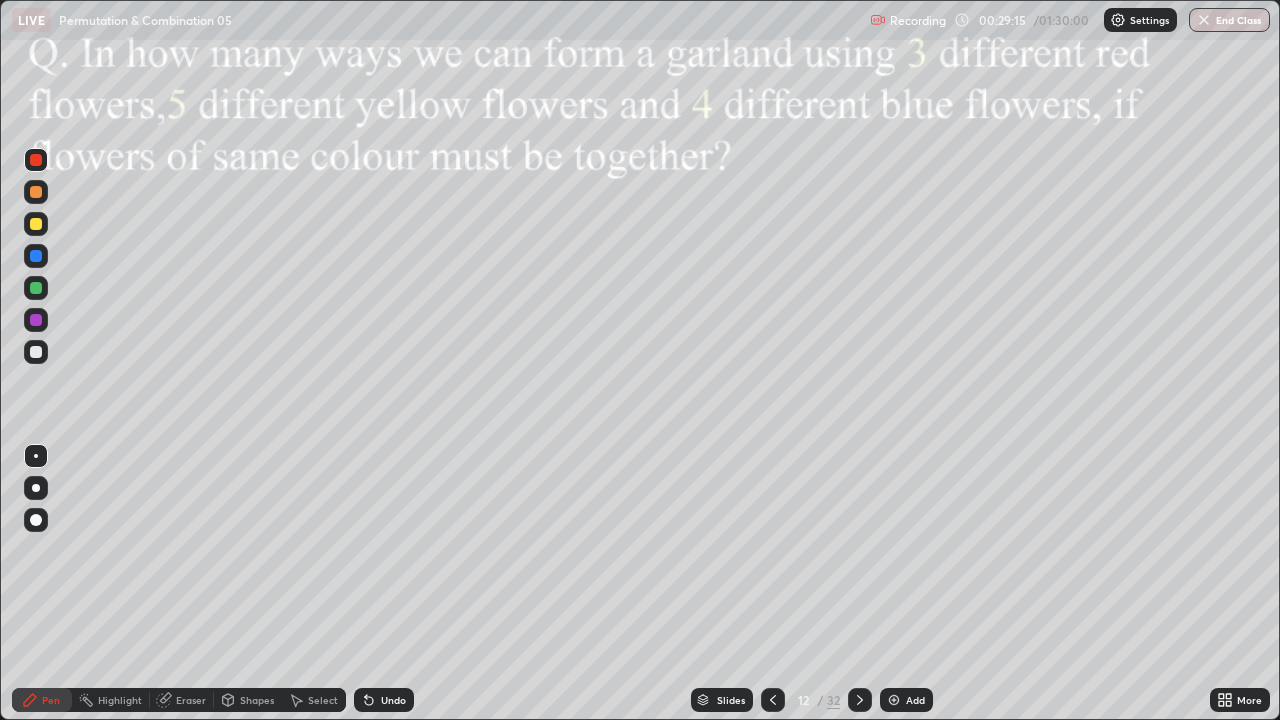 click at bounding box center (36, 224) 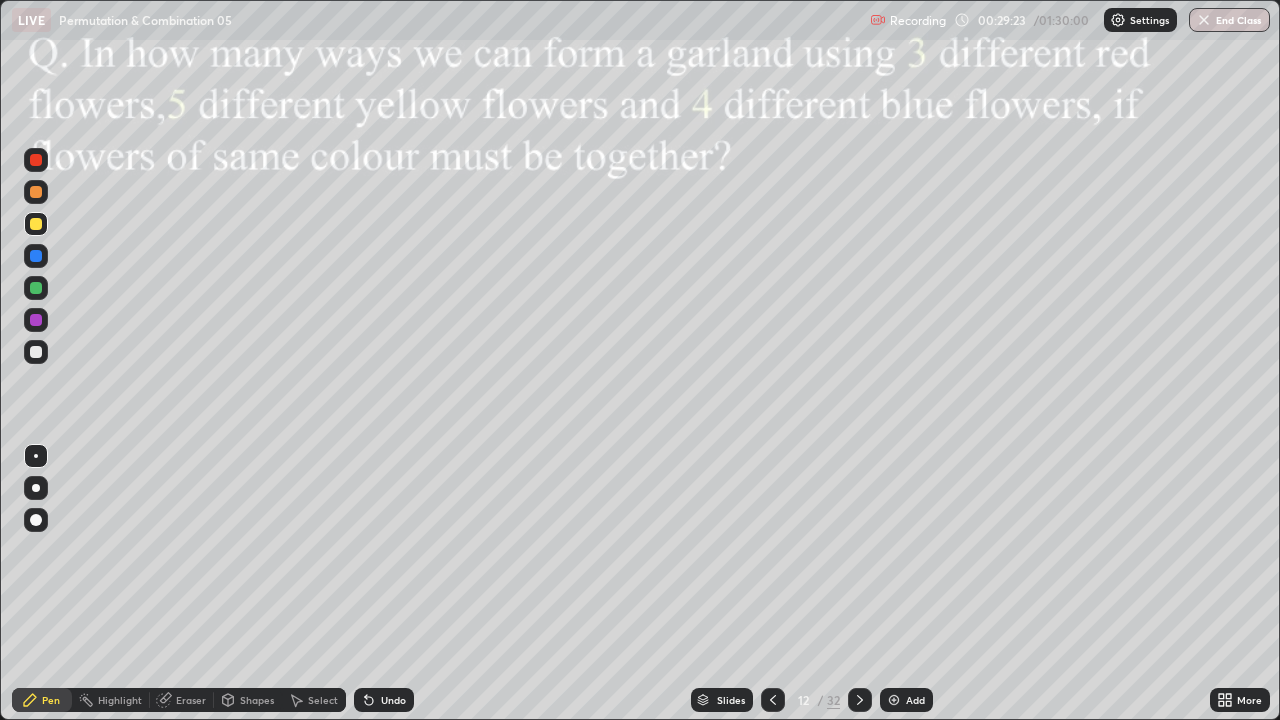 click at bounding box center [36, 256] 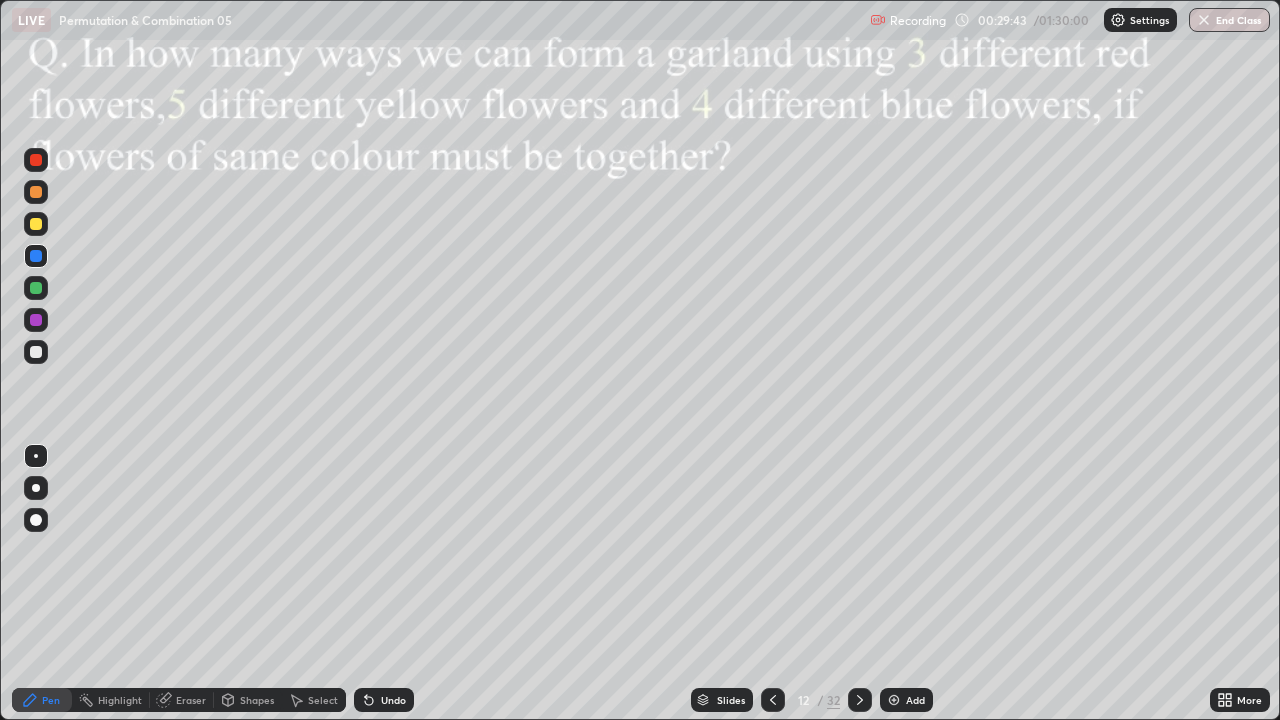 click on "Shapes" at bounding box center (257, 700) 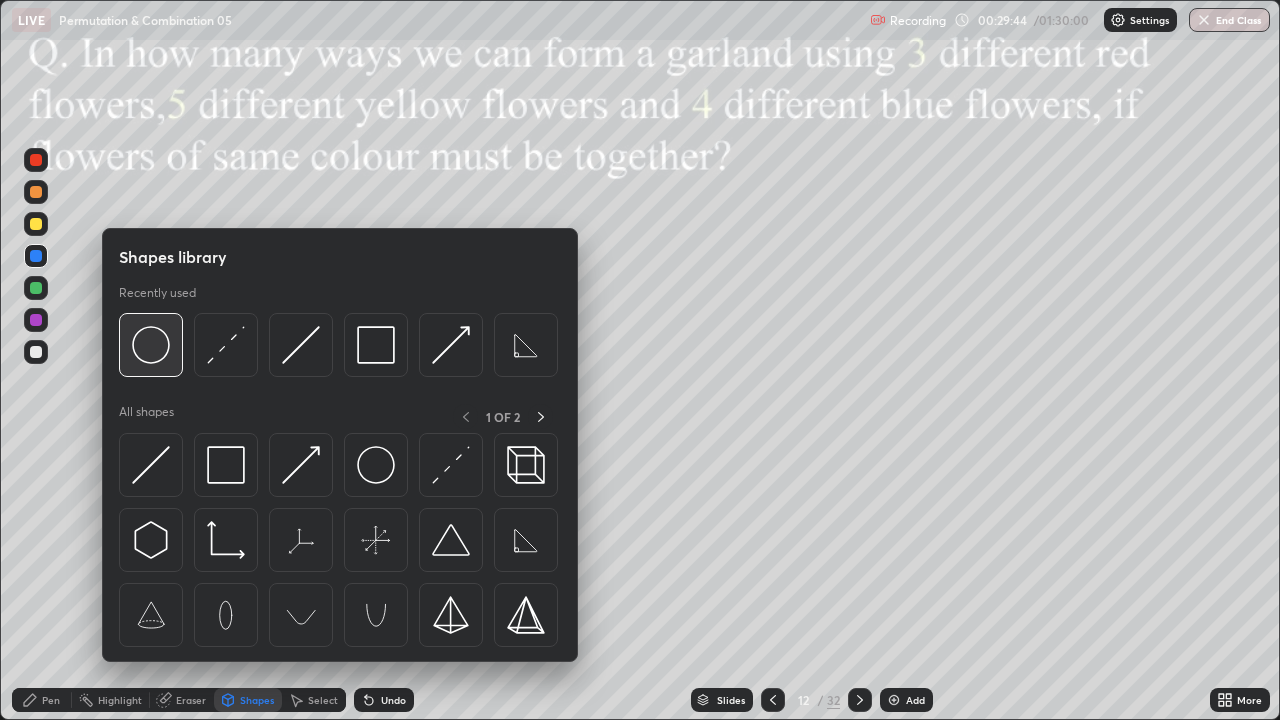 click at bounding box center (151, 345) 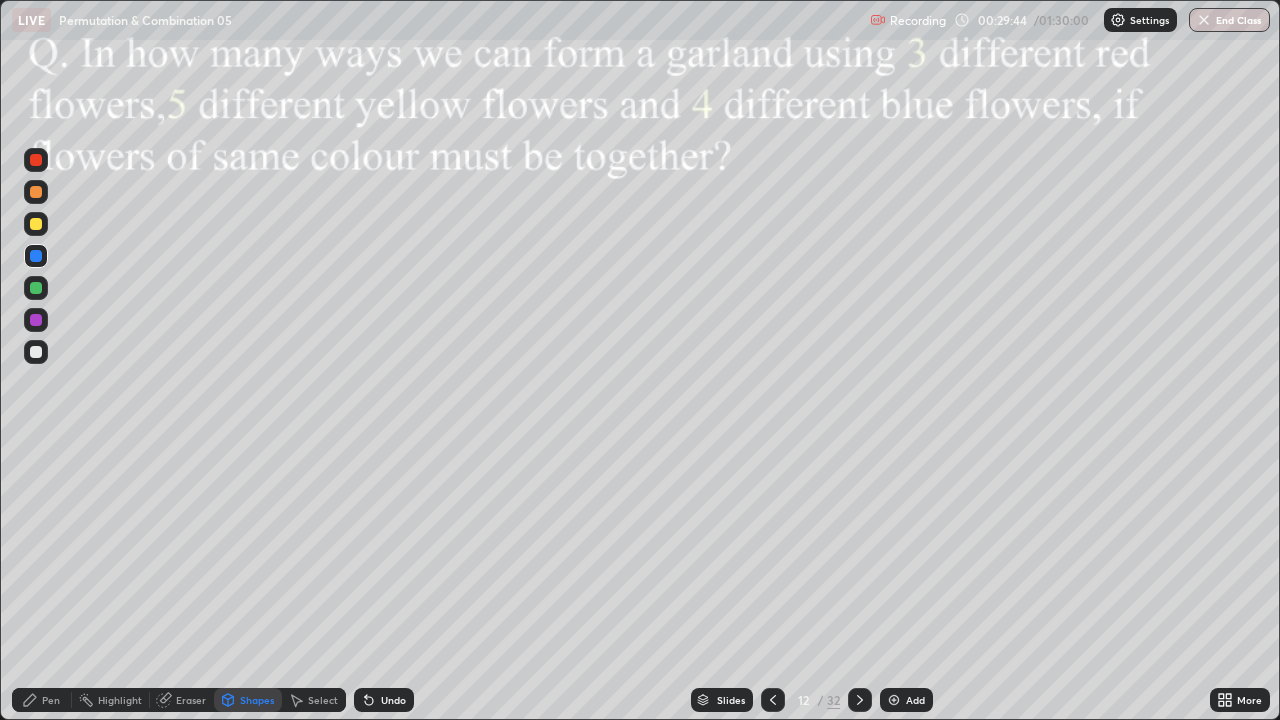 click at bounding box center (36, 320) 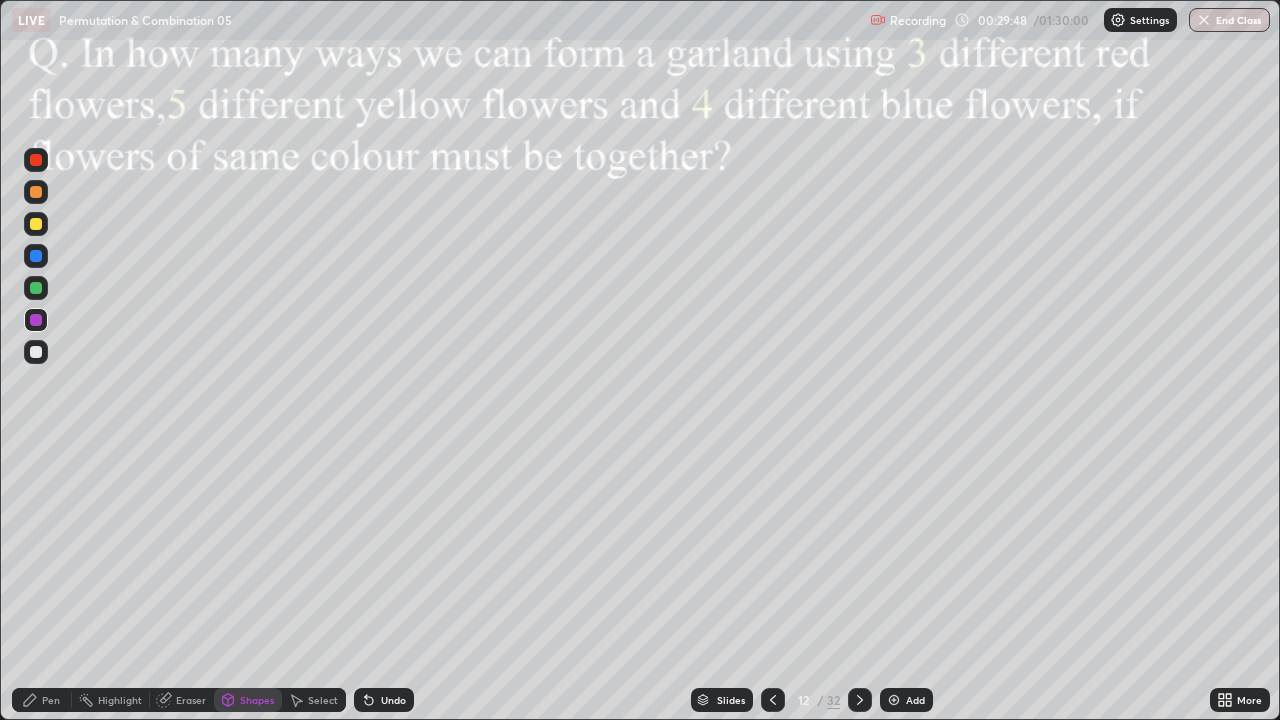 click on "Pen" at bounding box center (51, 700) 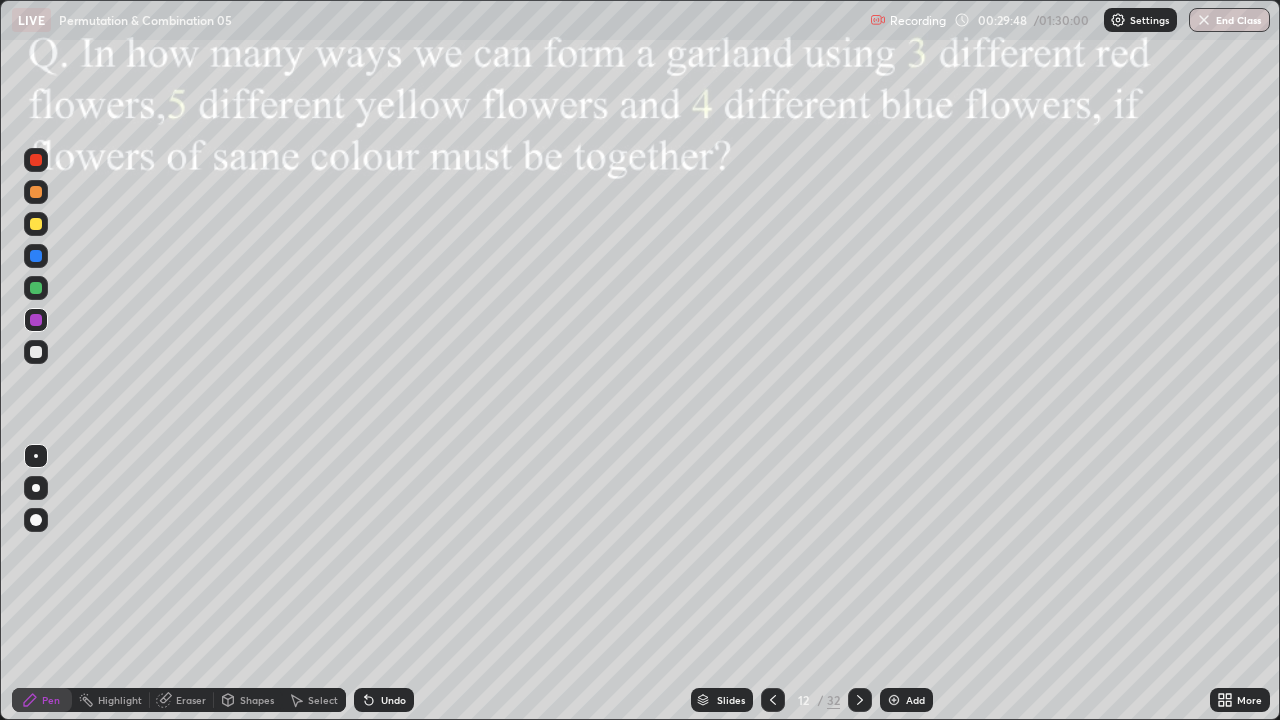 click at bounding box center (36, 224) 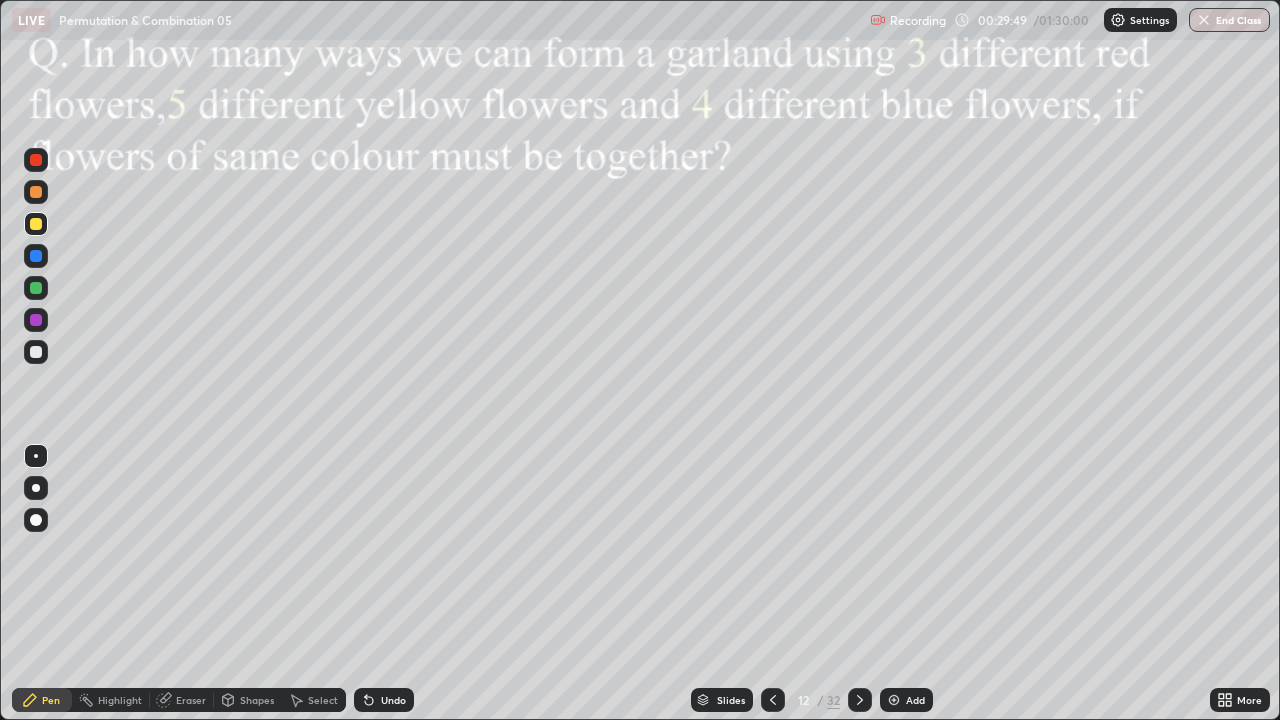 click at bounding box center [36, 488] 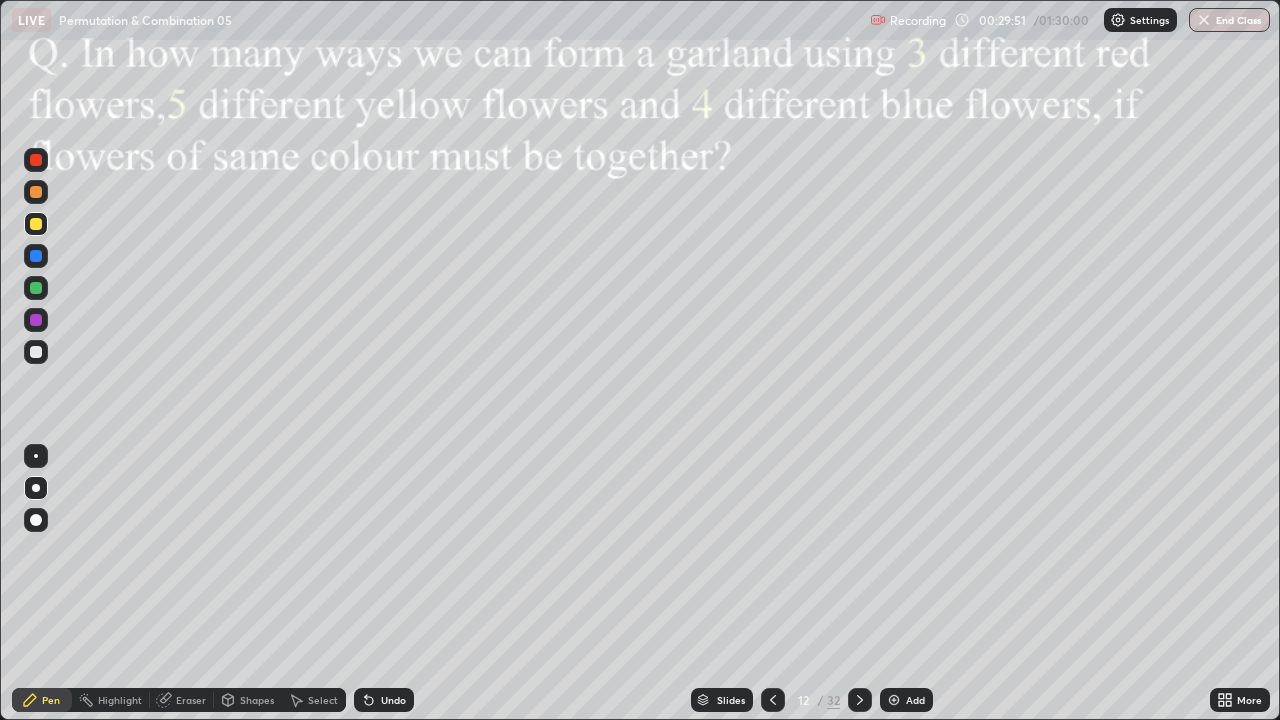 click at bounding box center [36, 160] 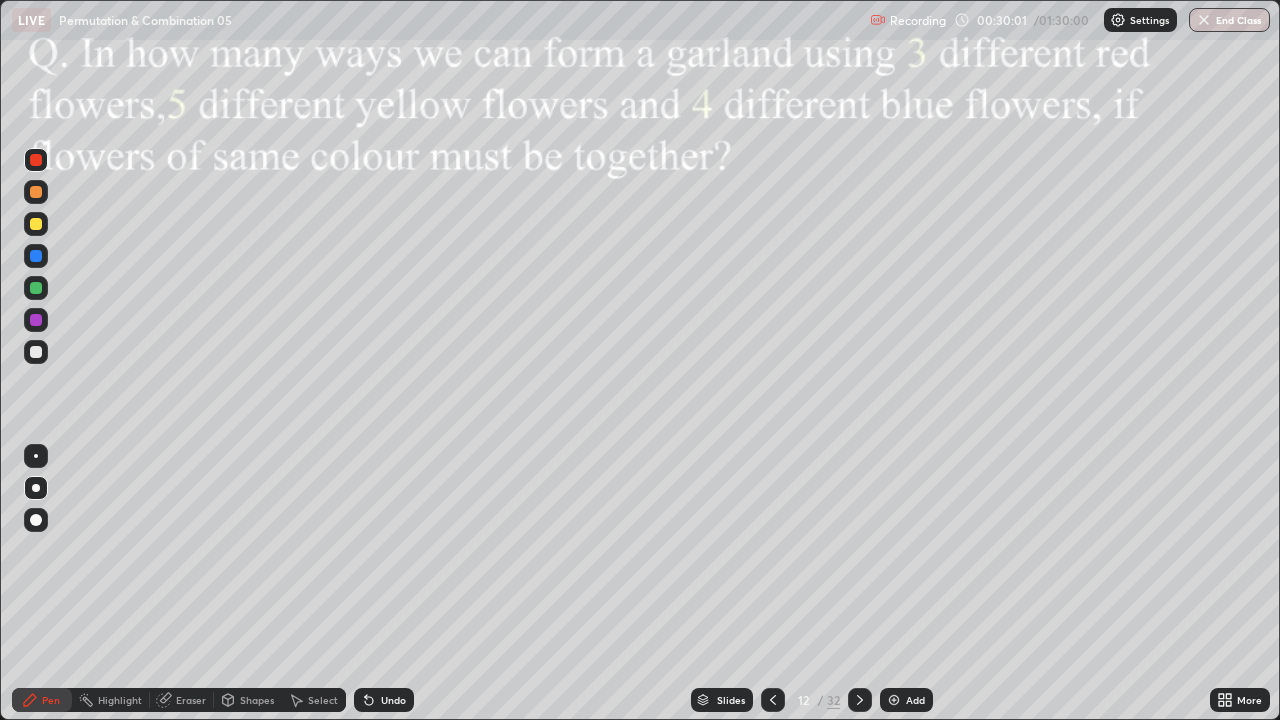 click at bounding box center [36, 224] 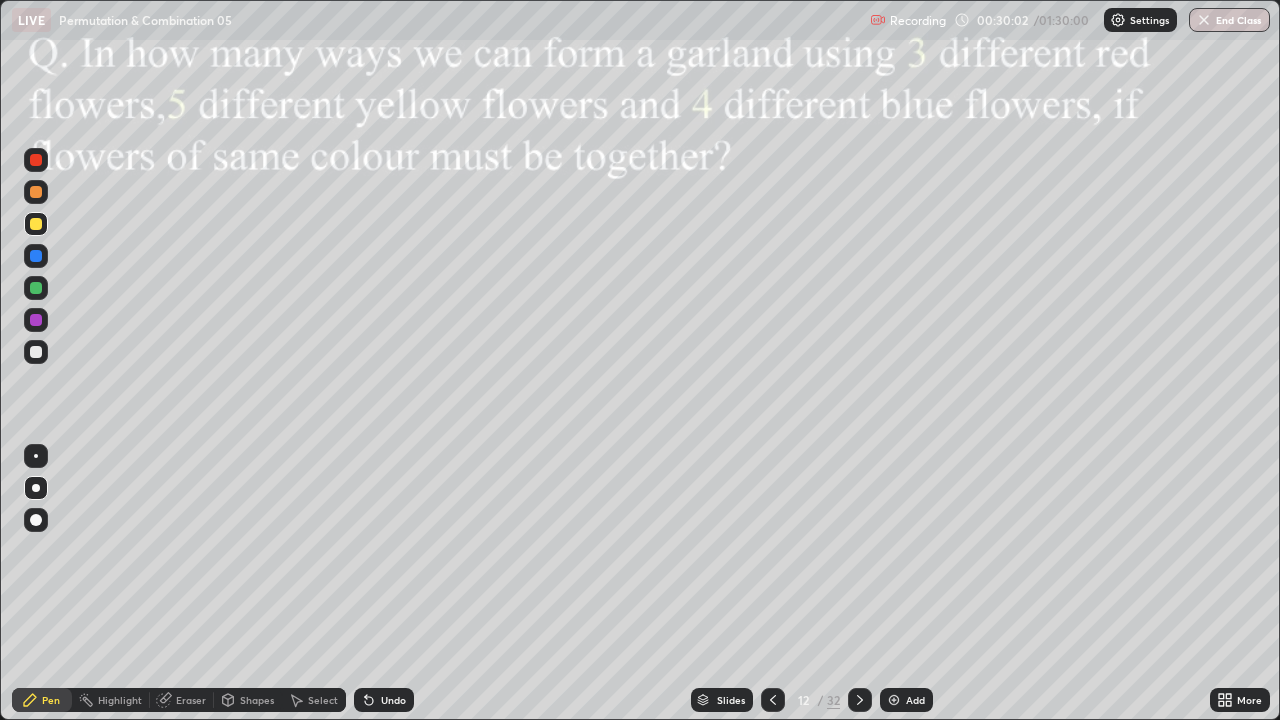 click at bounding box center [36, 256] 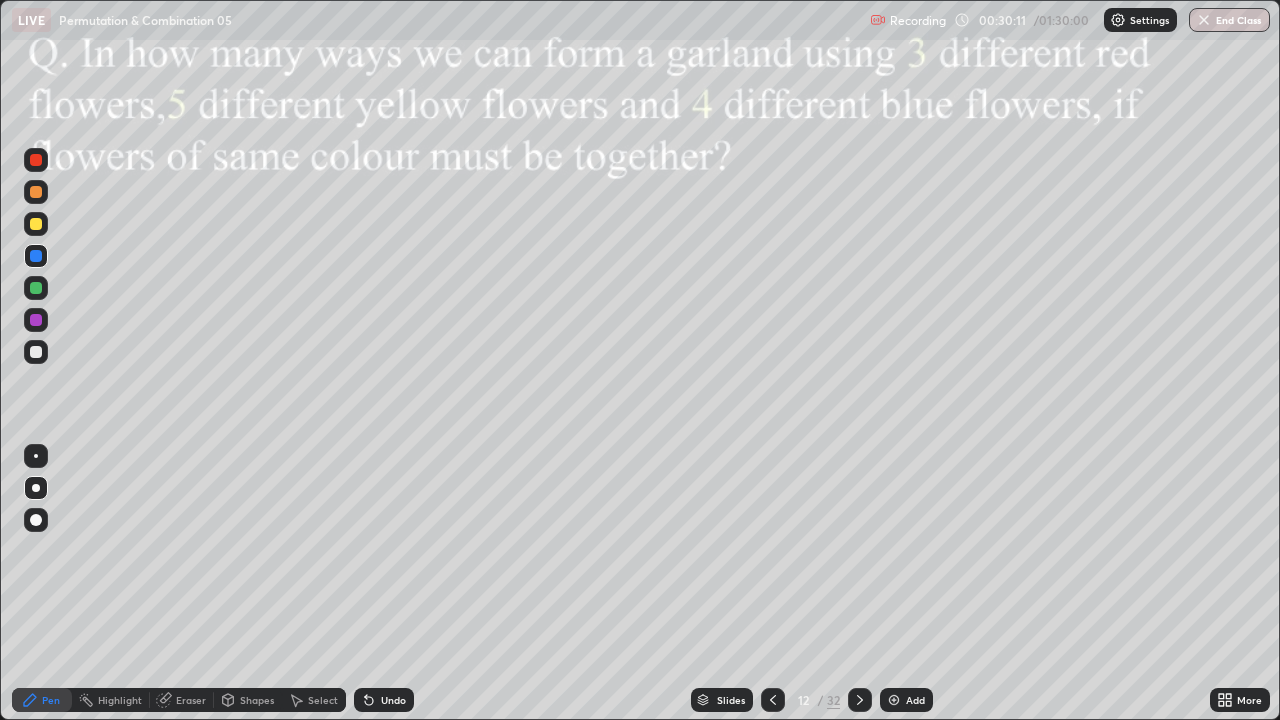 click on "Pen" at bounding box center (51, 700) 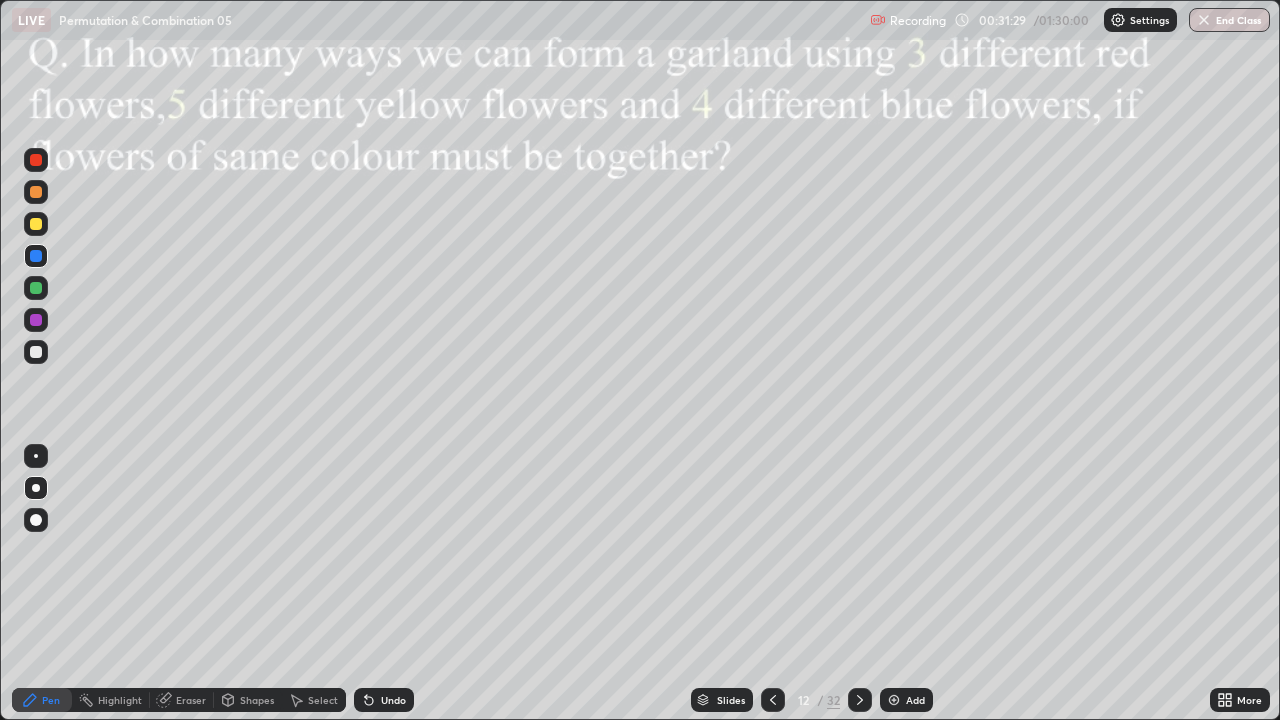 click 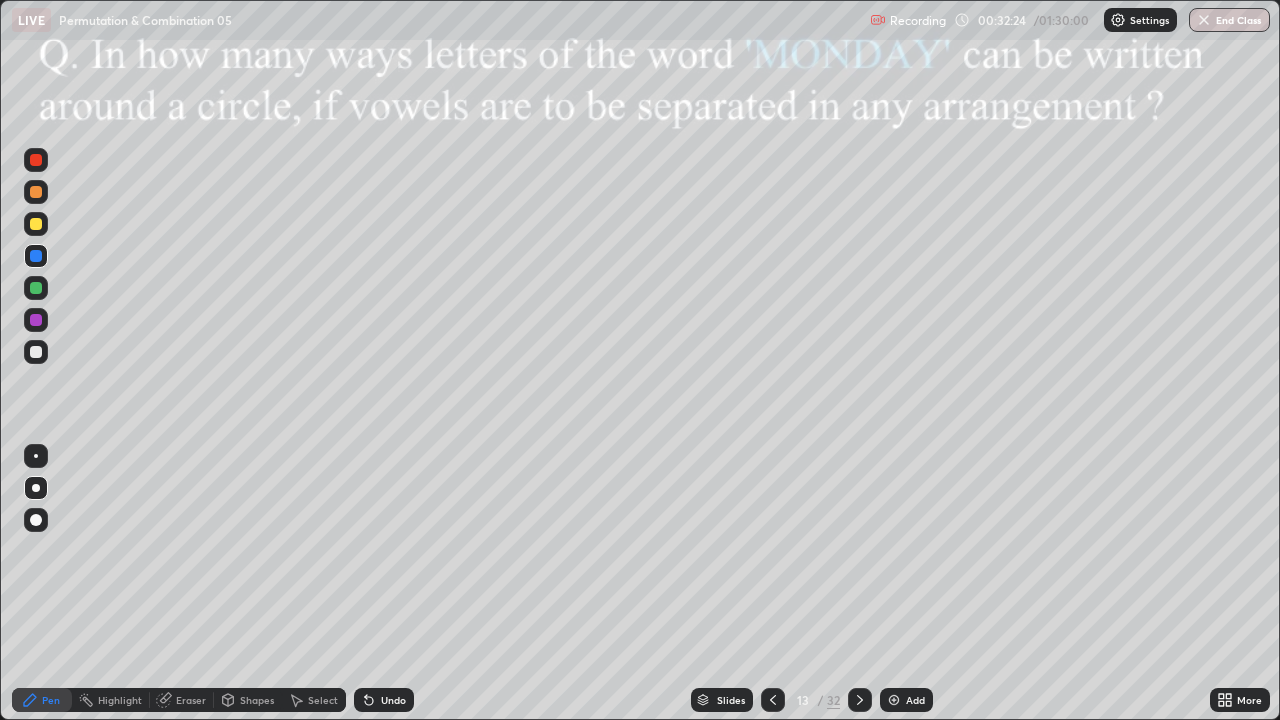 click at bounding box center [36, 256] 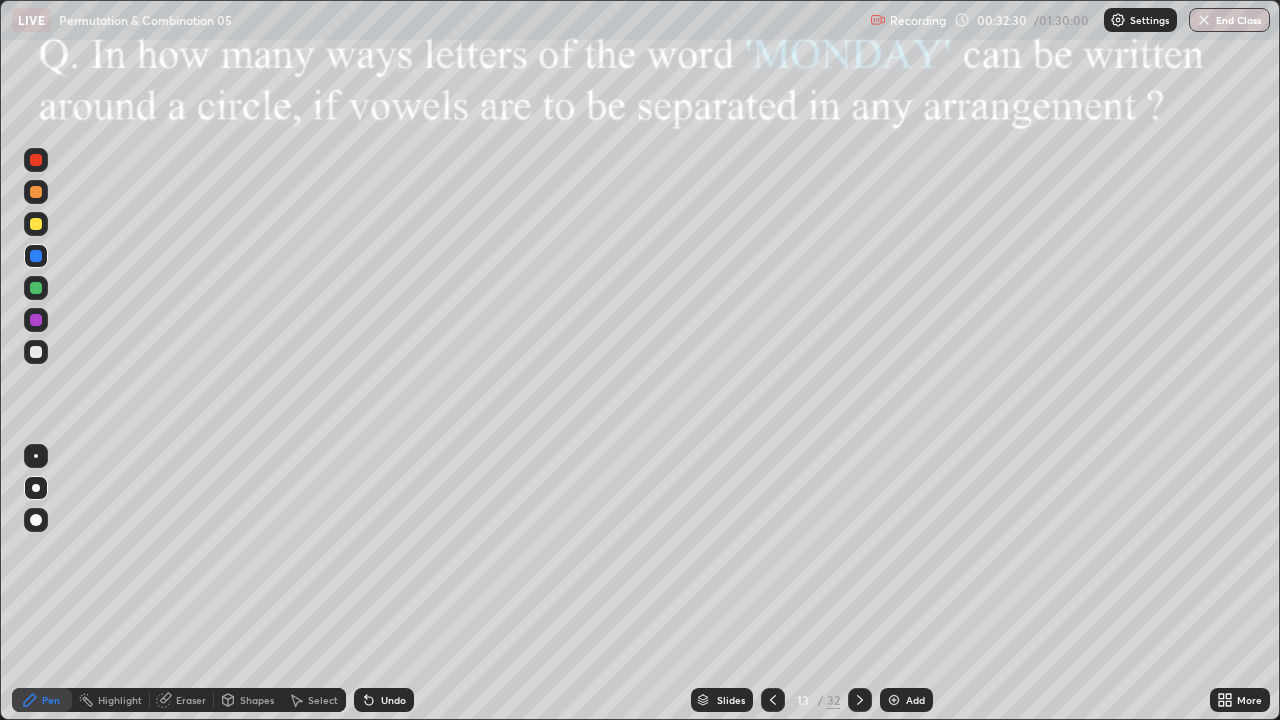 click at bounding box center [36, 320] 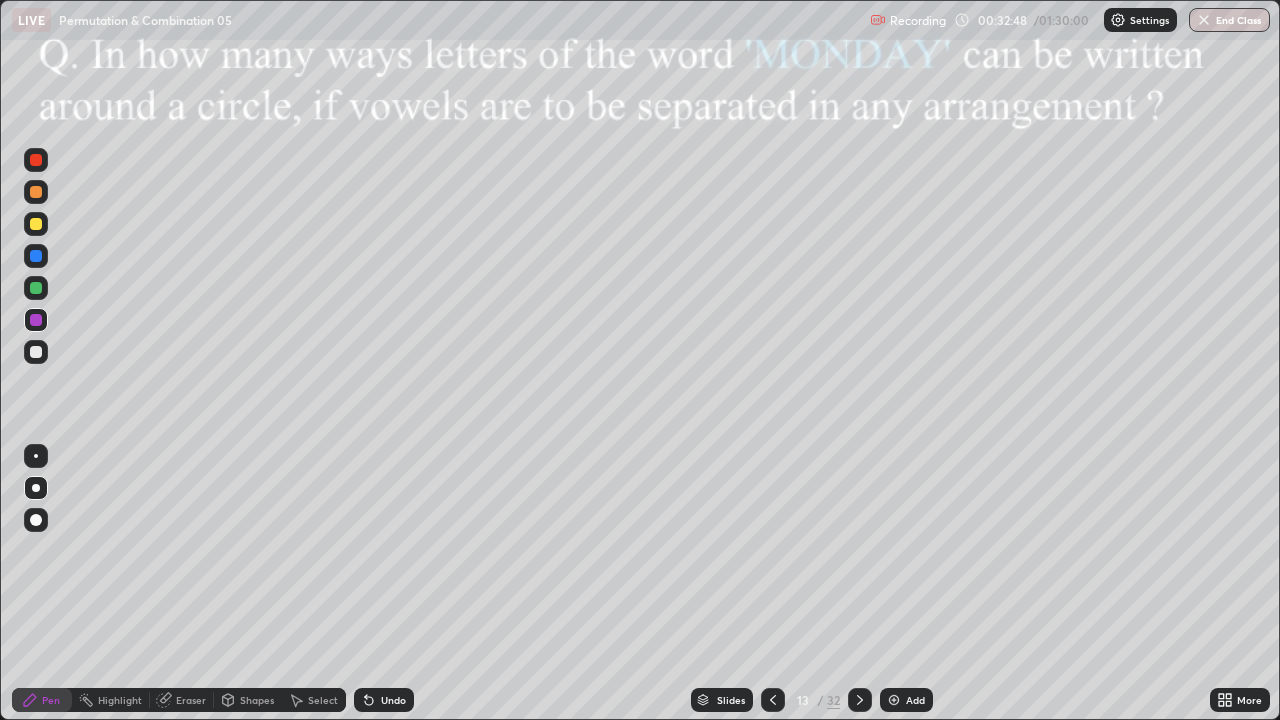 click at bounding box center (36, 192) 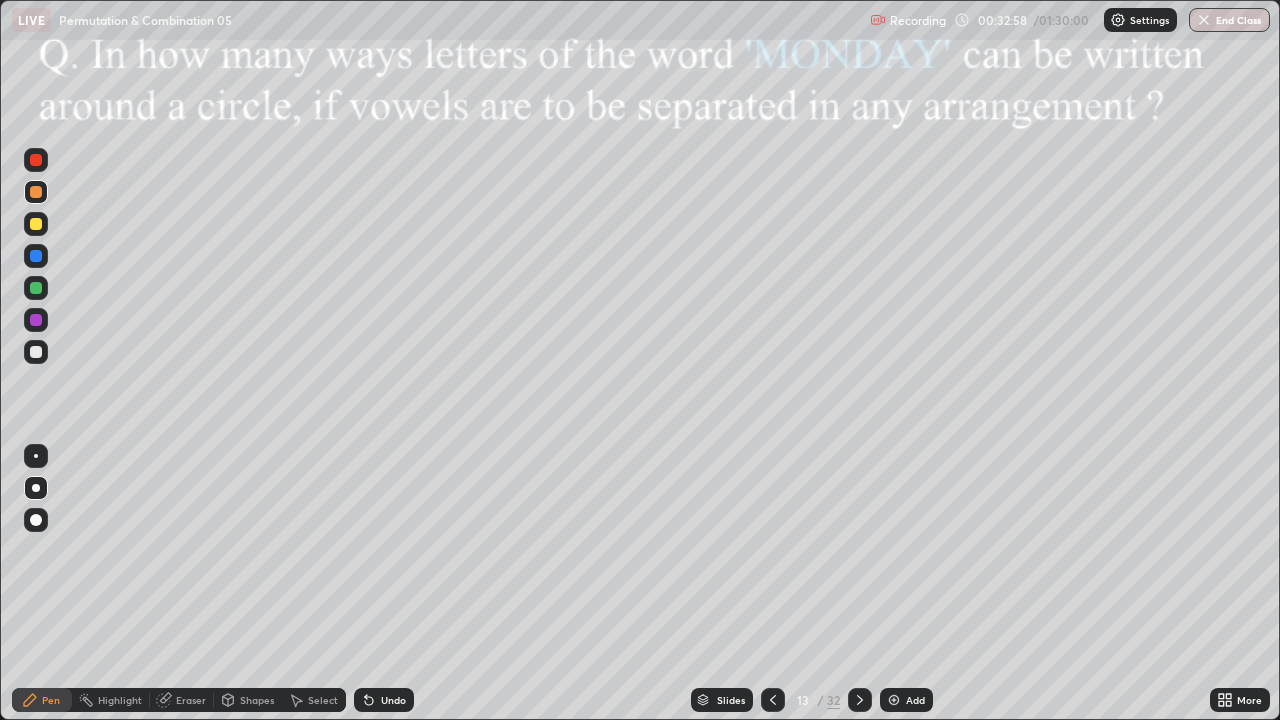 click on "Shapes" at bounding box center [257, 700] 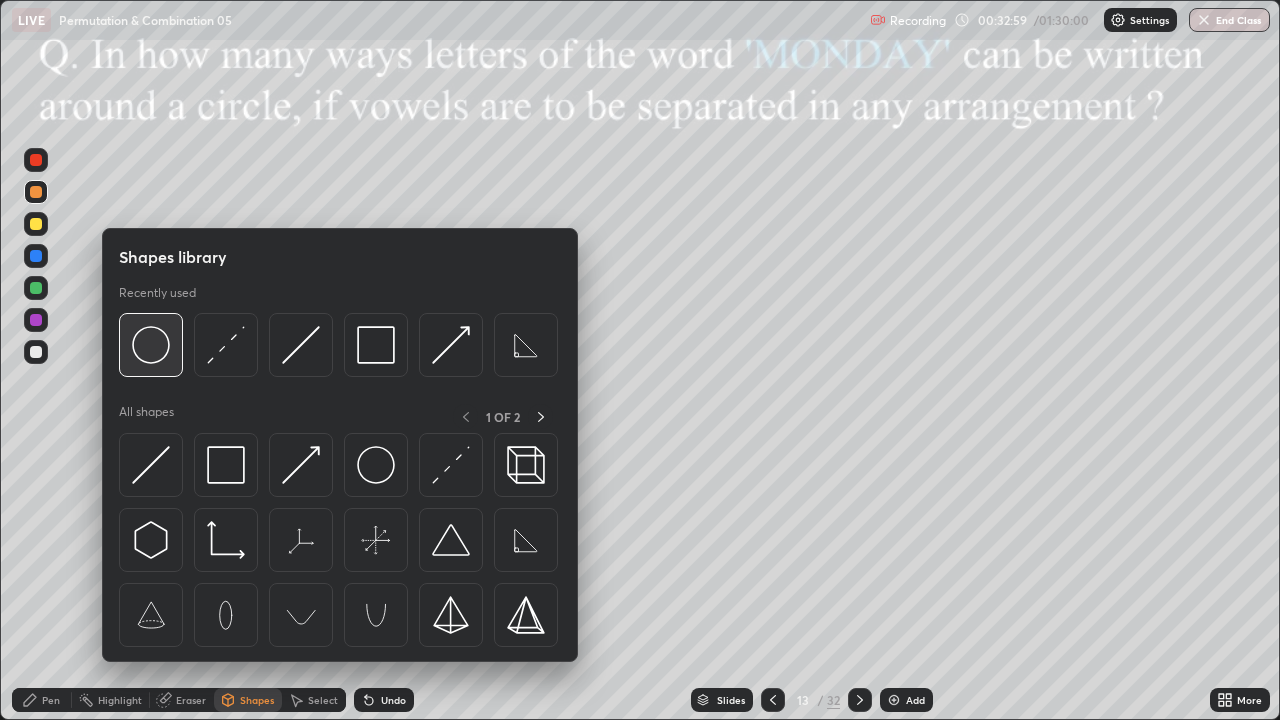 click at bounding box center (151, 345) 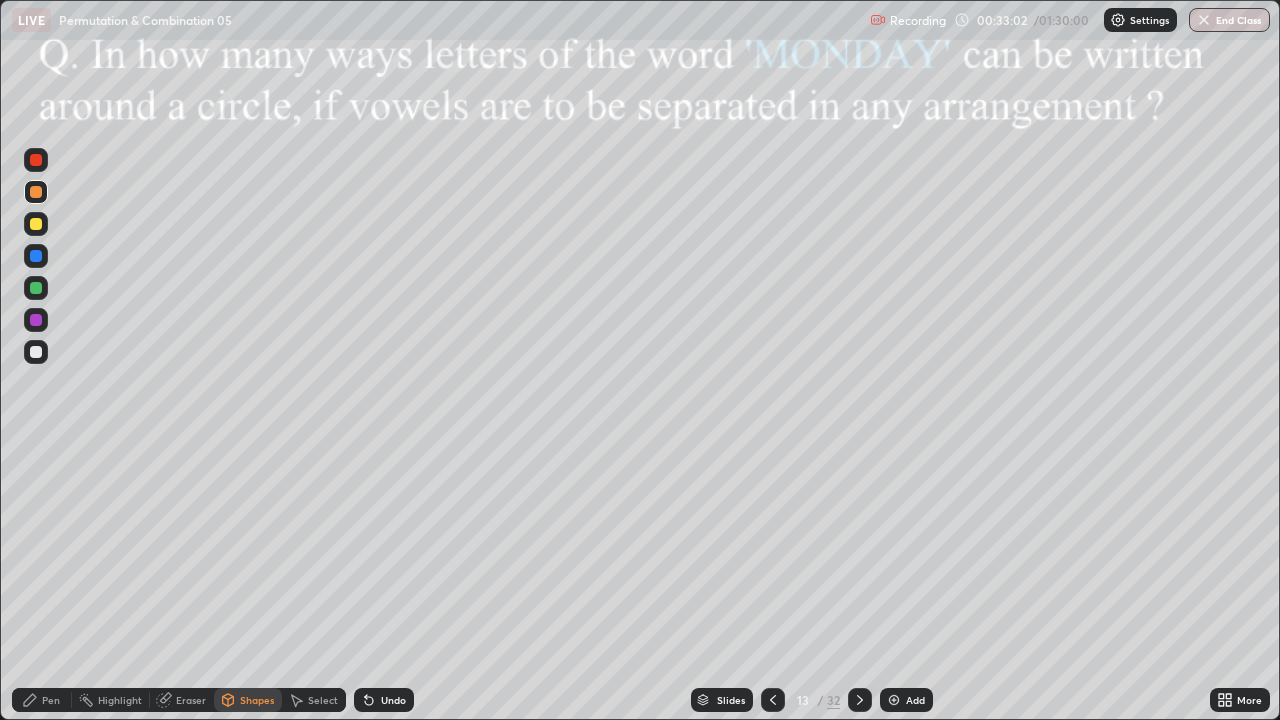 click at bounding box center (36, 352) 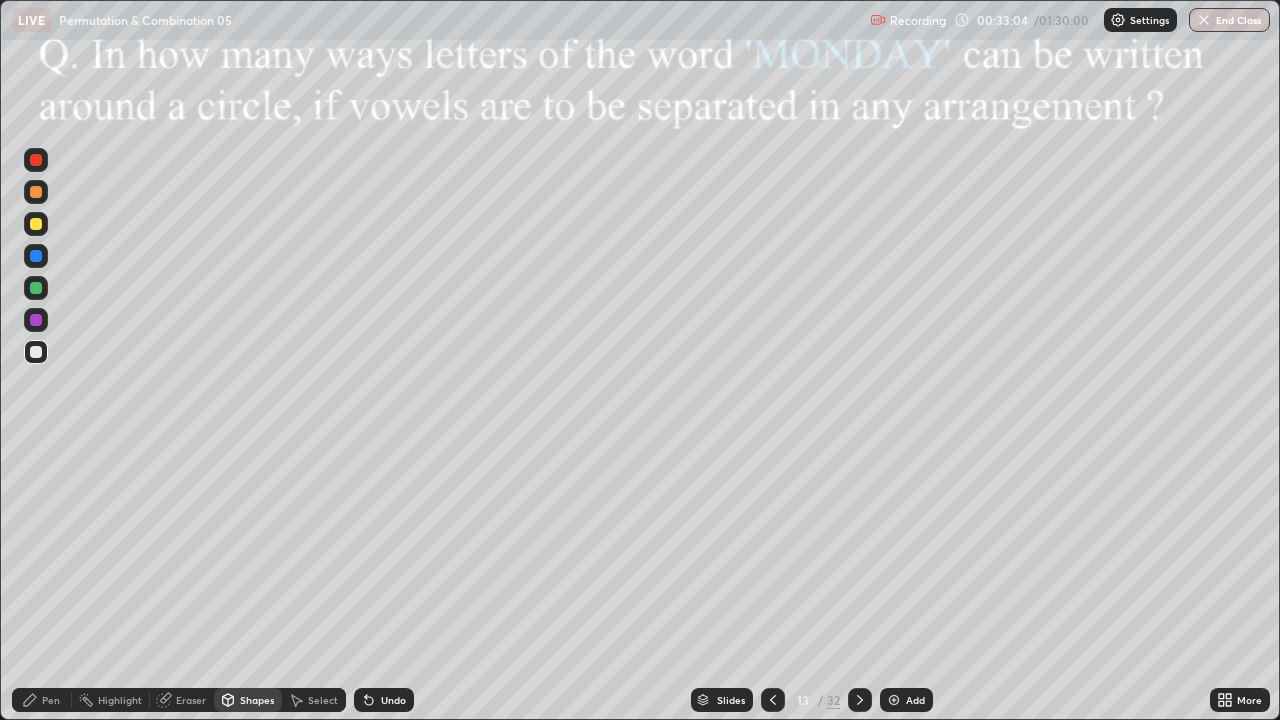 click on "Pen" at bounding box center (51, 700) 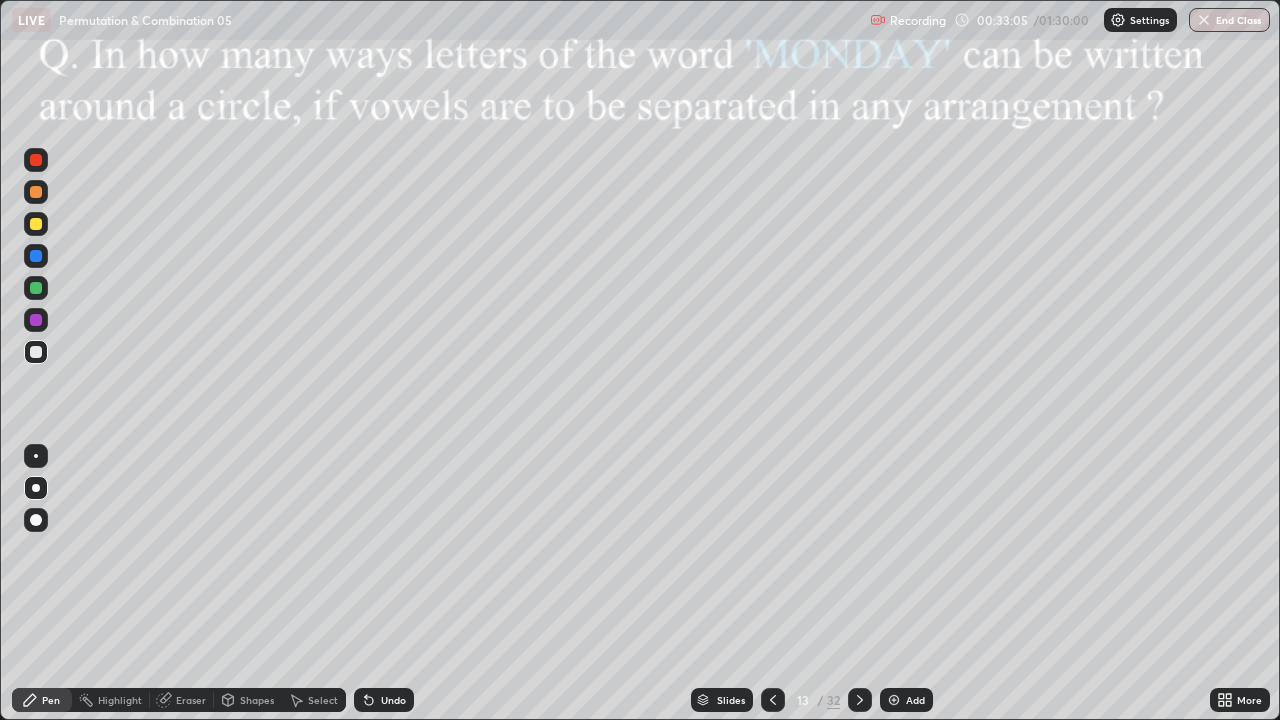 click at bounding box center (36, 320) 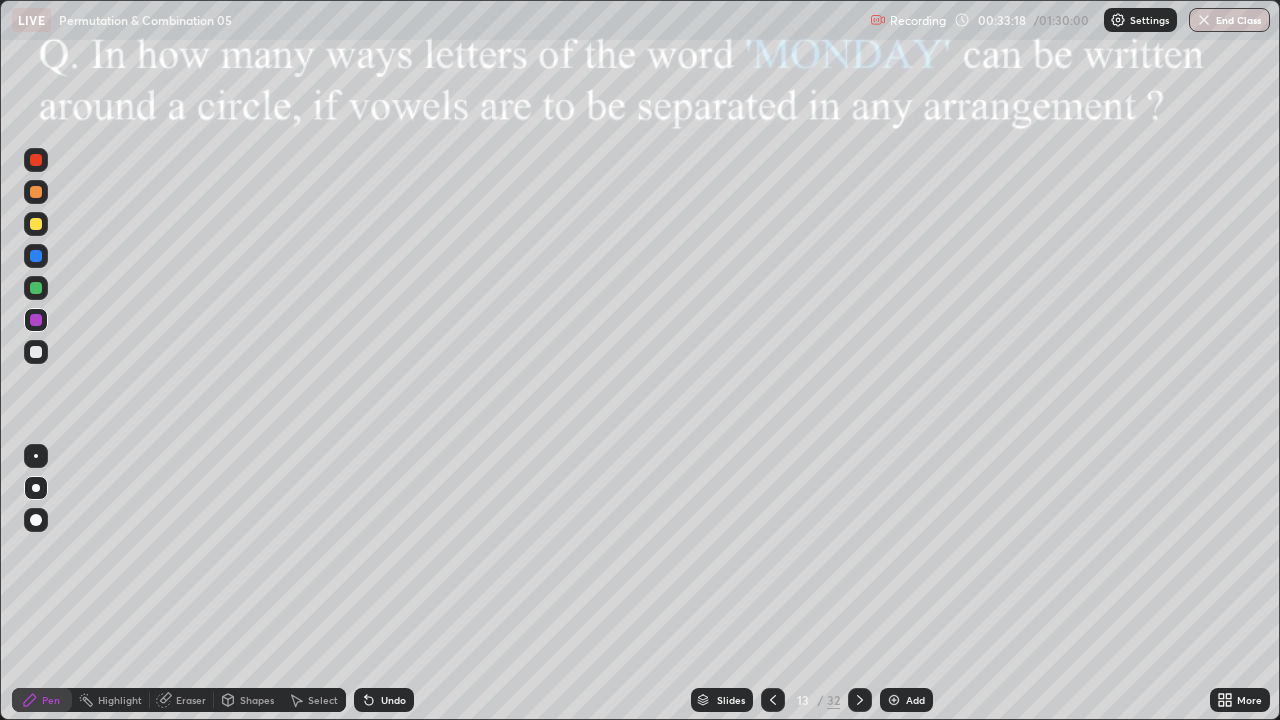 click at bounding box center [36, 192] 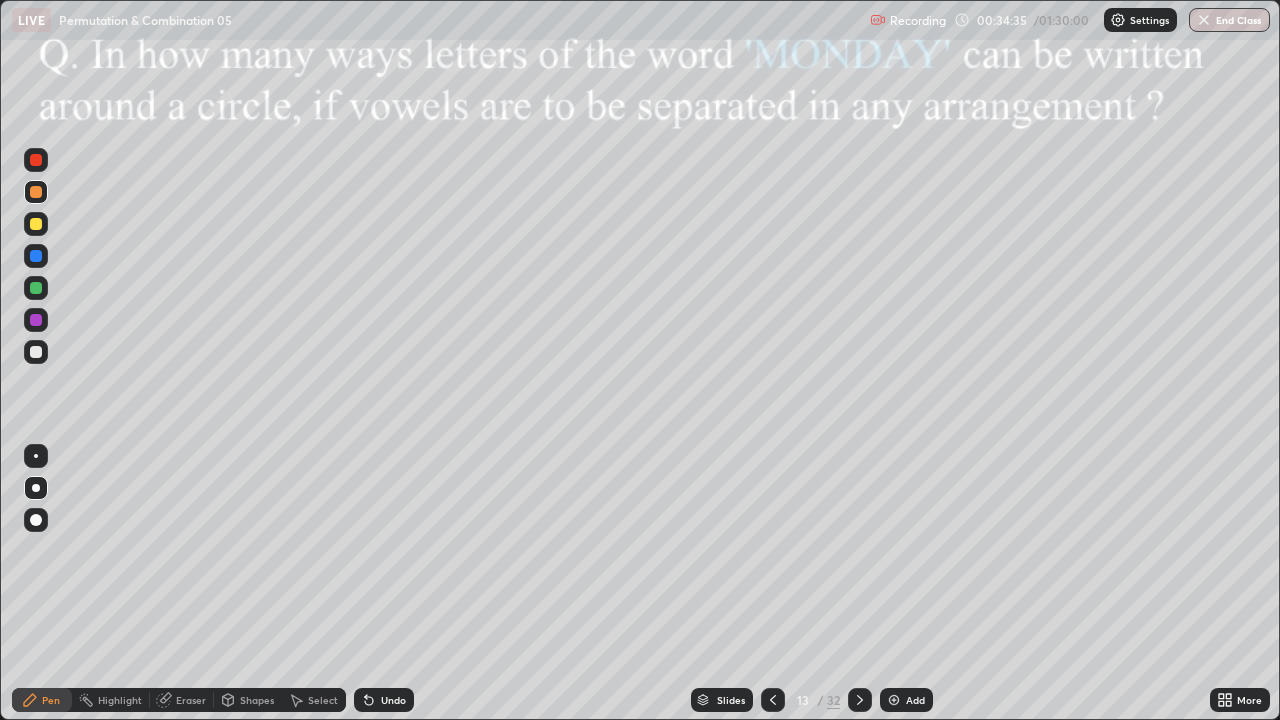 click 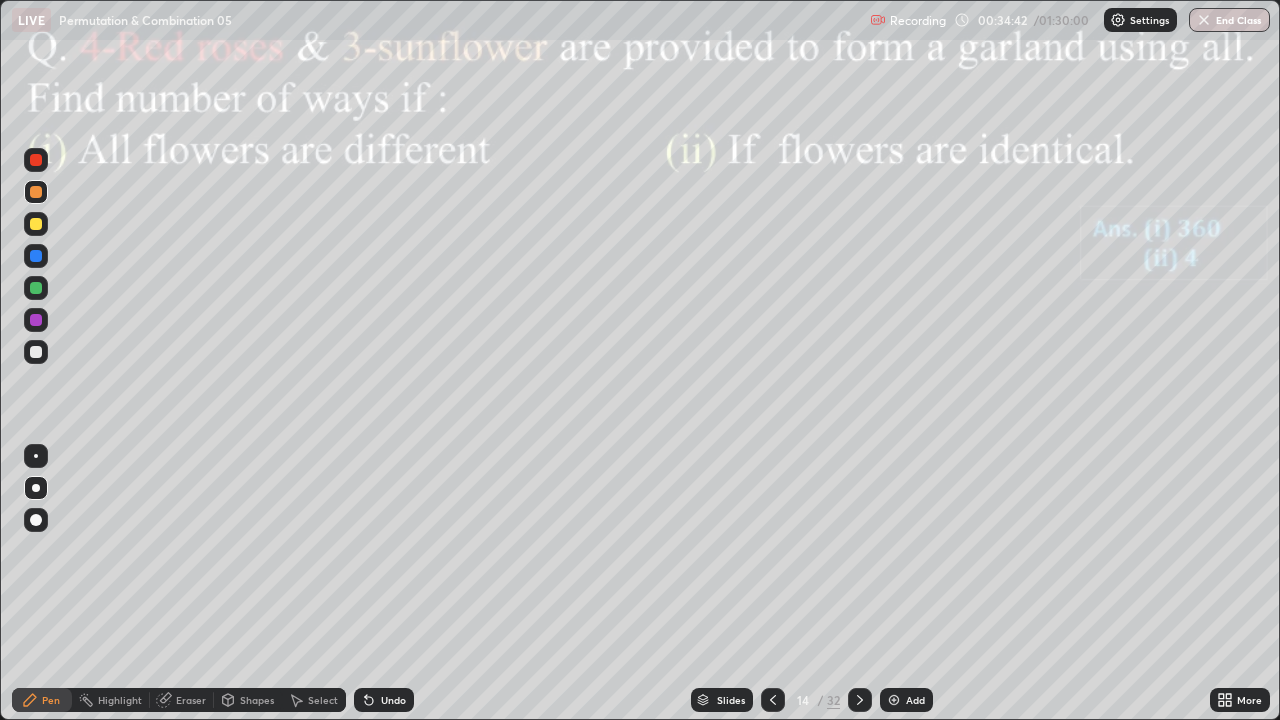 click at bounding box center [860, 700] 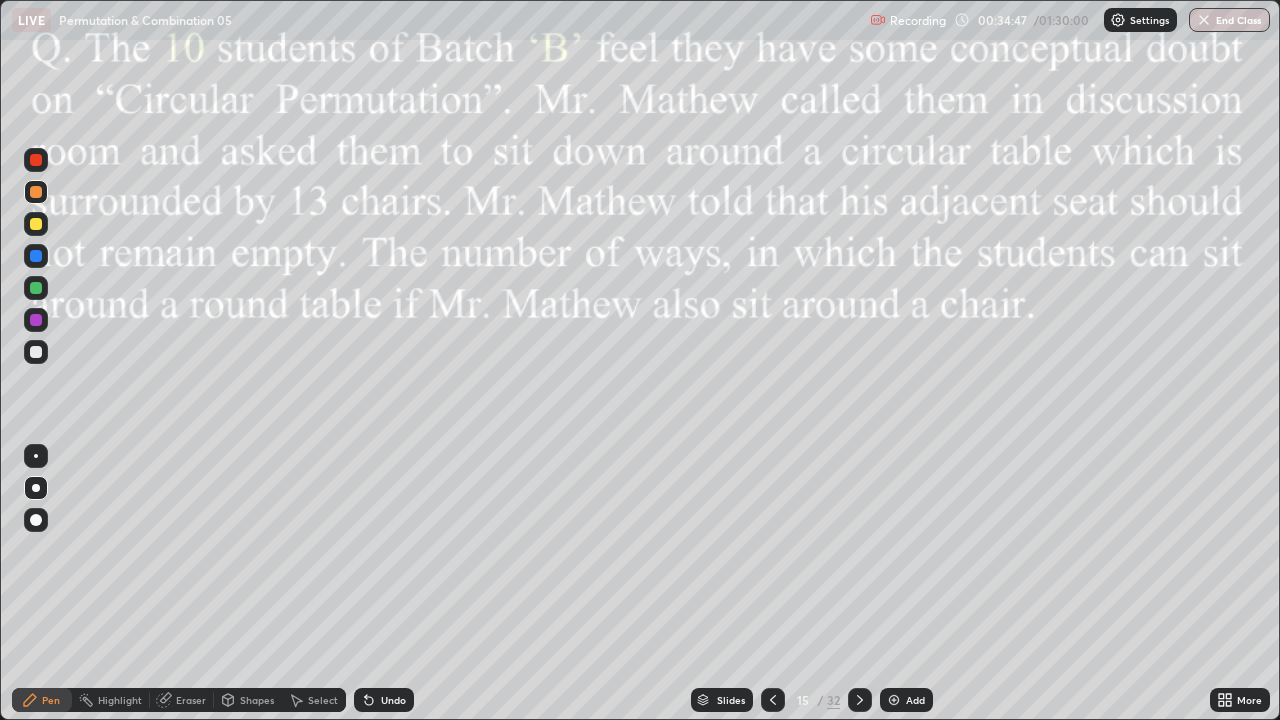 click at bounding box center [860, 700] 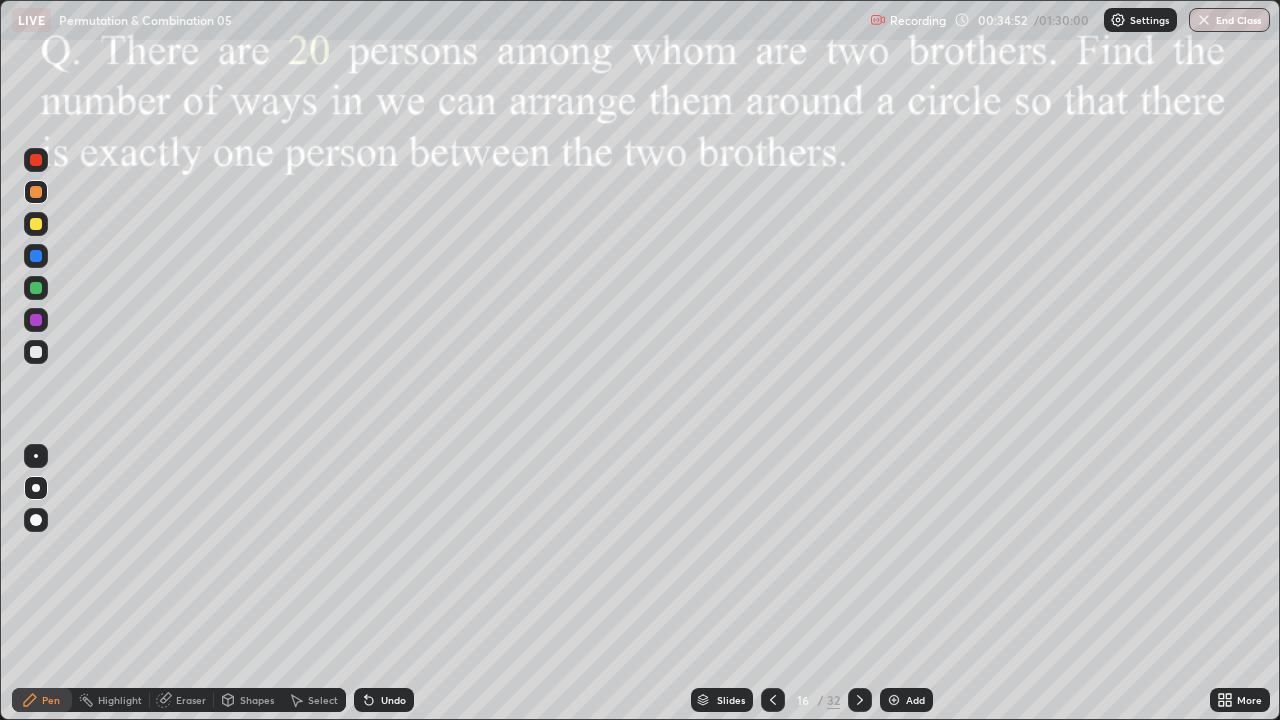 click 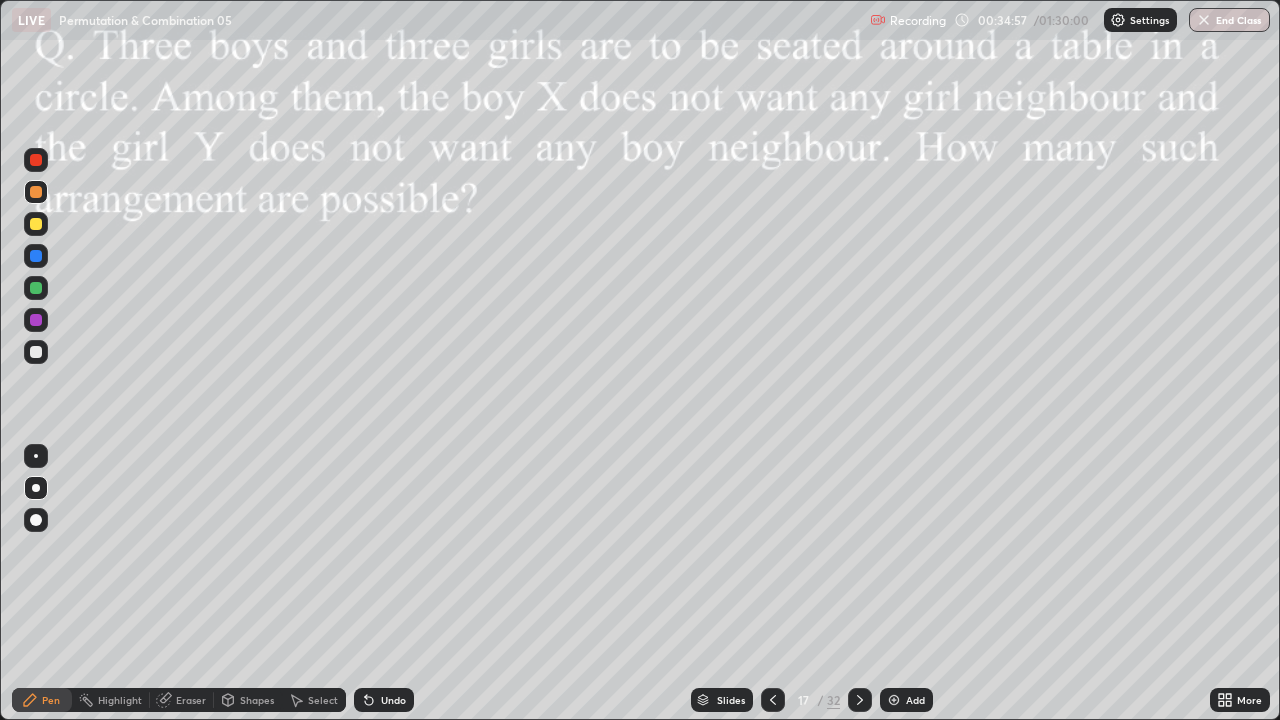 click at bounding box center (860, 700) 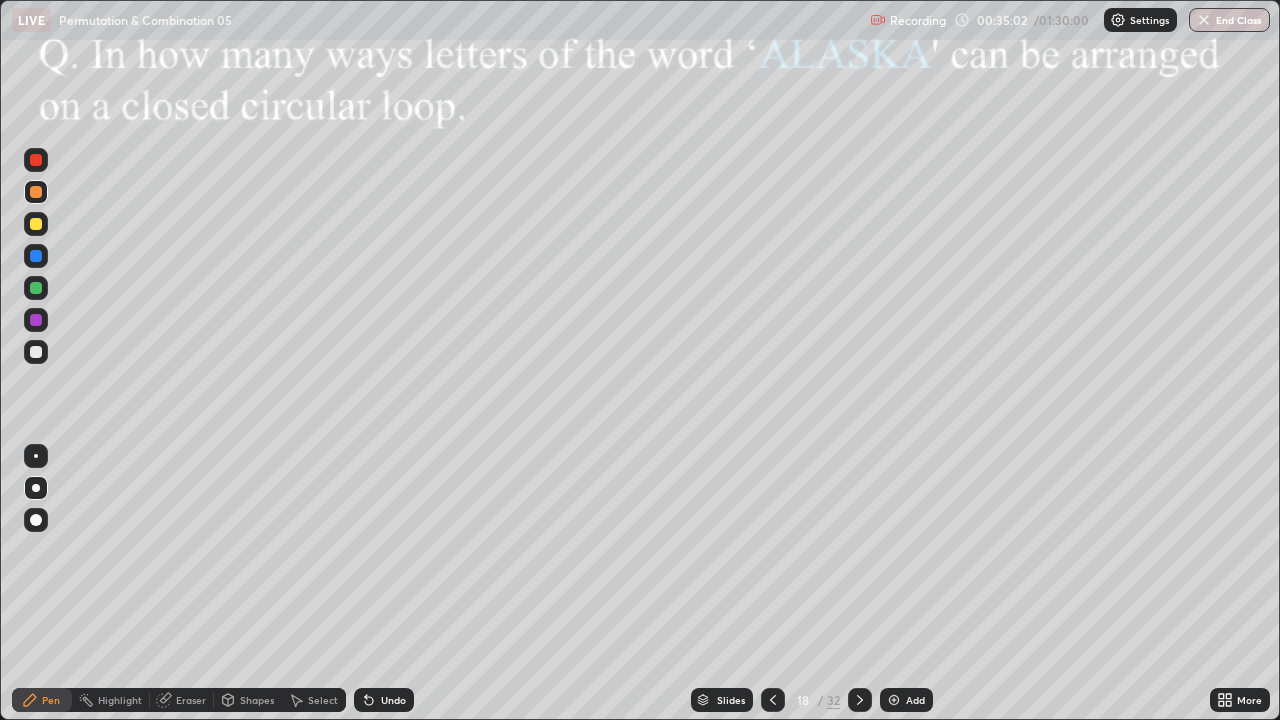 click 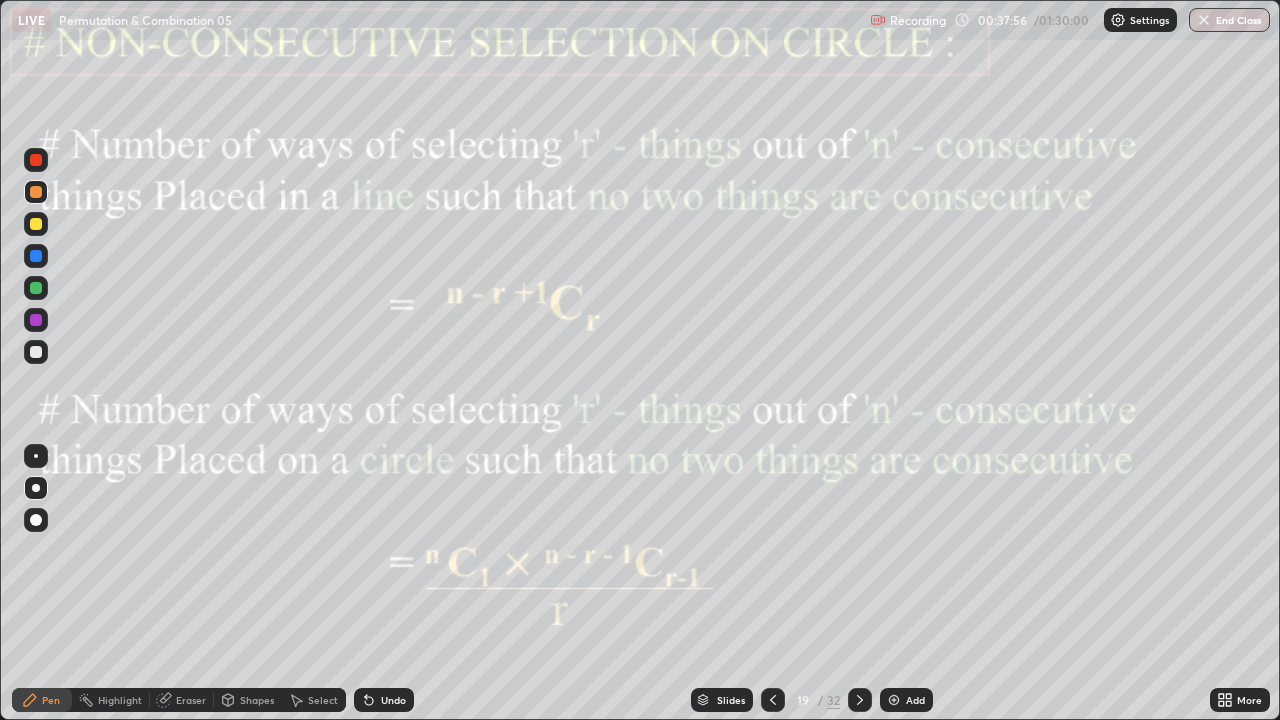 click 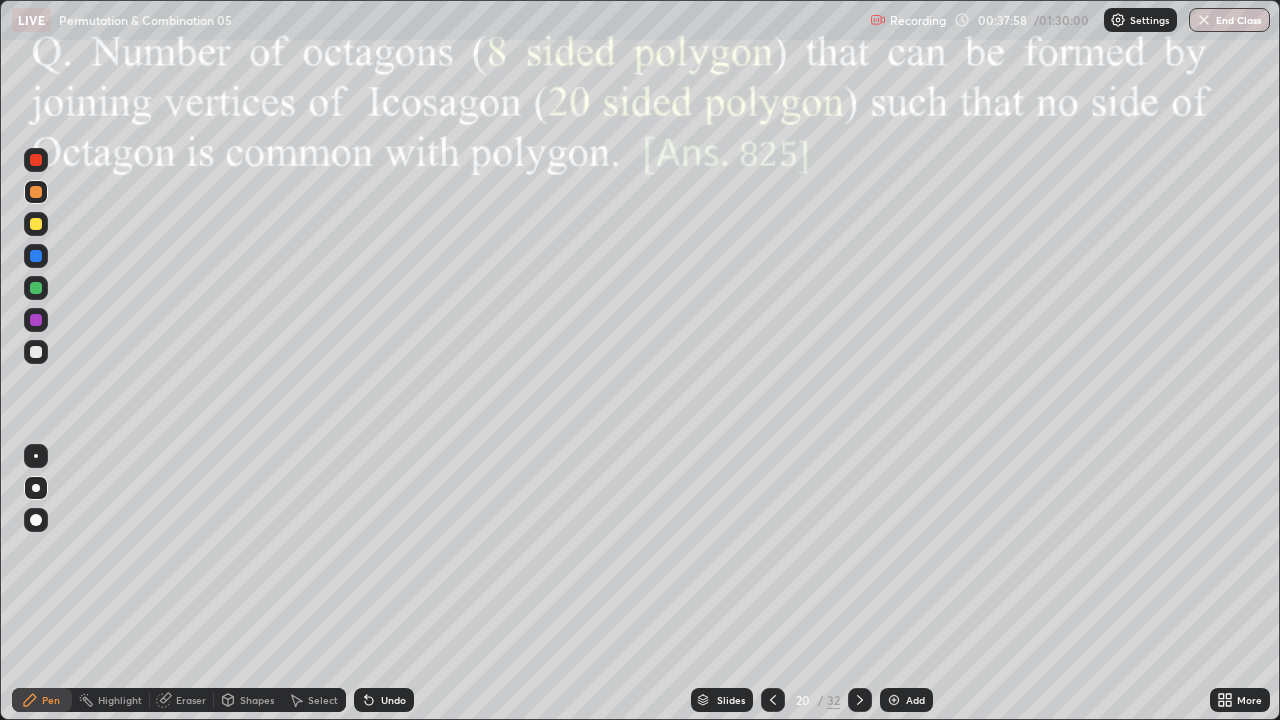 click 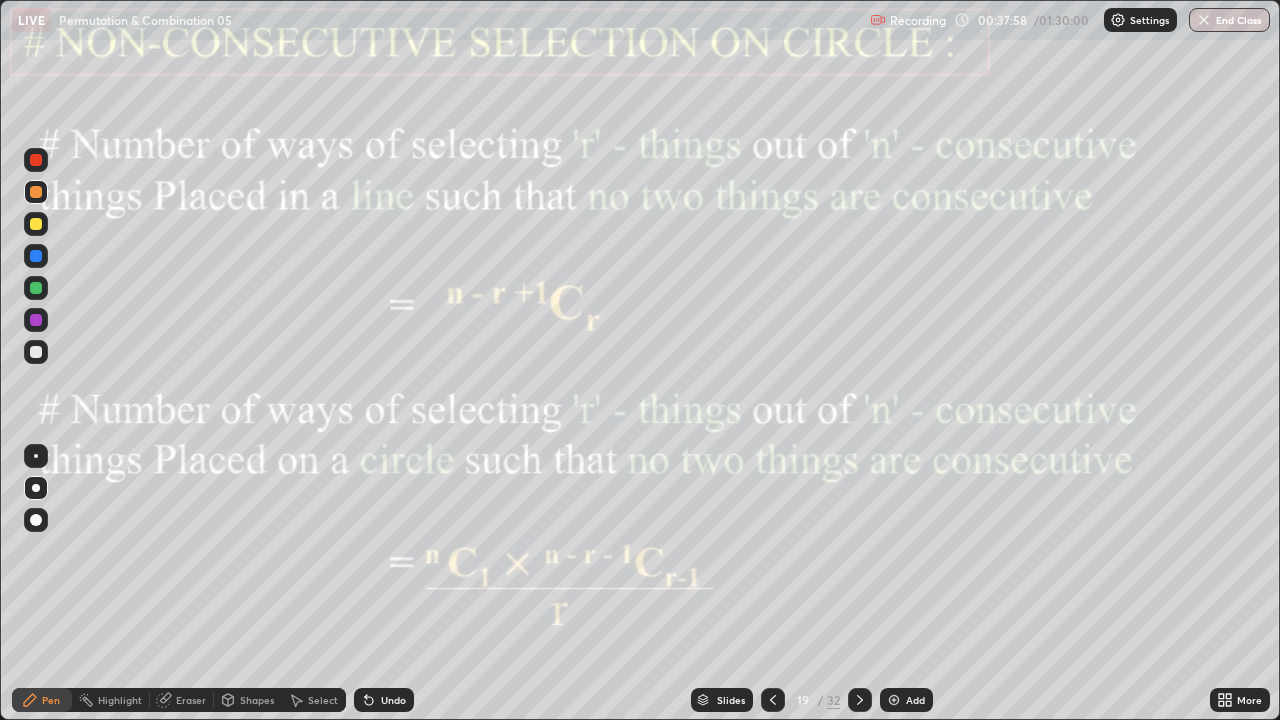 click on "Add" at bounding box center (906, 700) 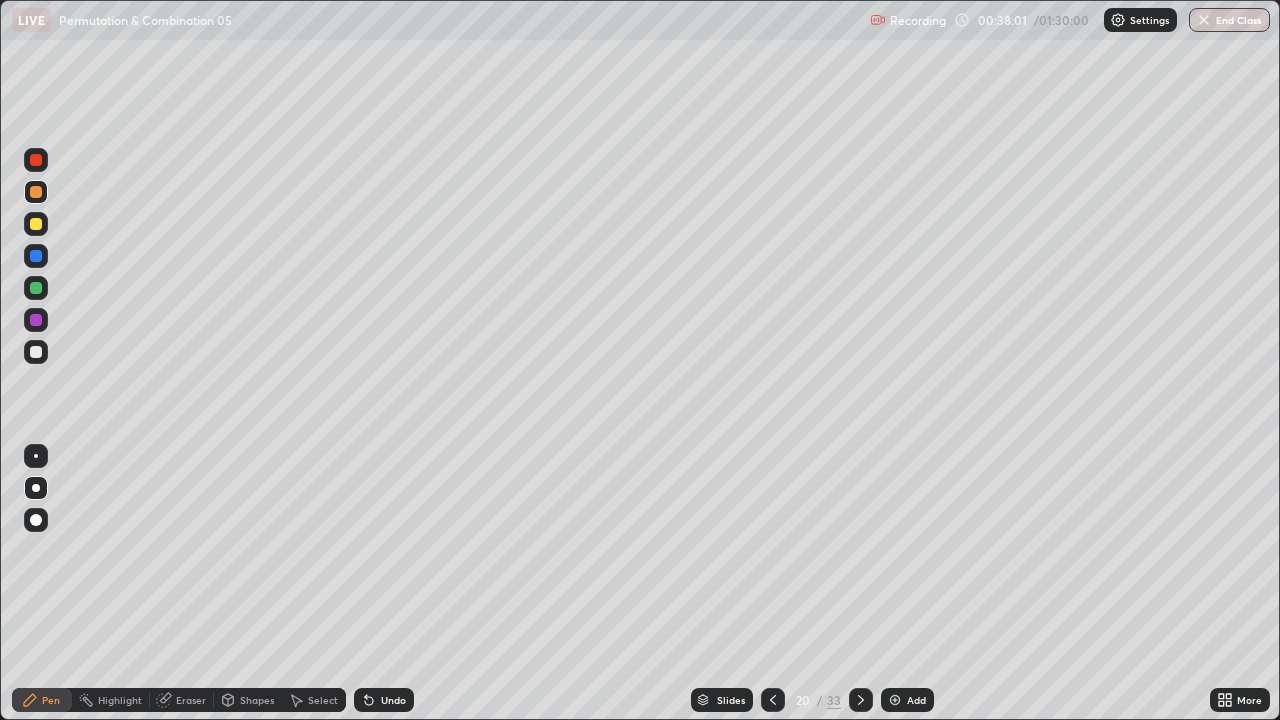 click on "Shapes" at bounding box center (257, 700) 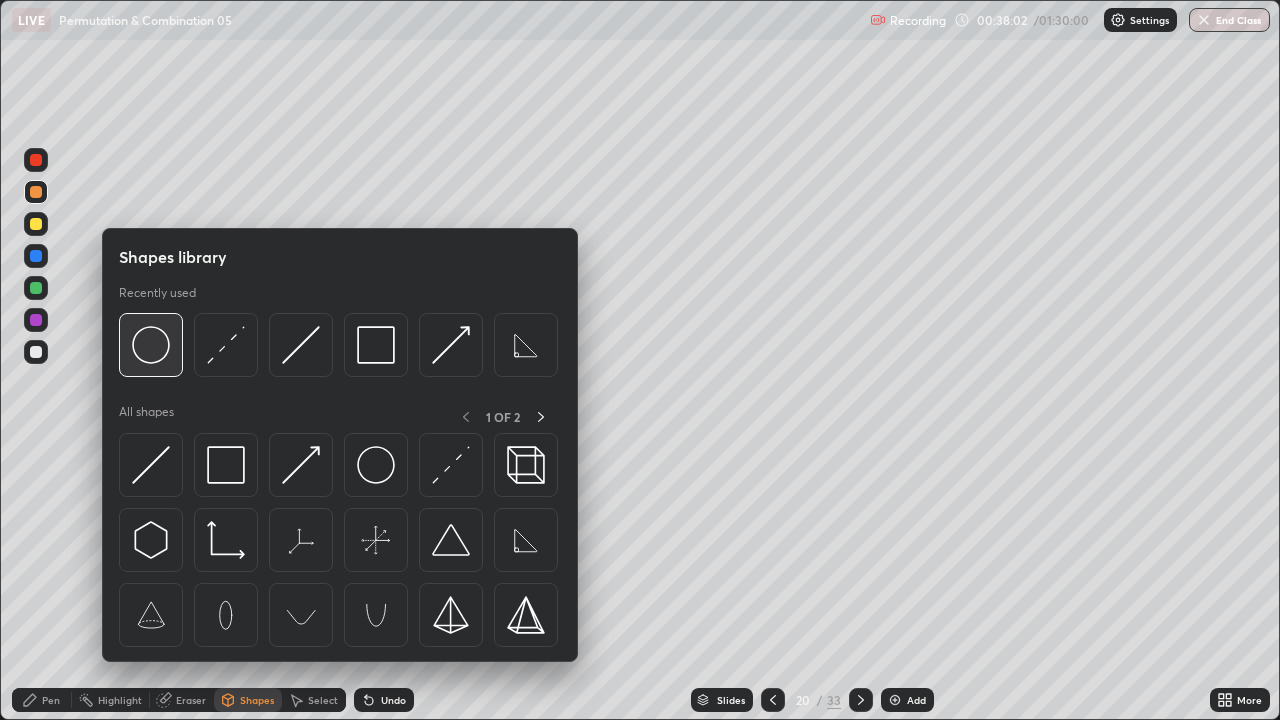 click at bounding box center (151, 345) 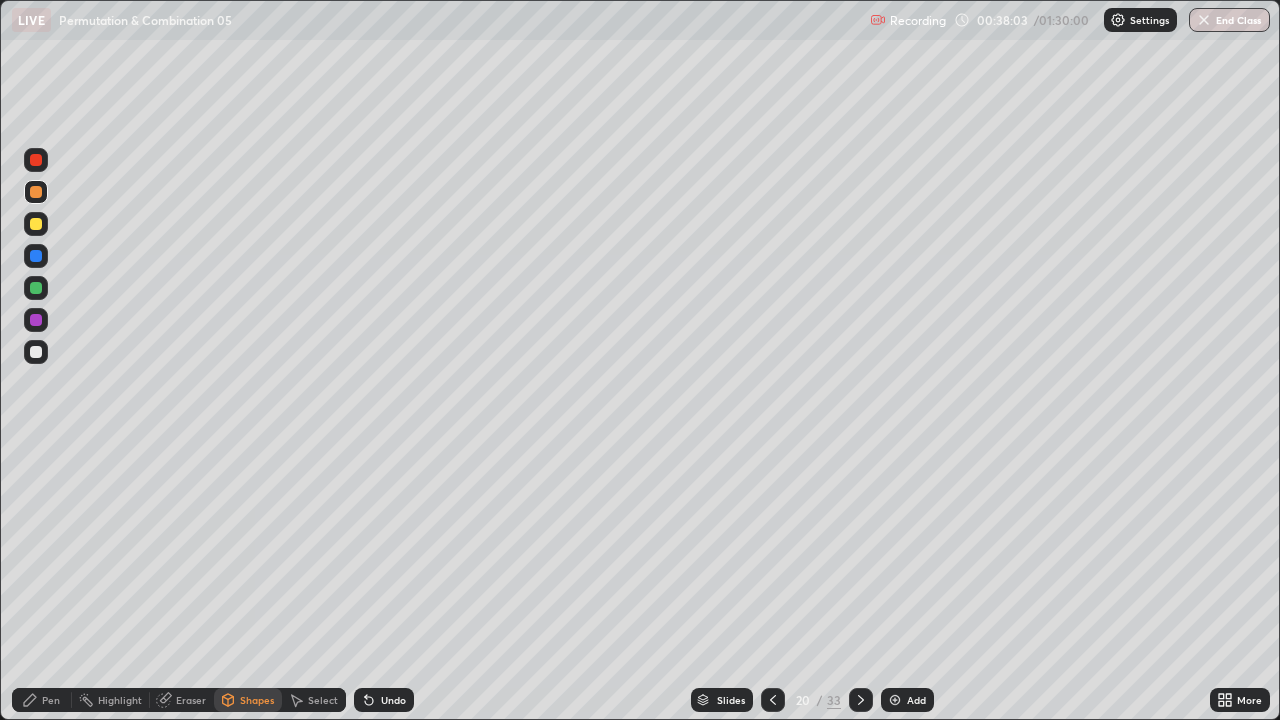 click at bounding box center [36, 320] 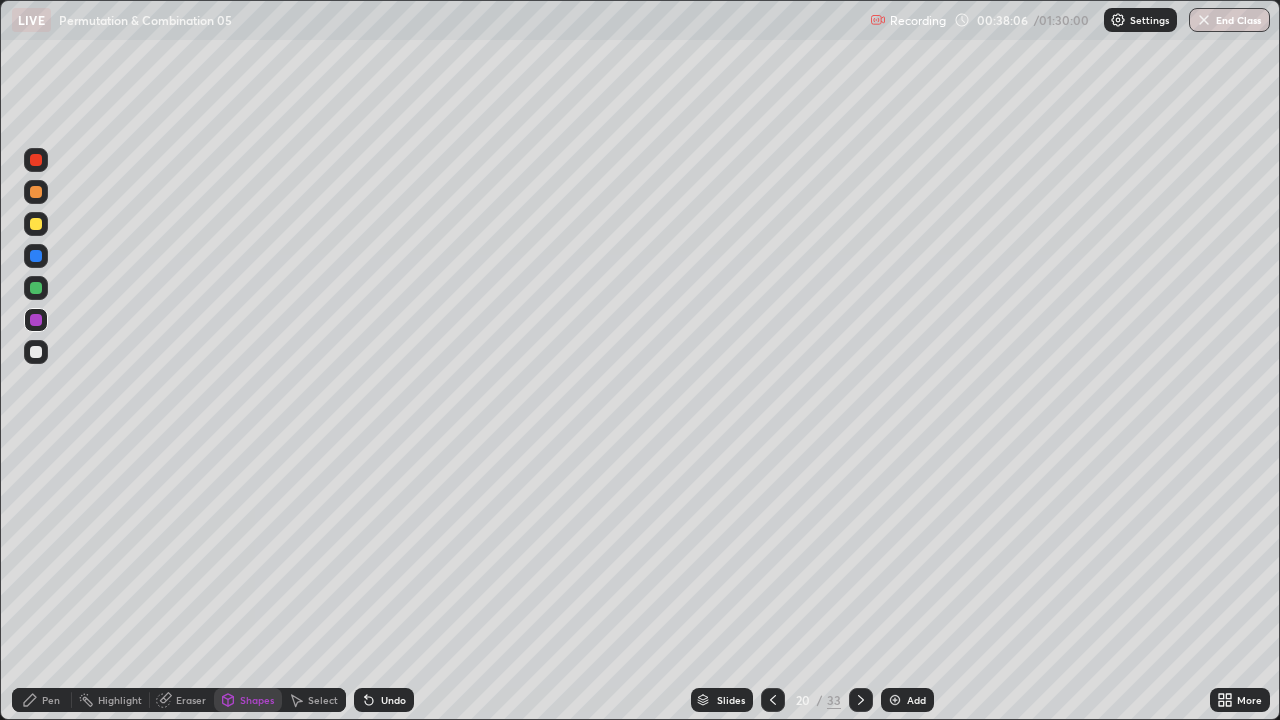 click on "Pen" at bounding box center [51, 700] 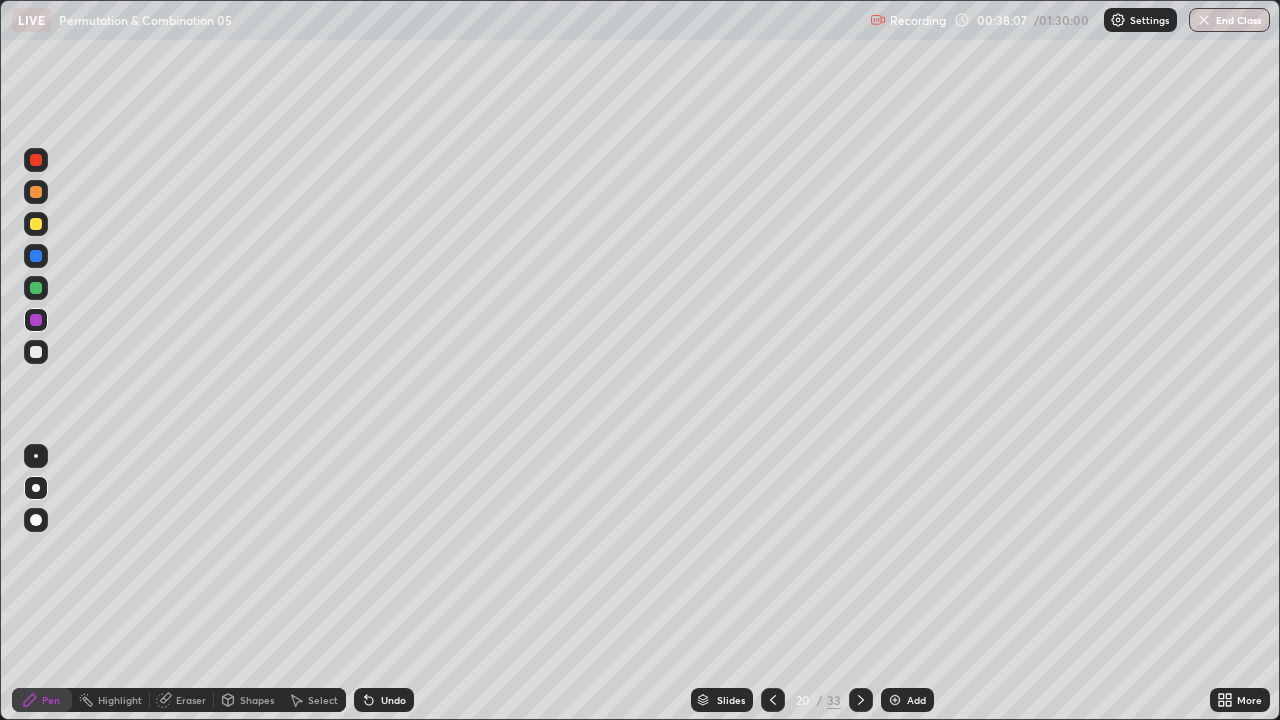 click at bounding box center [36, 320] 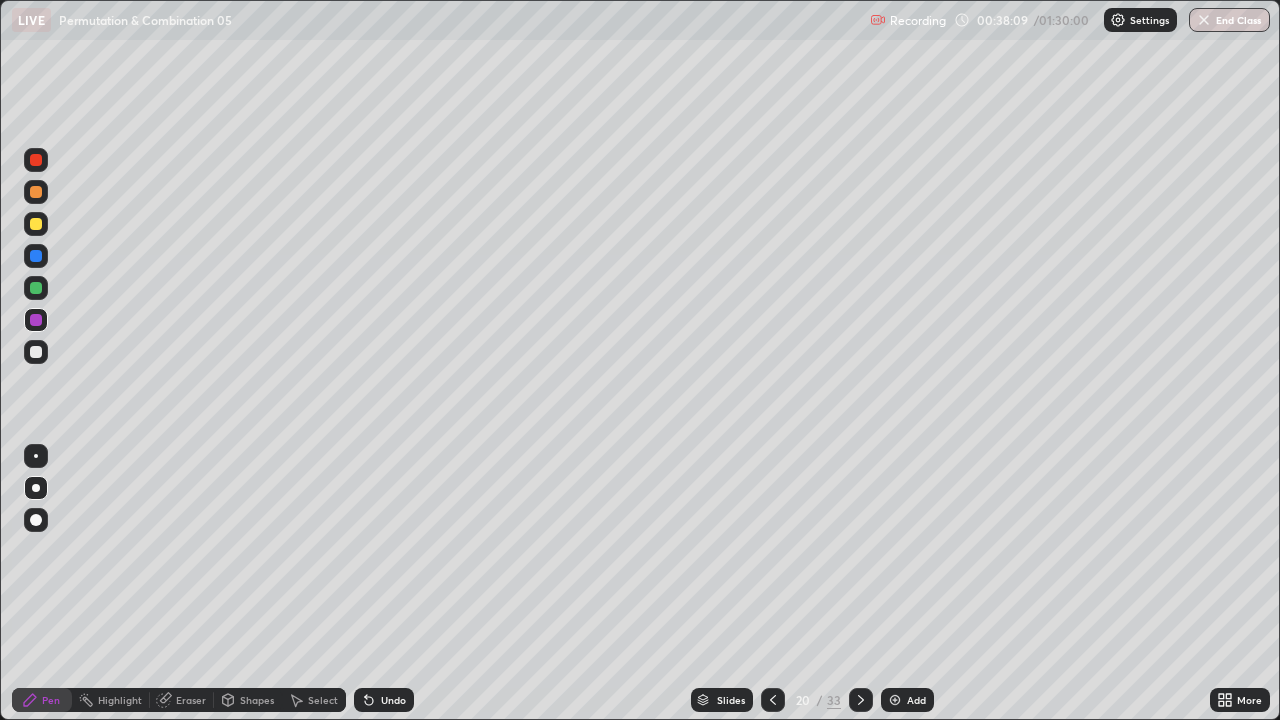 click on "Undo" at bounding box center (384, 700) 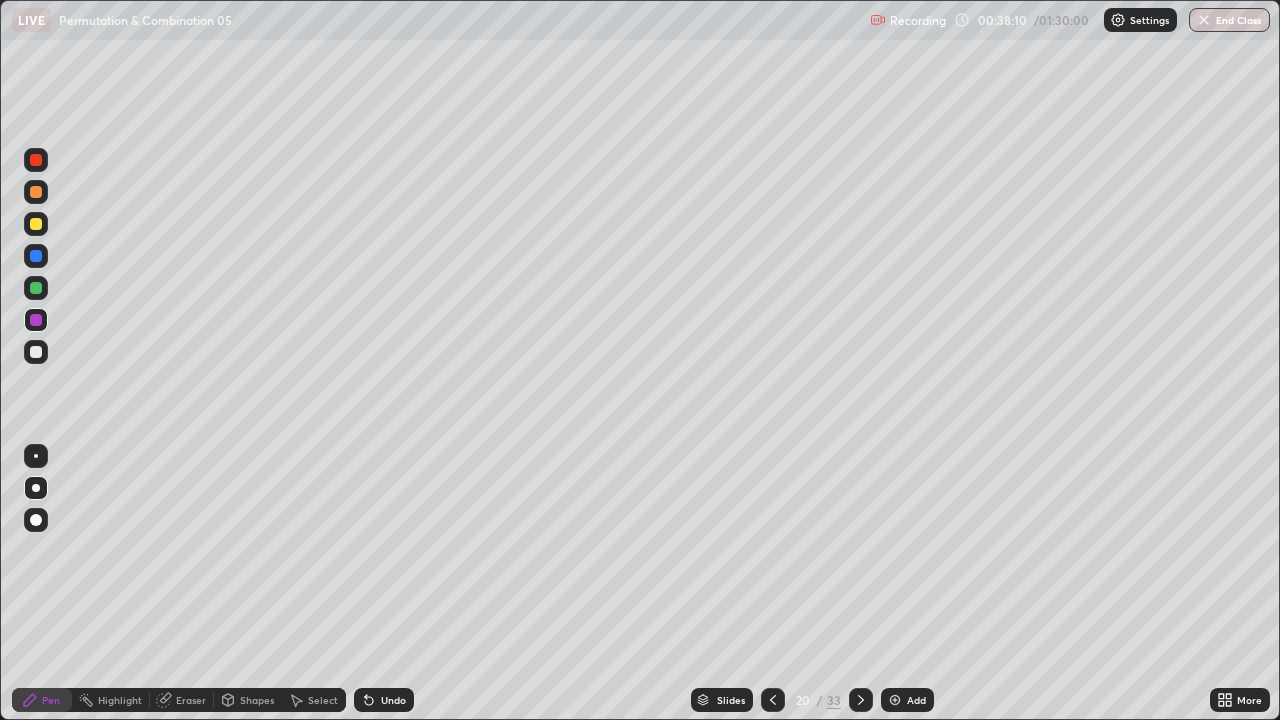 click at bounding box center [36, 224] 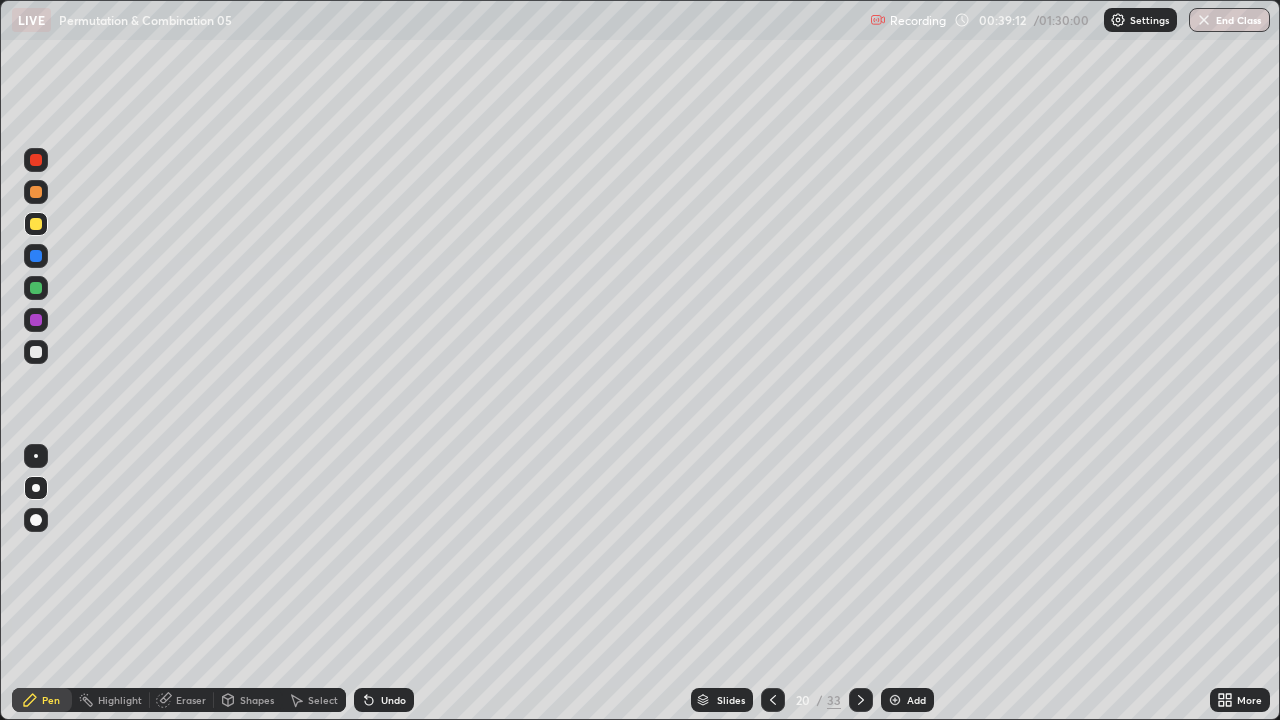 click at bounding box center [36, 288] 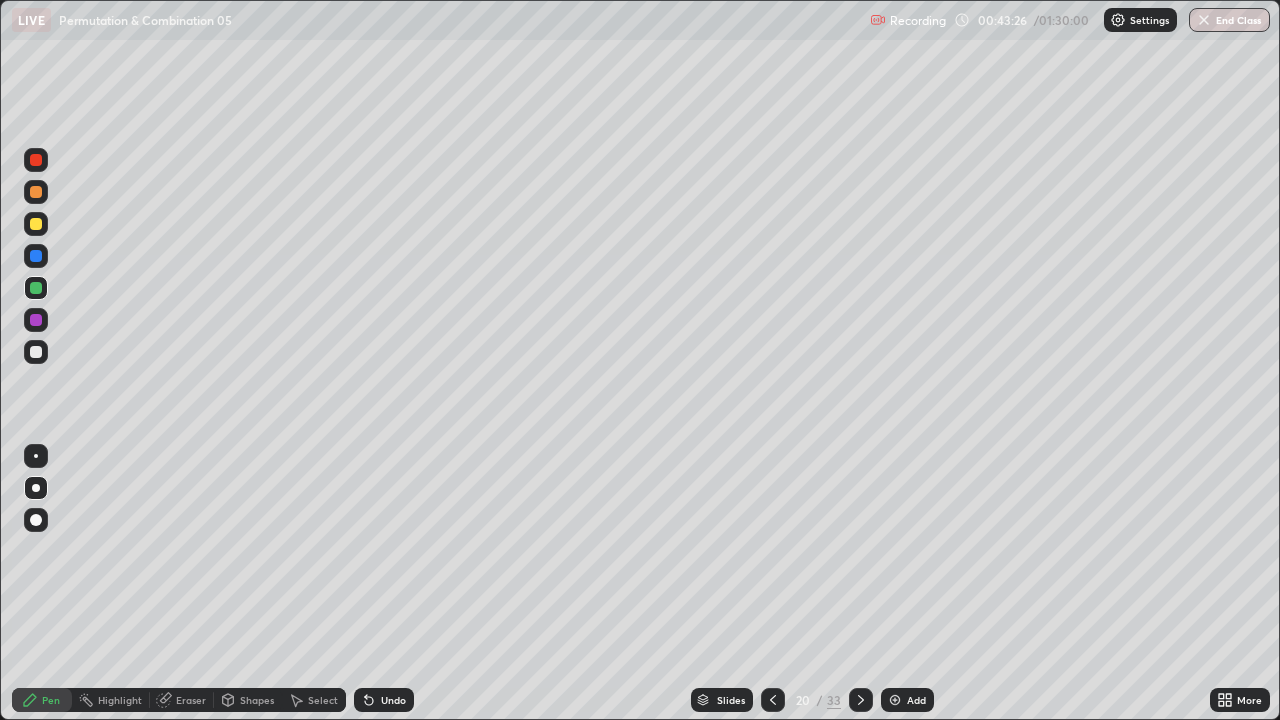 click 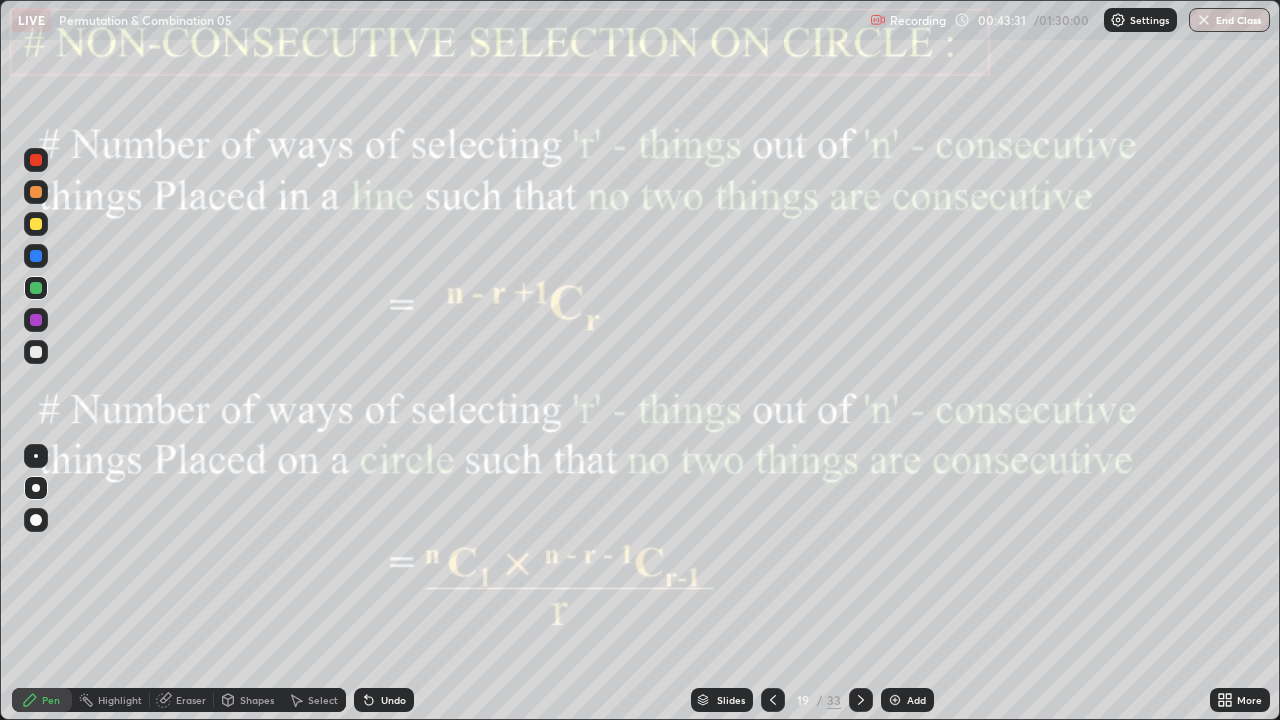 click 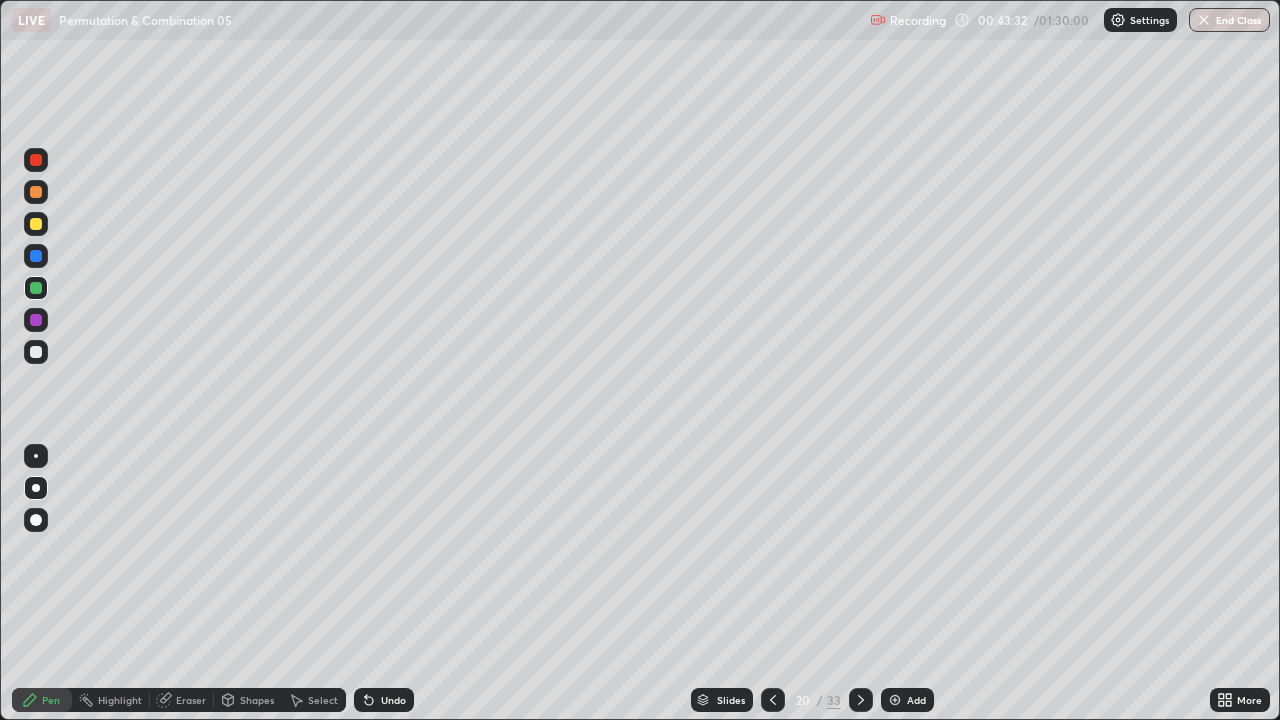 click 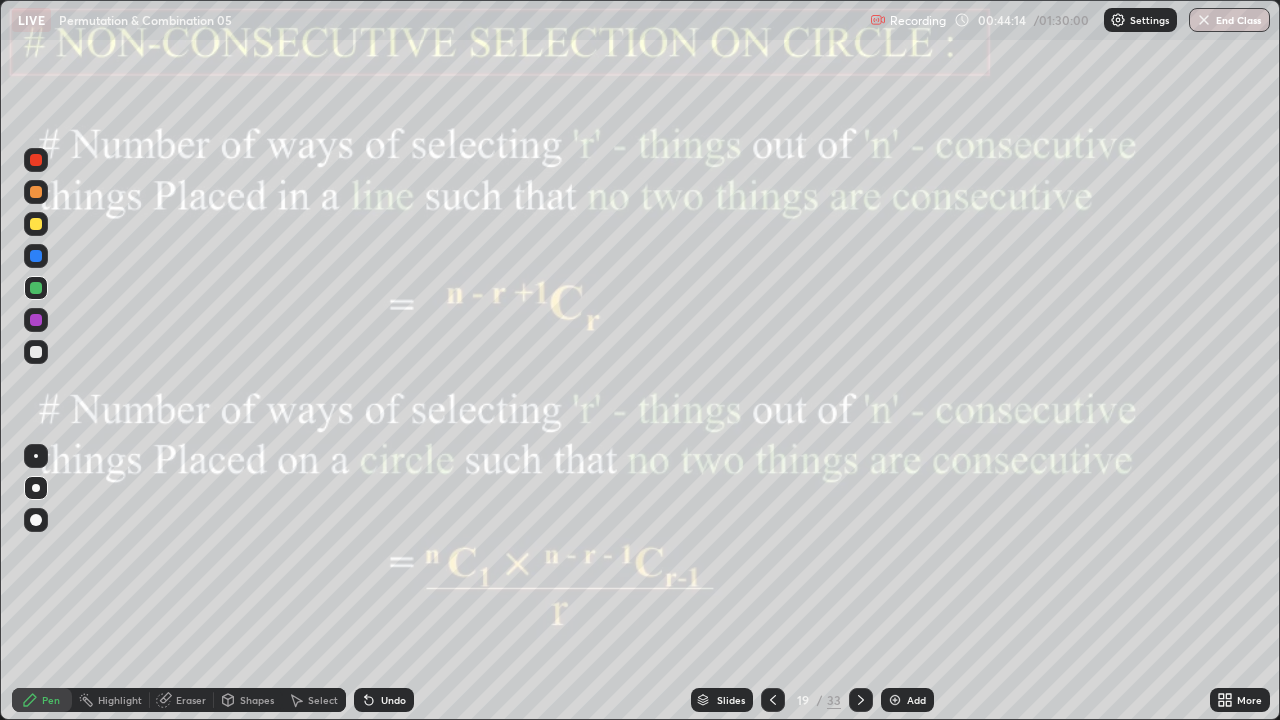 click at bounding box center [861, 700] 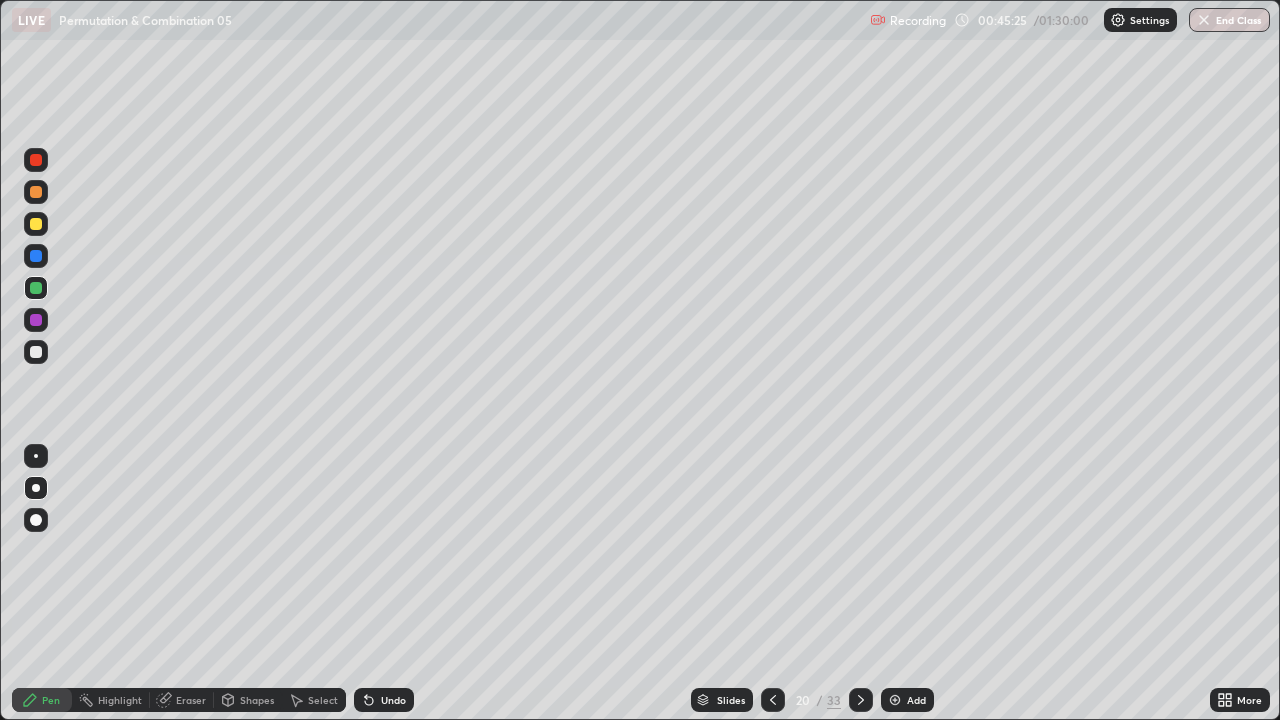 click at bounding box center [36, 256] 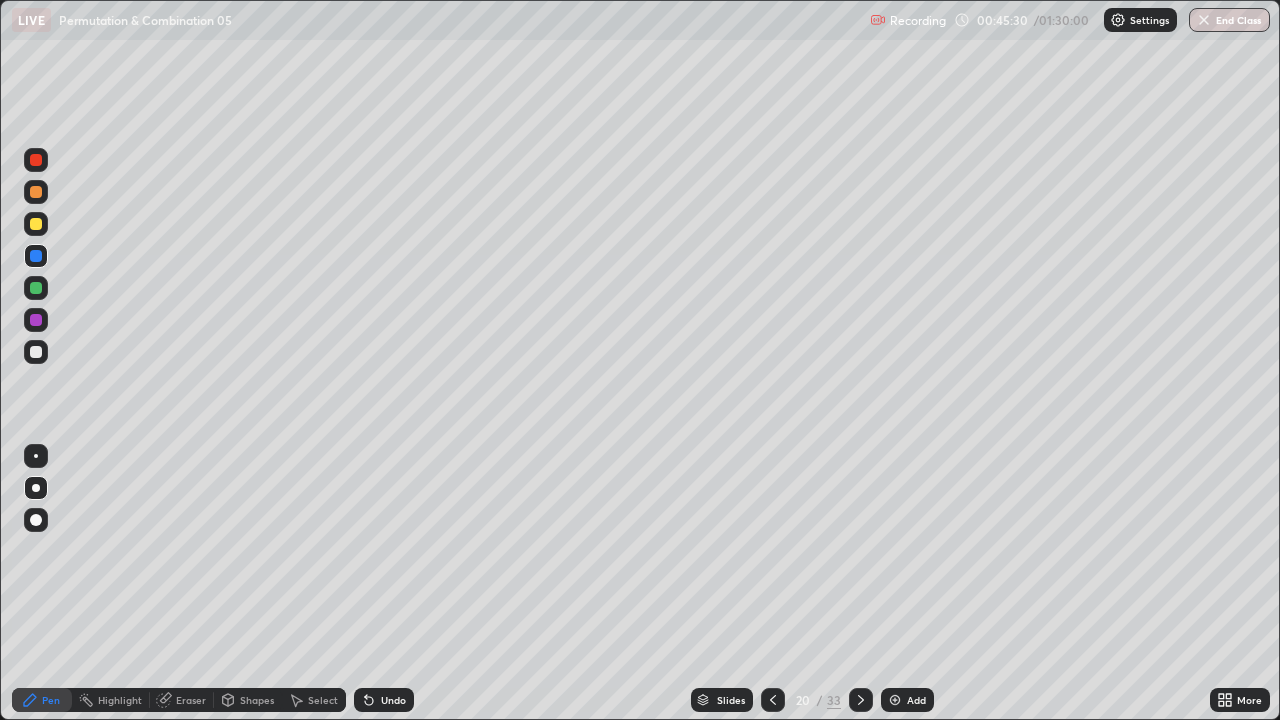 click at bounding box center [36, 256] 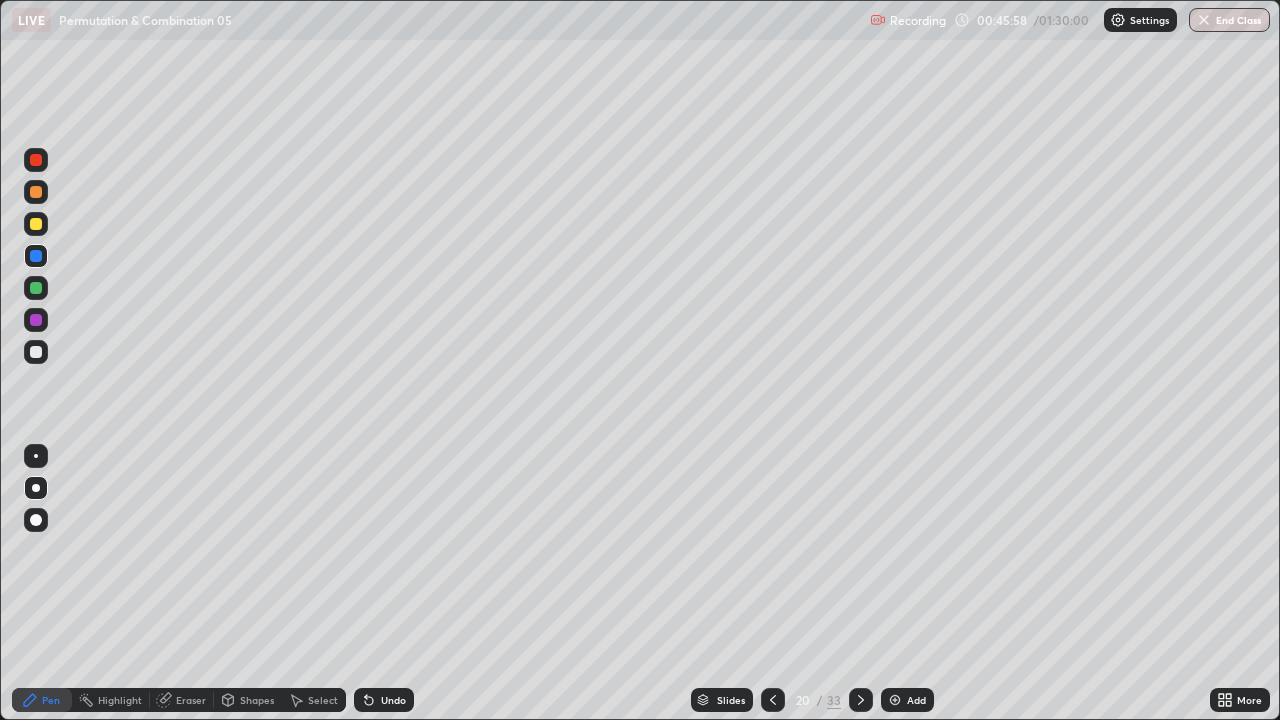 click on "Eraser" at bounding box center (182, 700) 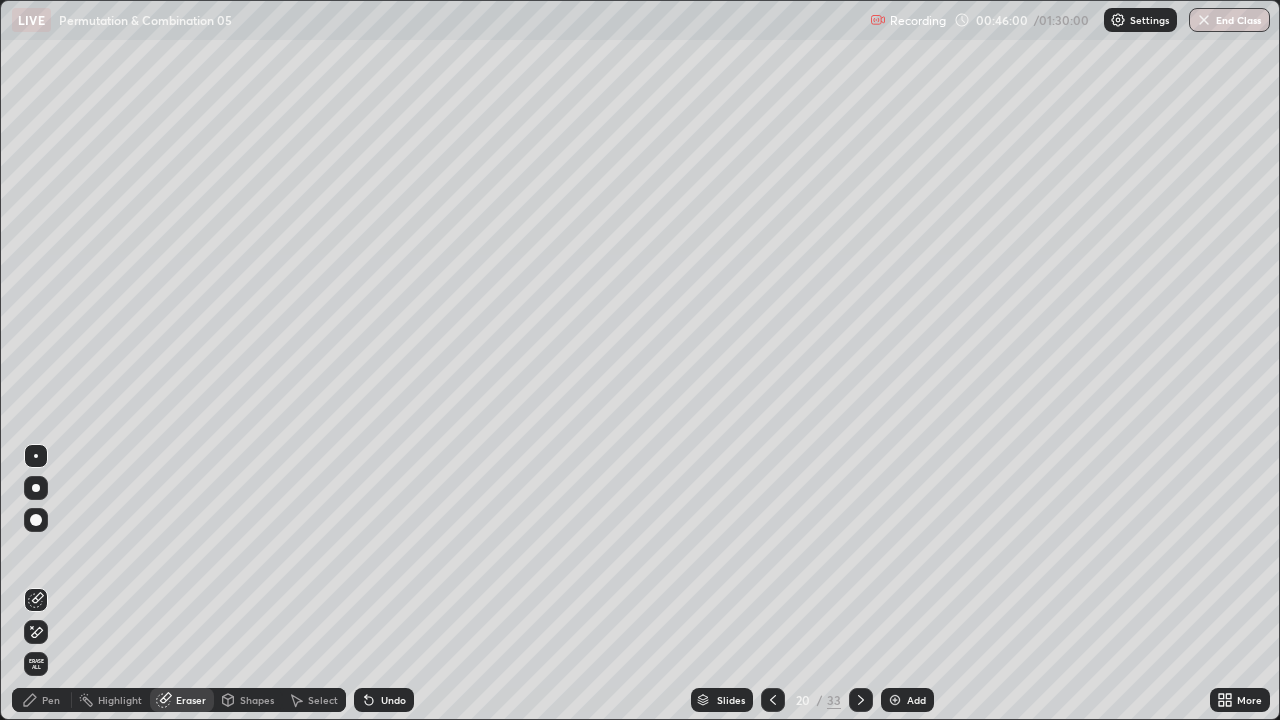 click on "Pen" at bounding box center [51, 700] 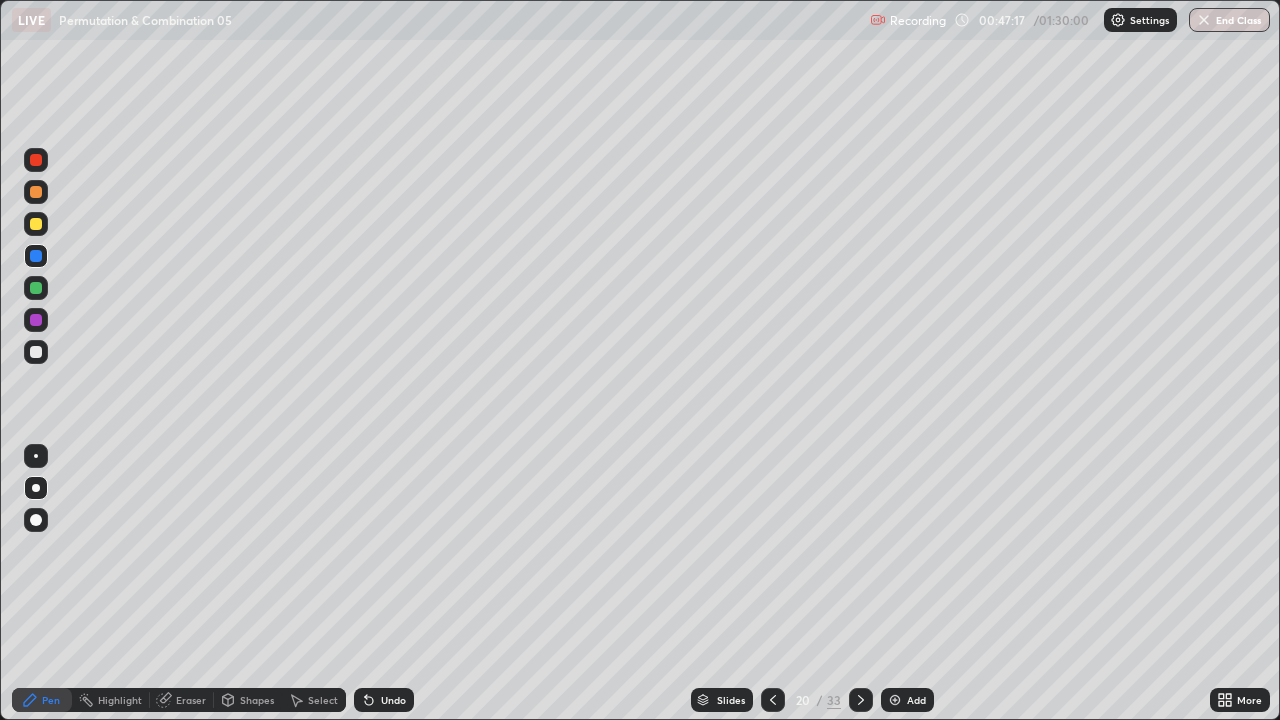 click at bounding box center (36, 320) 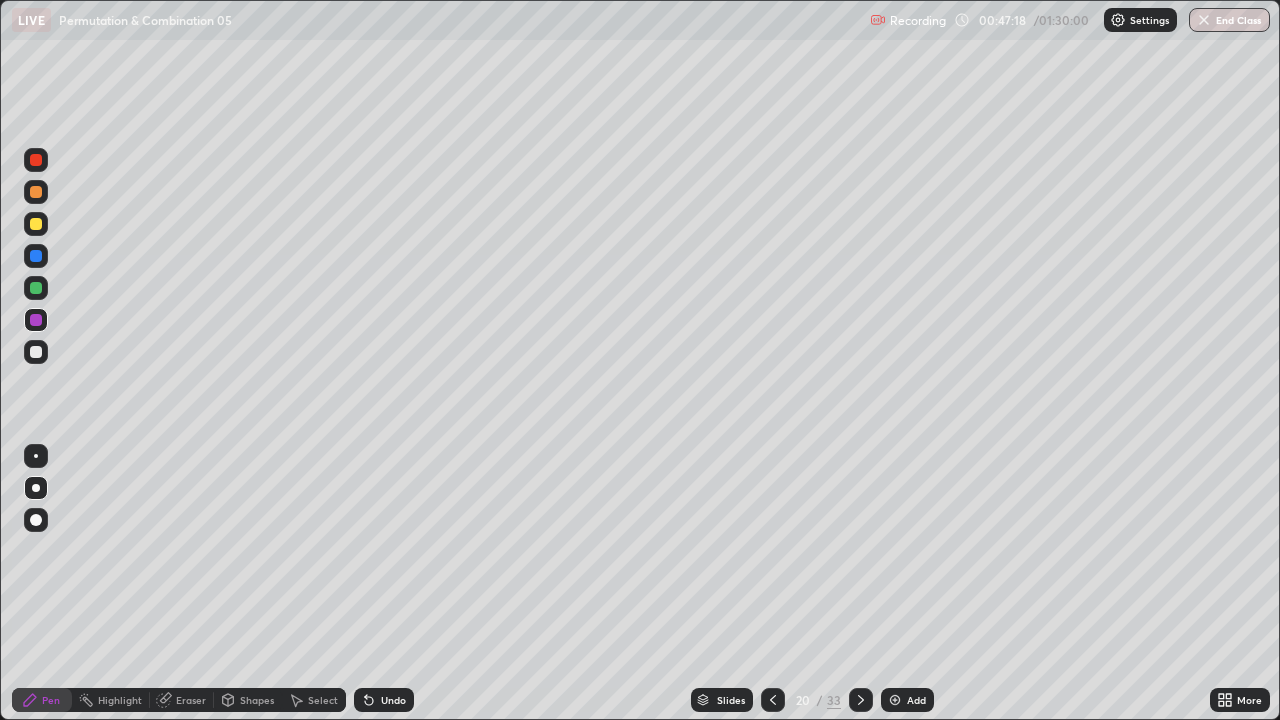 click at bounding box center (36, 288) 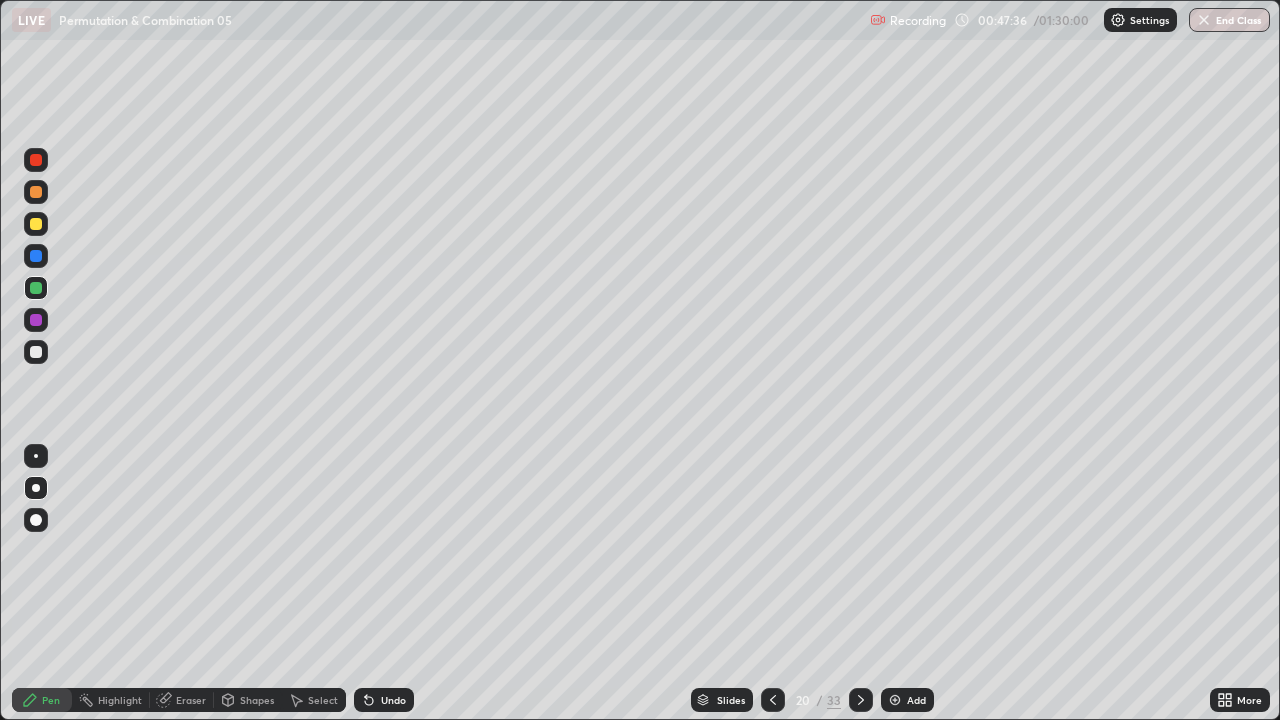 click at bounding box center [36, 320] 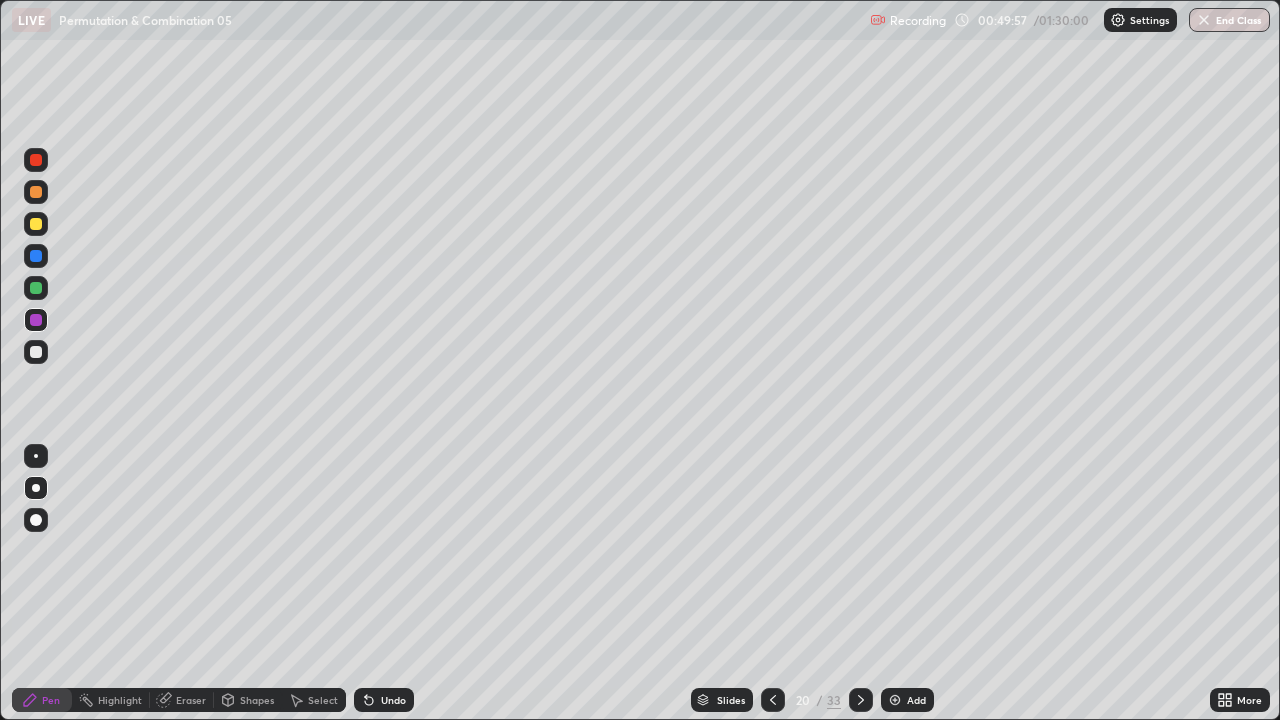 click 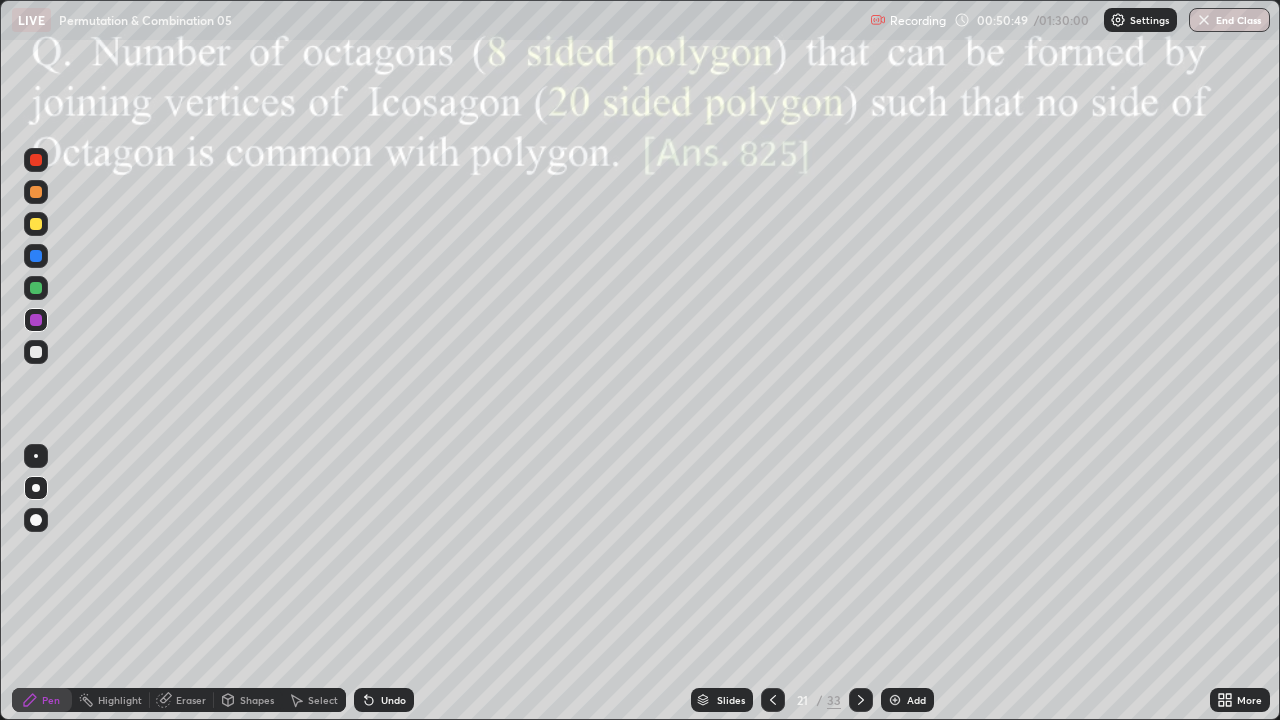 click on "Shapes" at bounding box center [257, 700] 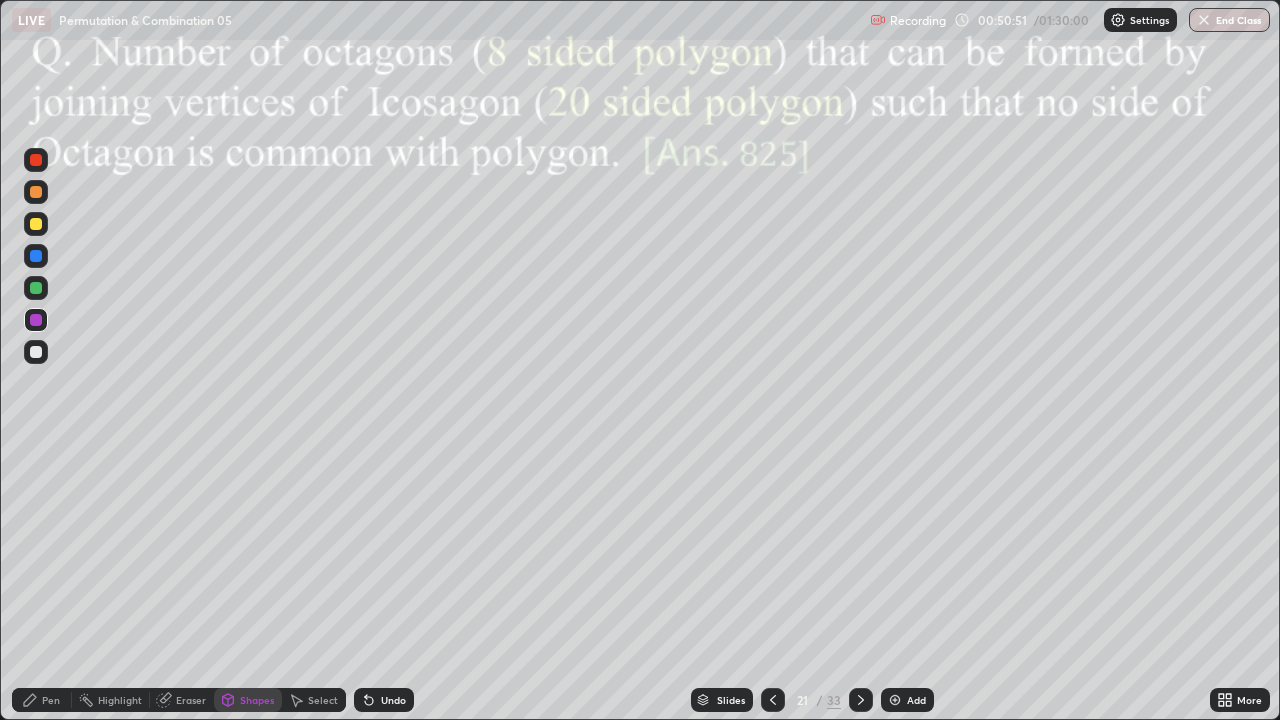 click 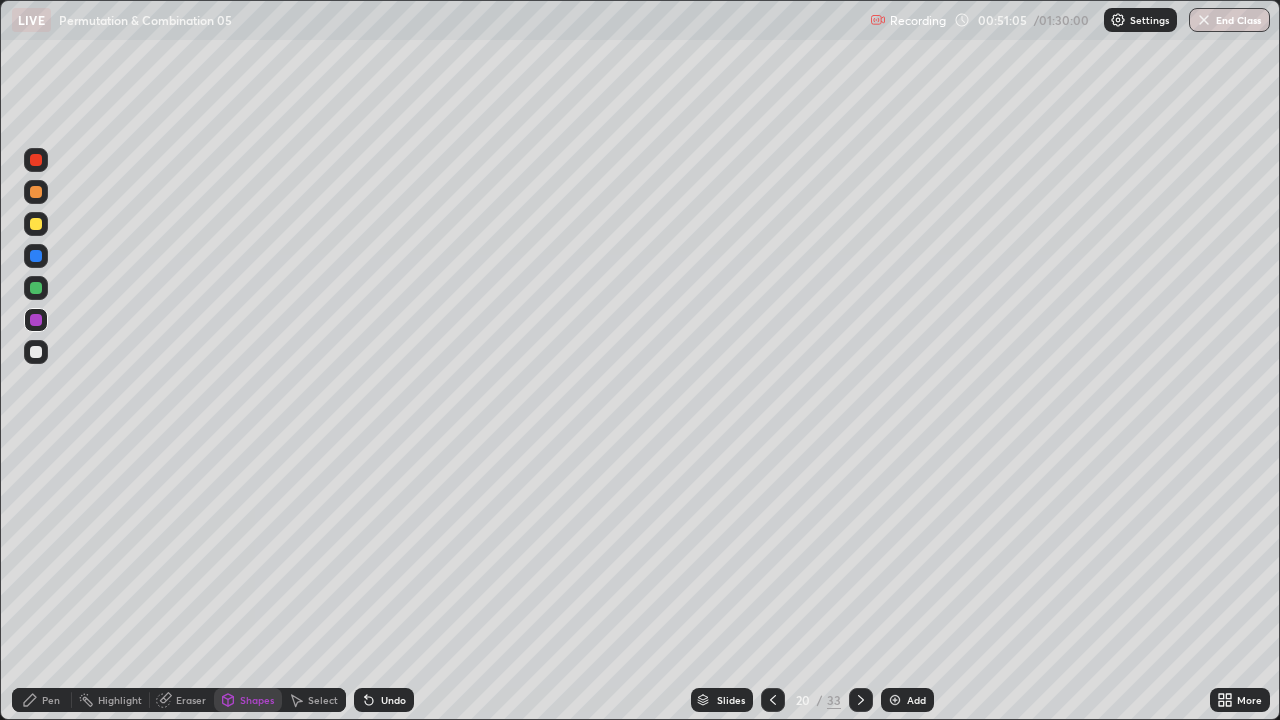 click on "Pen" at bounding box center (51, 700) 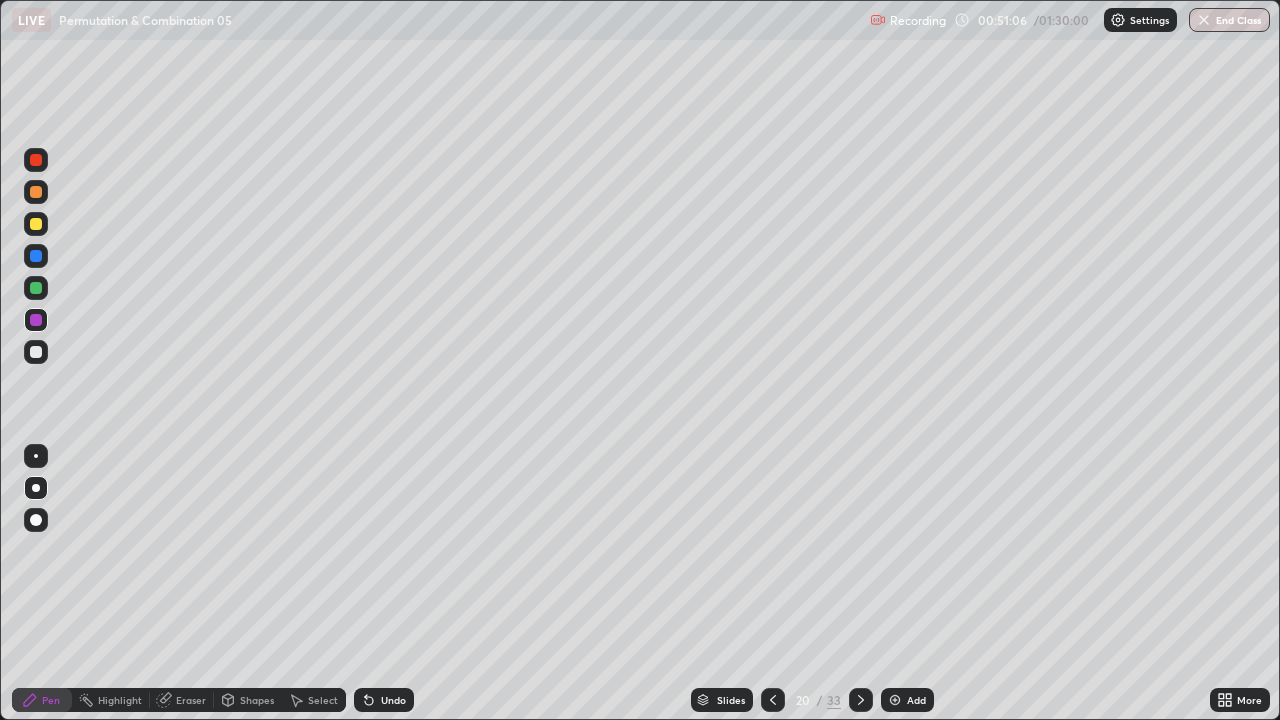 click at bounding box center [36, 256] 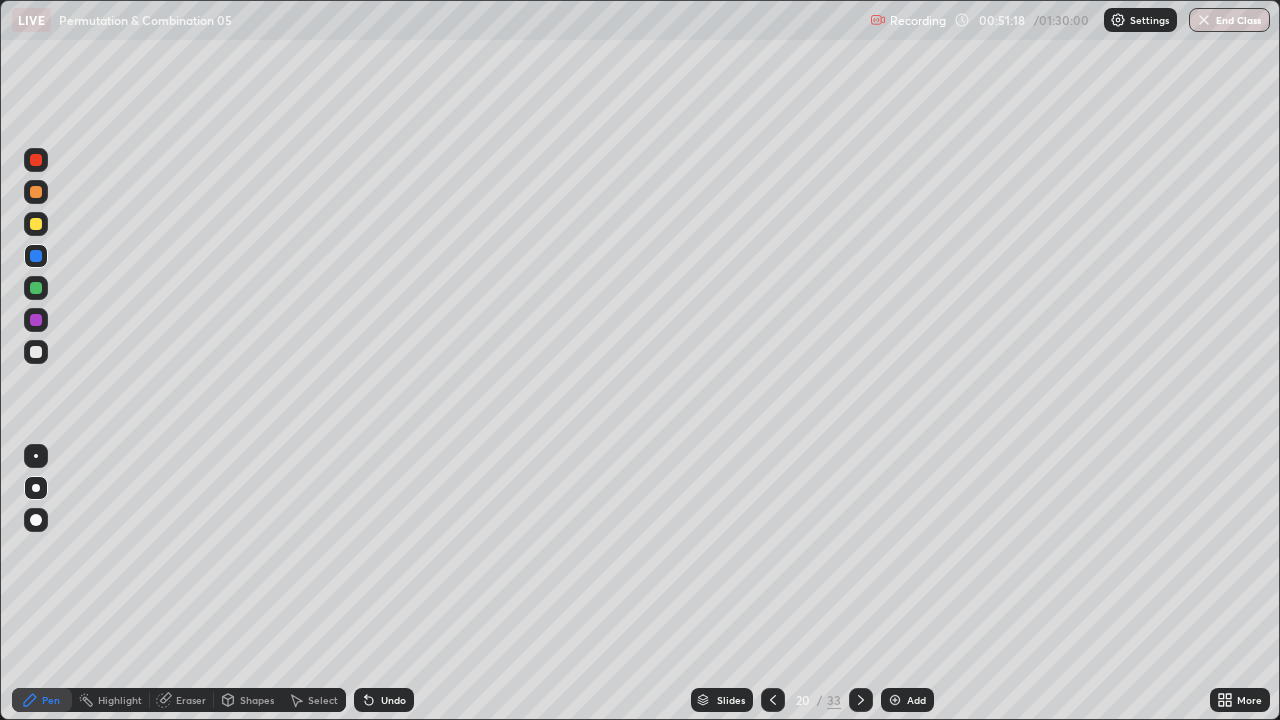 click on "Shapes" at bounding box center (257, 700) 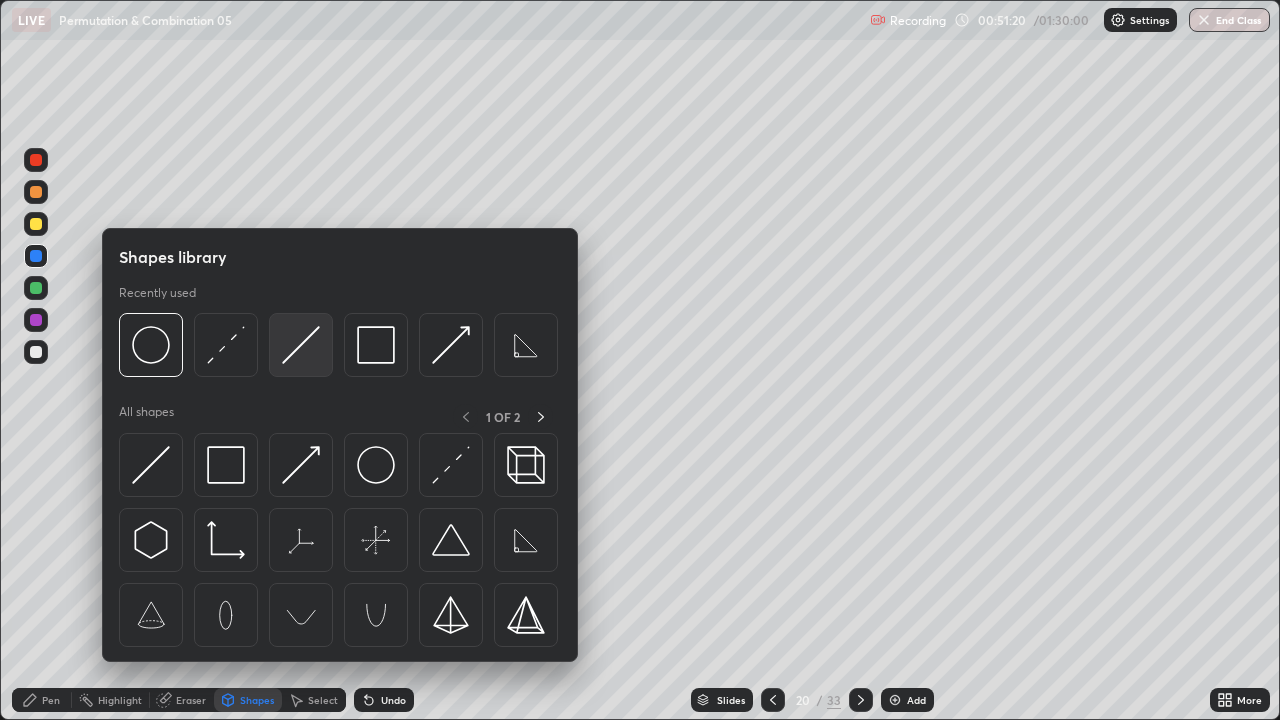 click at bounding box center [301, 345] 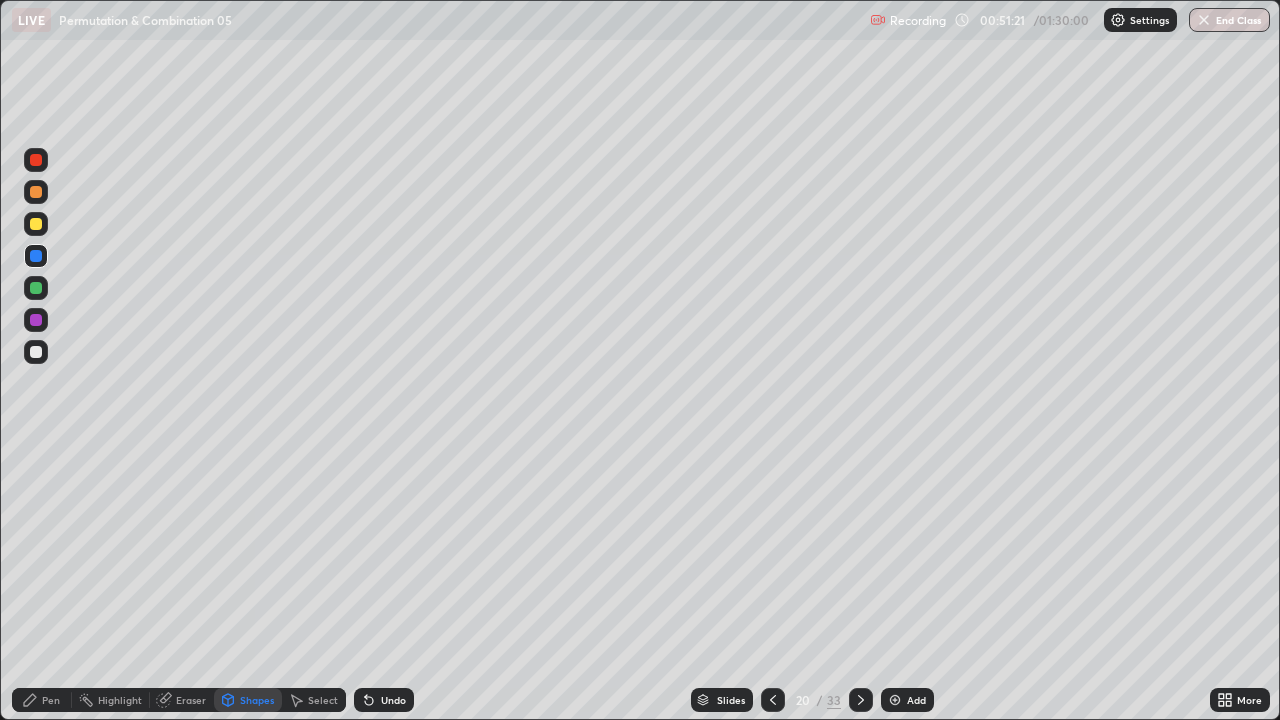 click at bounding box center (36, 160) 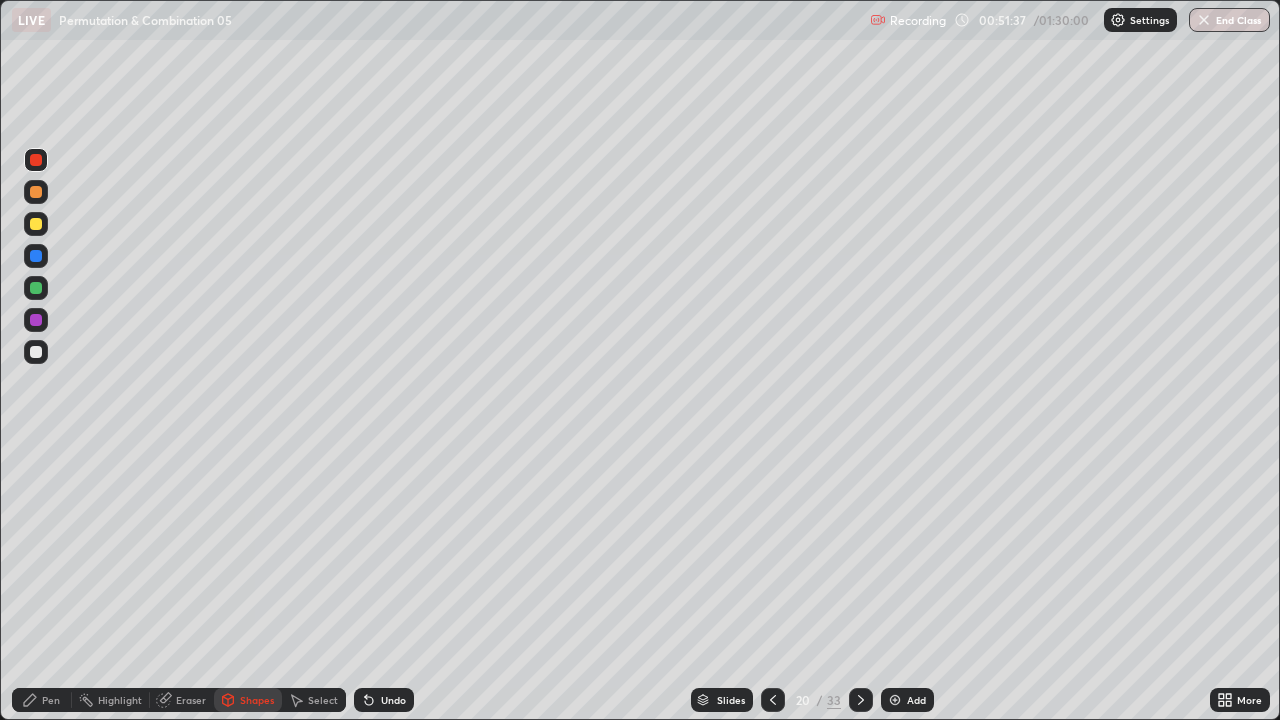click on "Shapes" at bounding box center (257, 700) 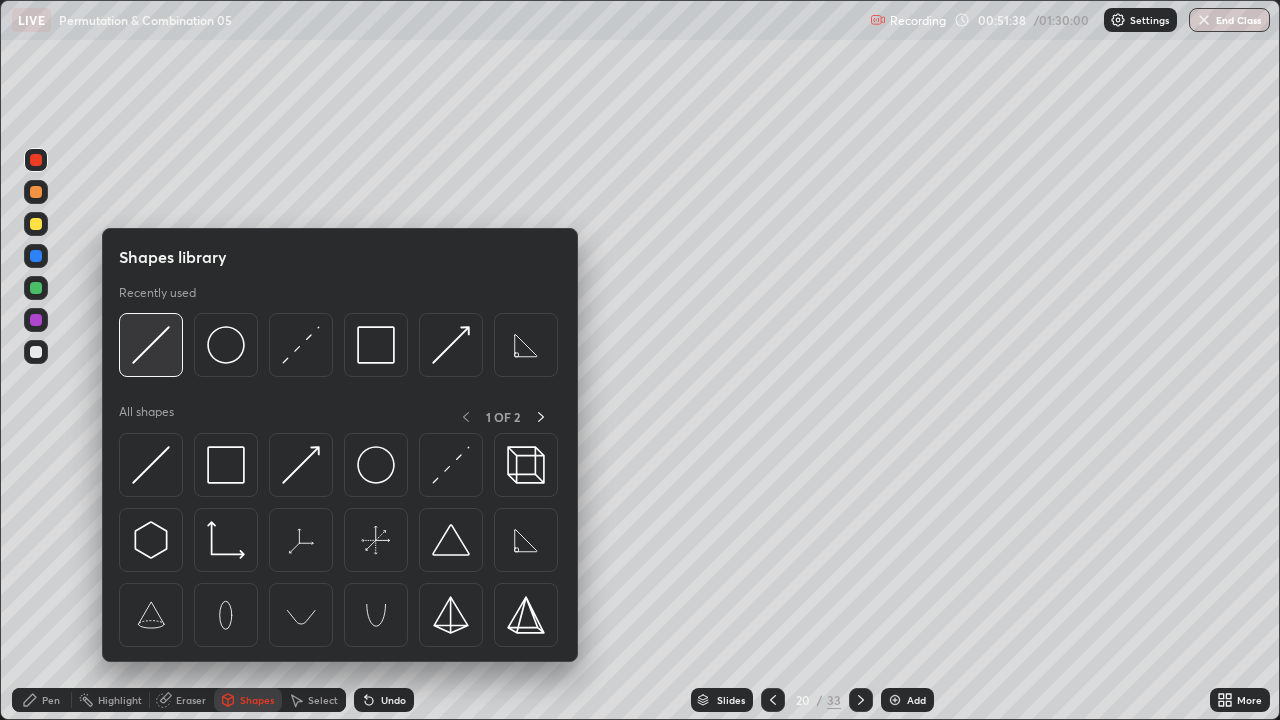 click at bounding box center [151, 345] 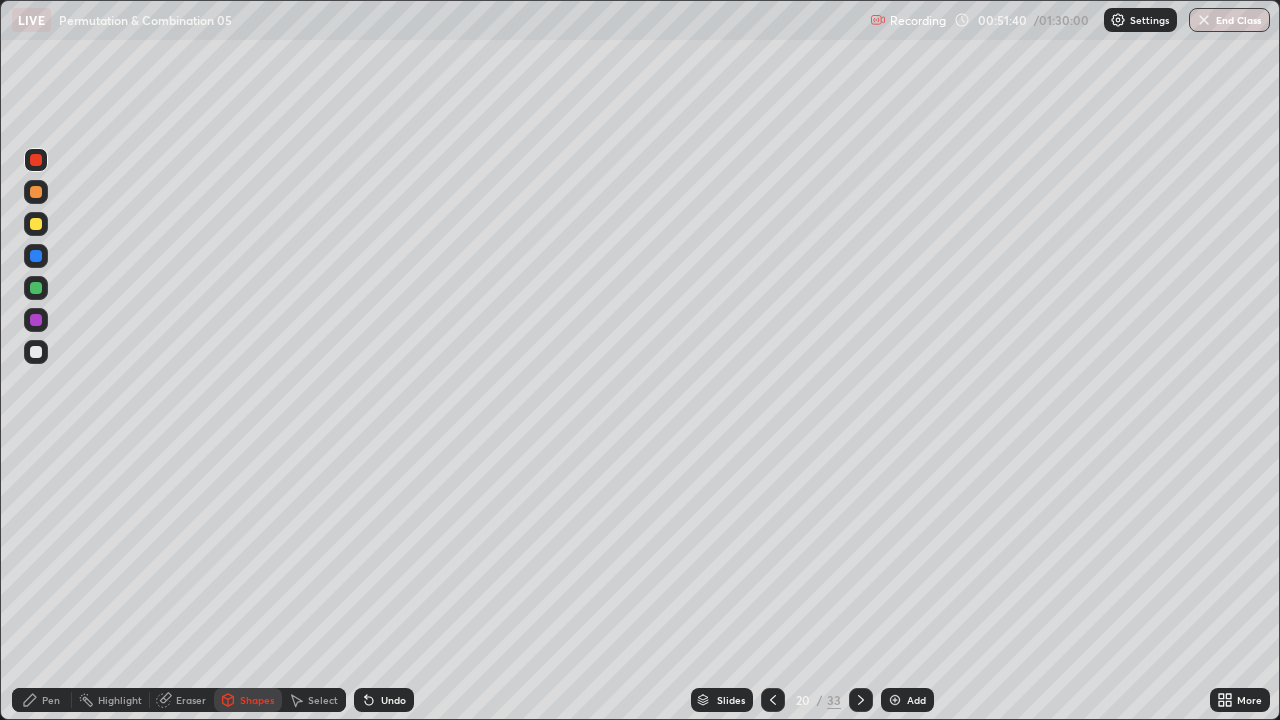 click at bounding box center (36, 256) 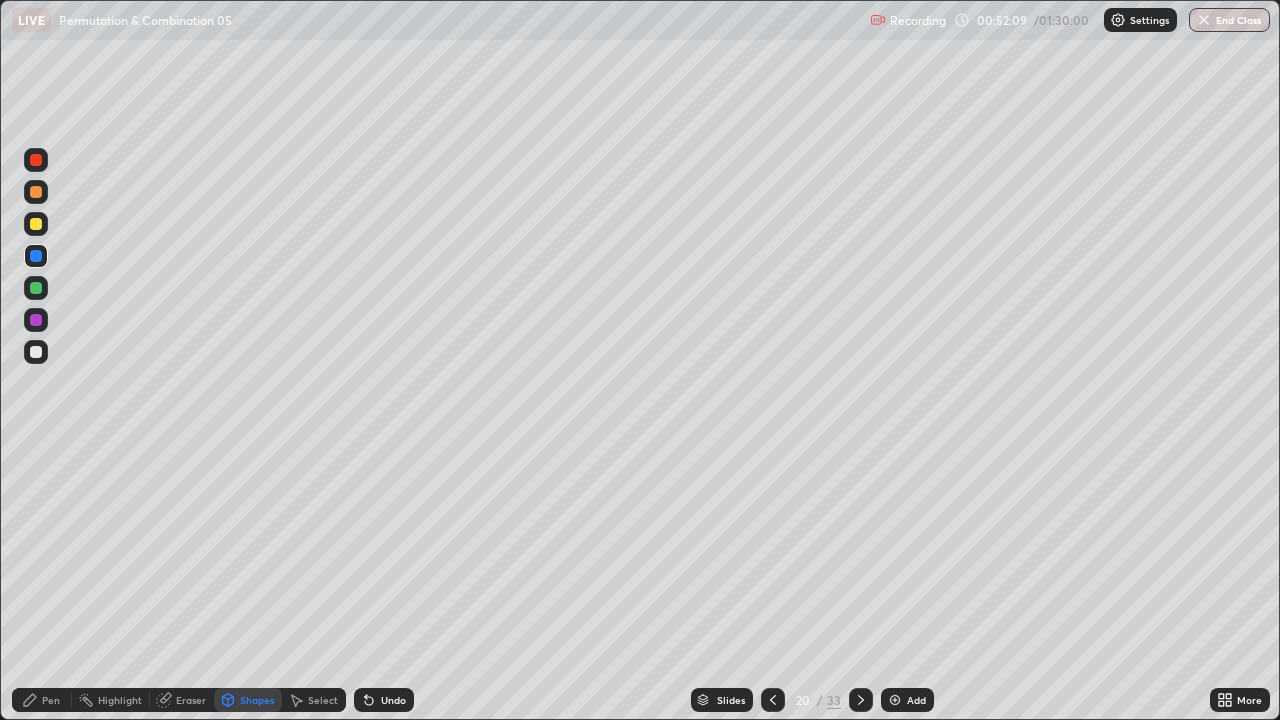click on "Highlight" at bounding box center (120, 700) 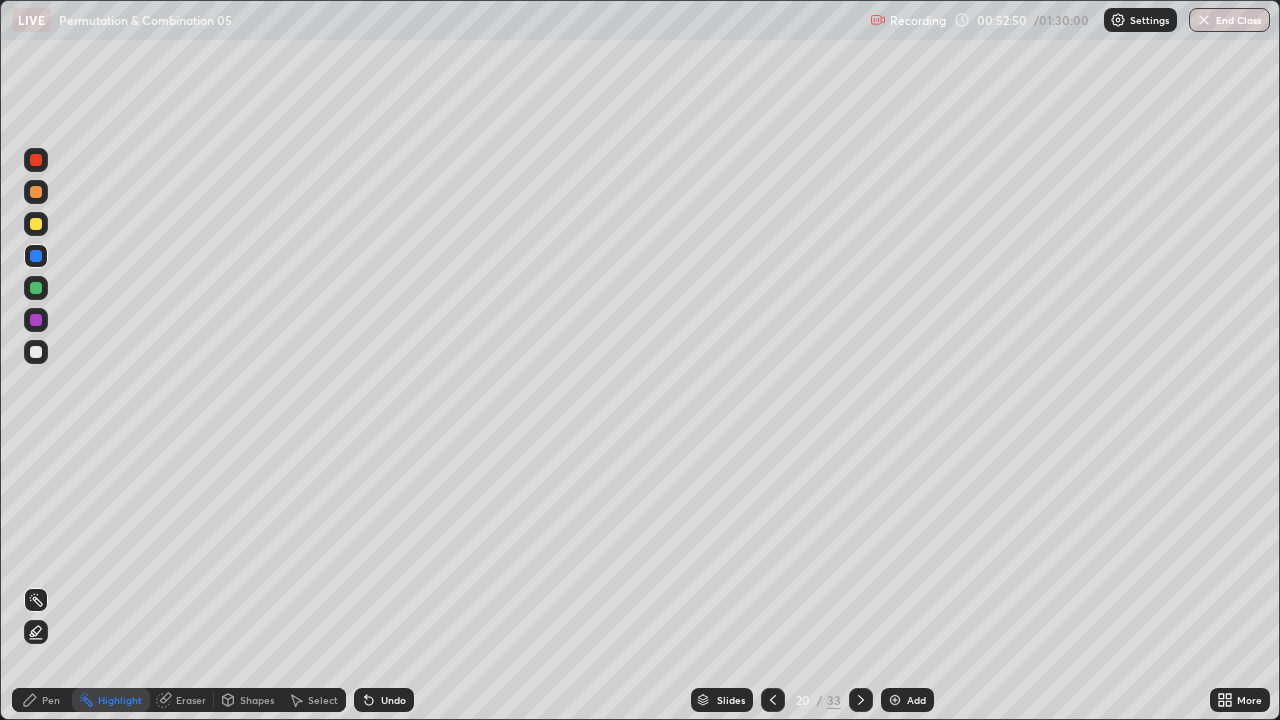 click 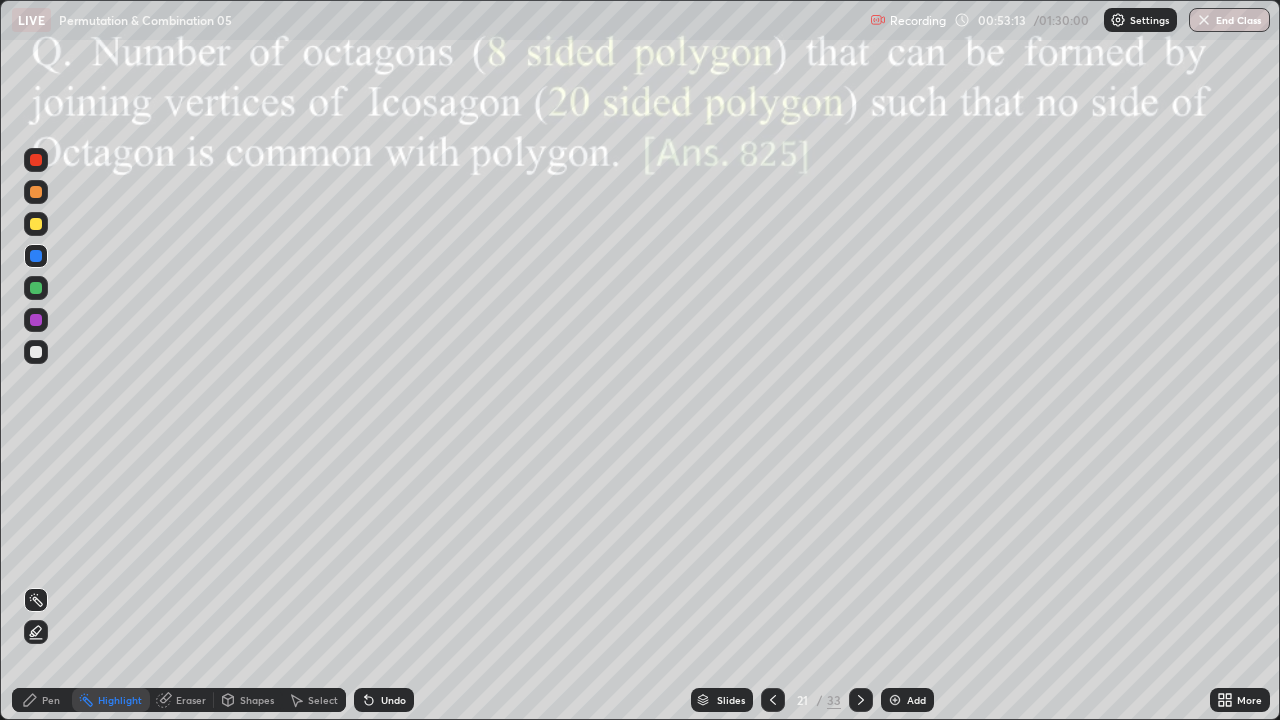 click on "Pen" at bounding box center (51, 700) 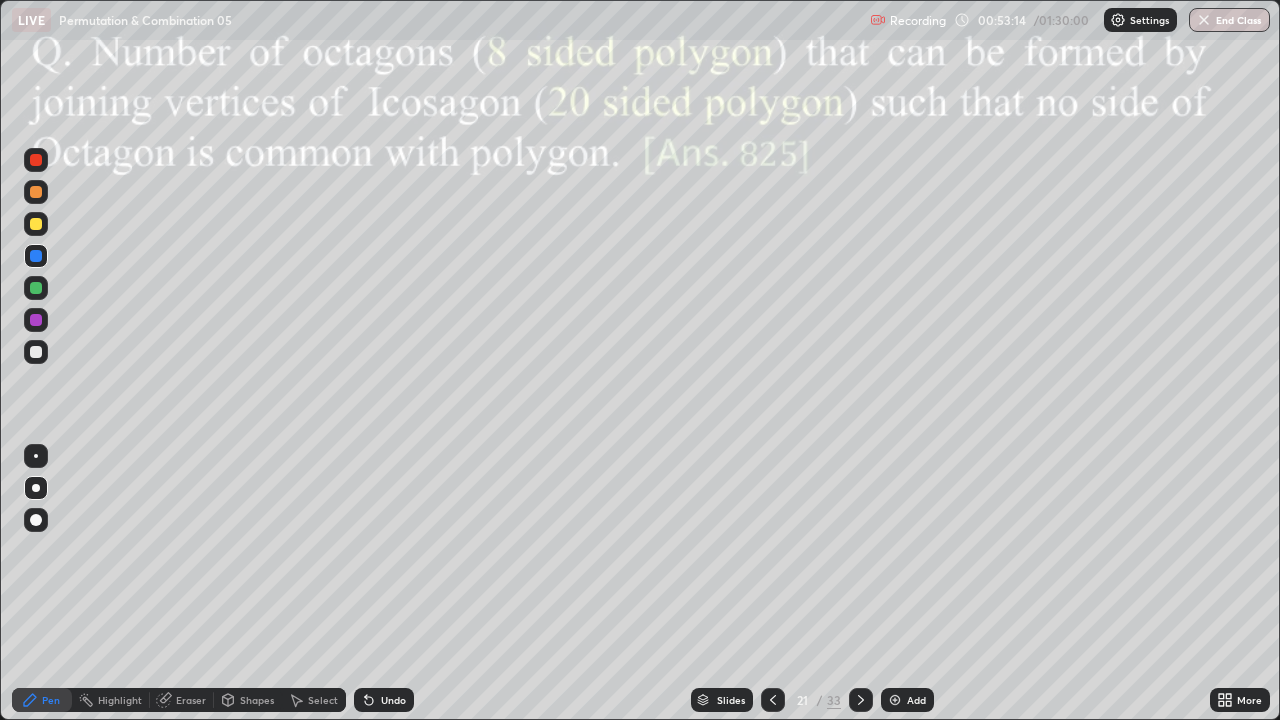 click at bounding box center [36, 320] 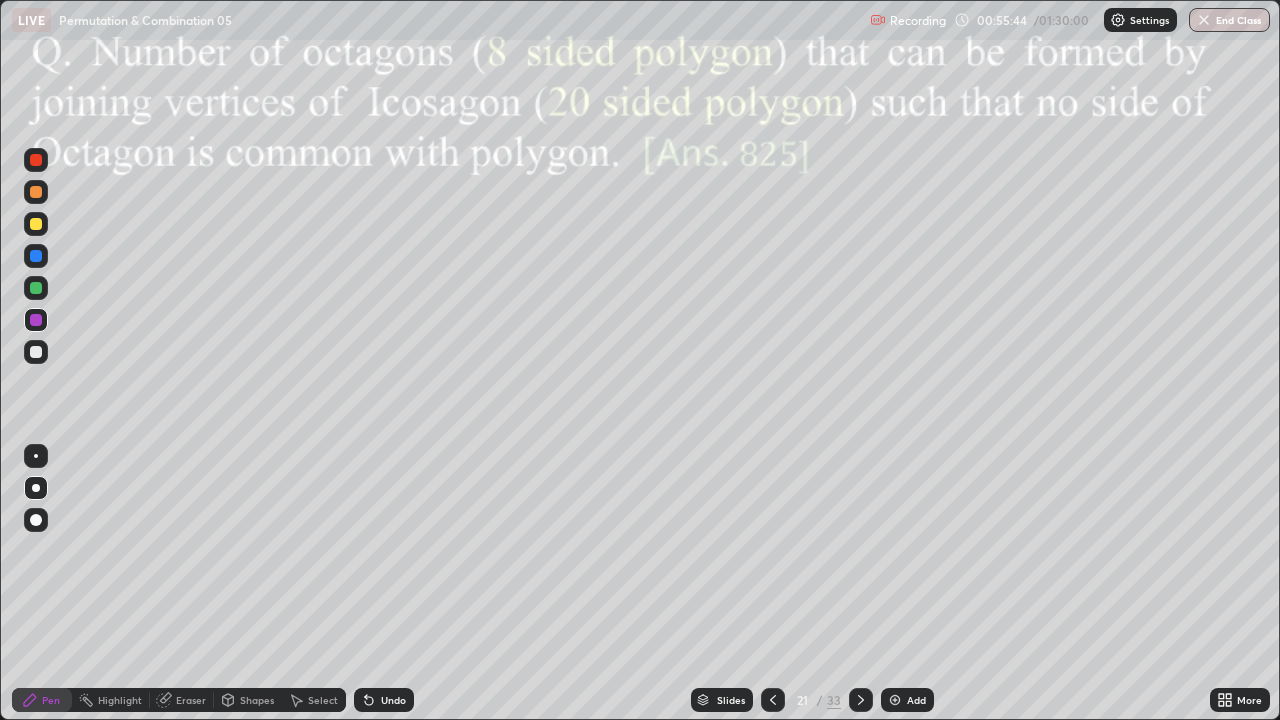 click at bounding box center (861, 700) 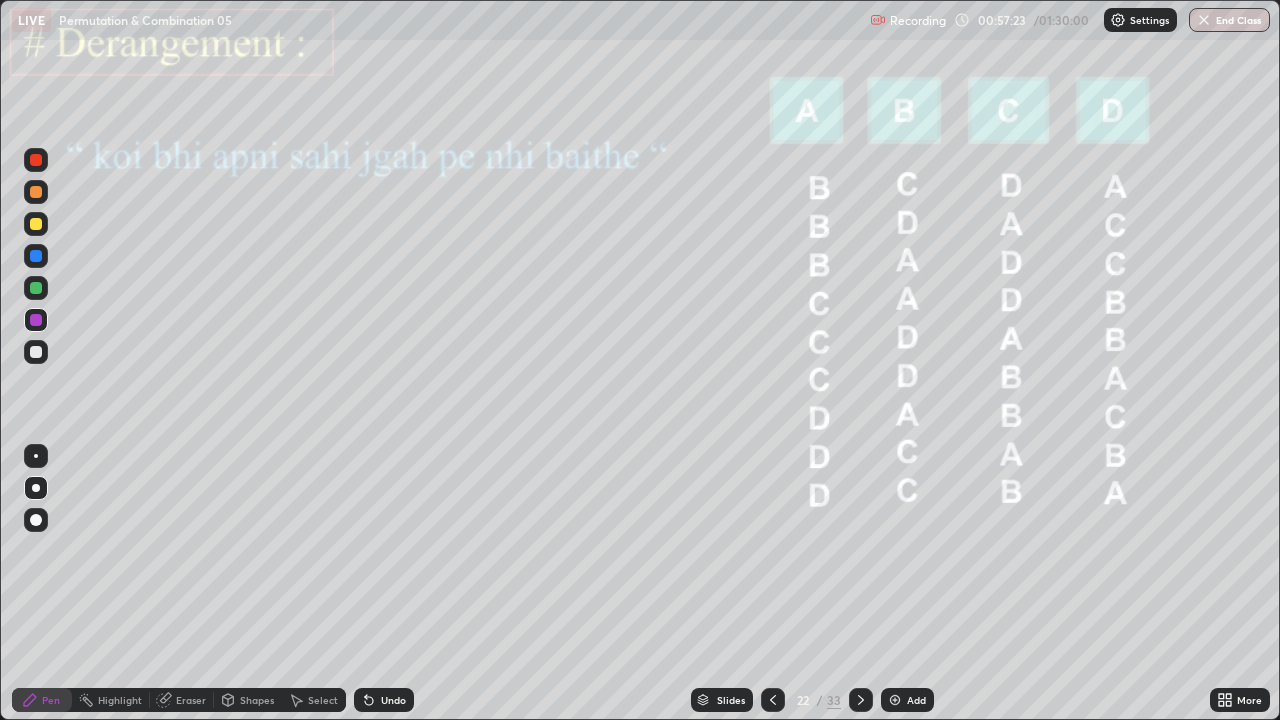 click on "Shapes" at bounding box center [257, 700] 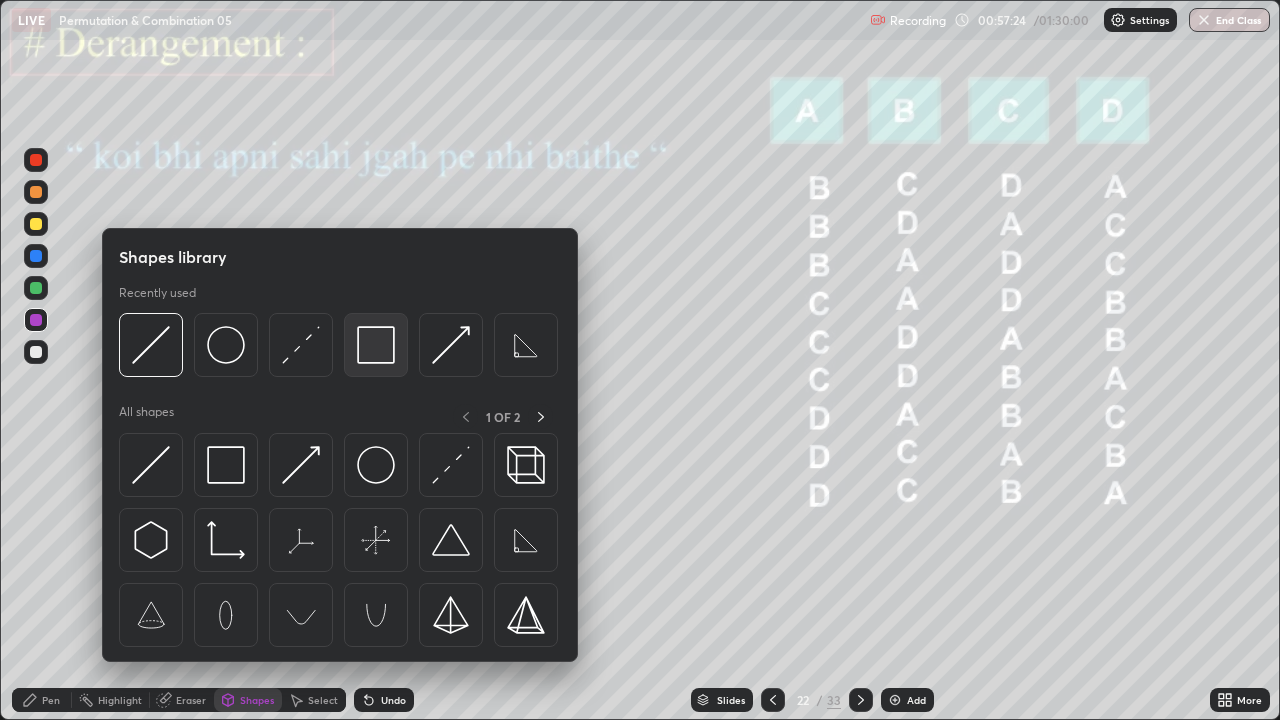click at bounding box center (376, 345) 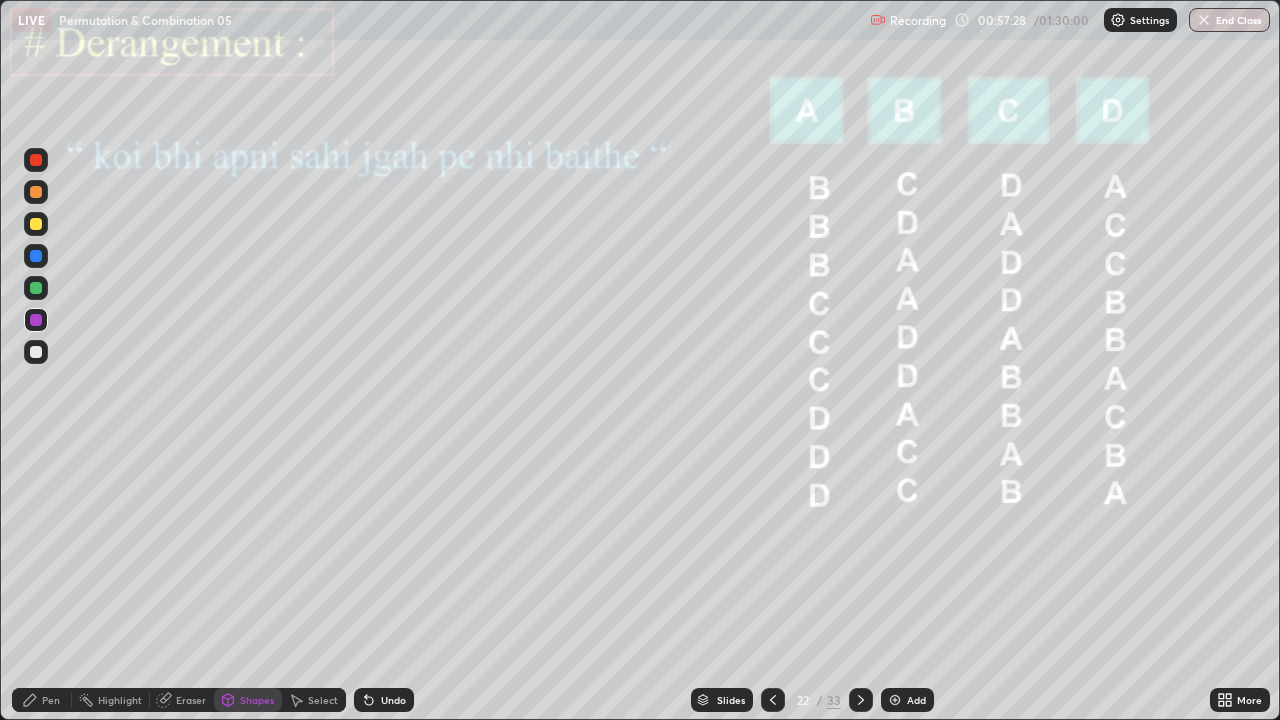click at bounding box center (36, 288) 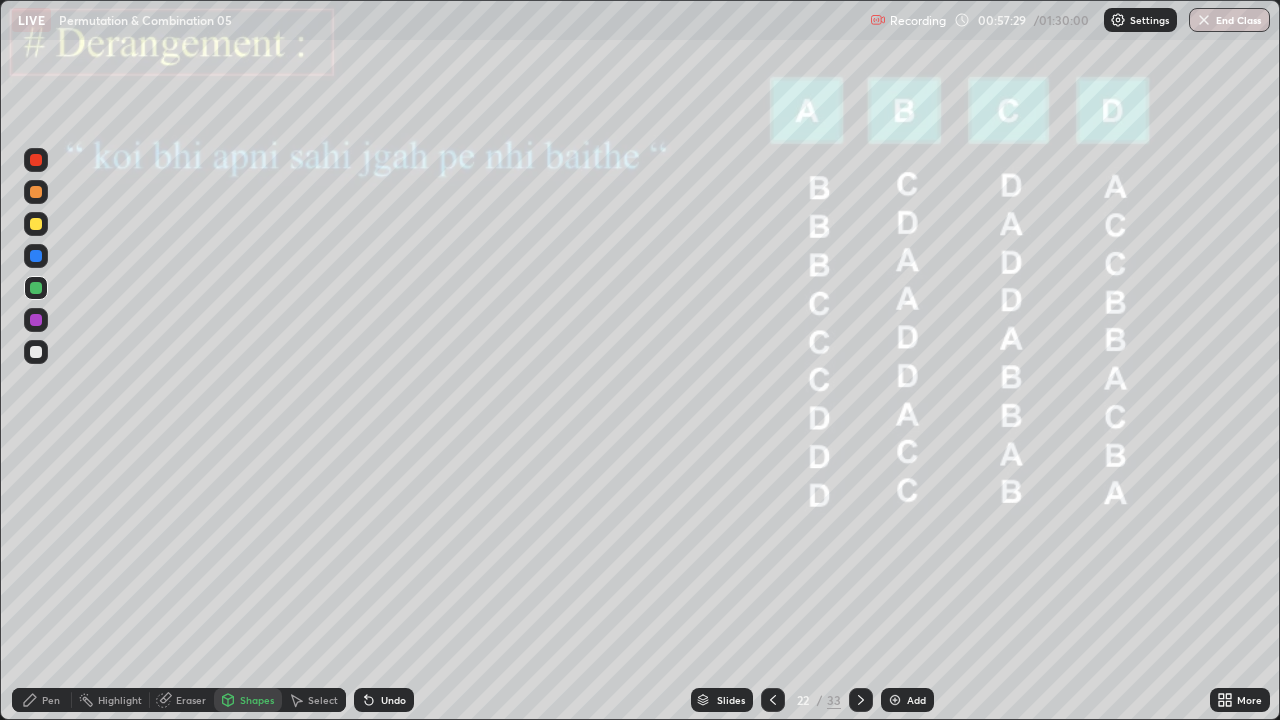 click on "Undo" at bounding box center [384, 700] 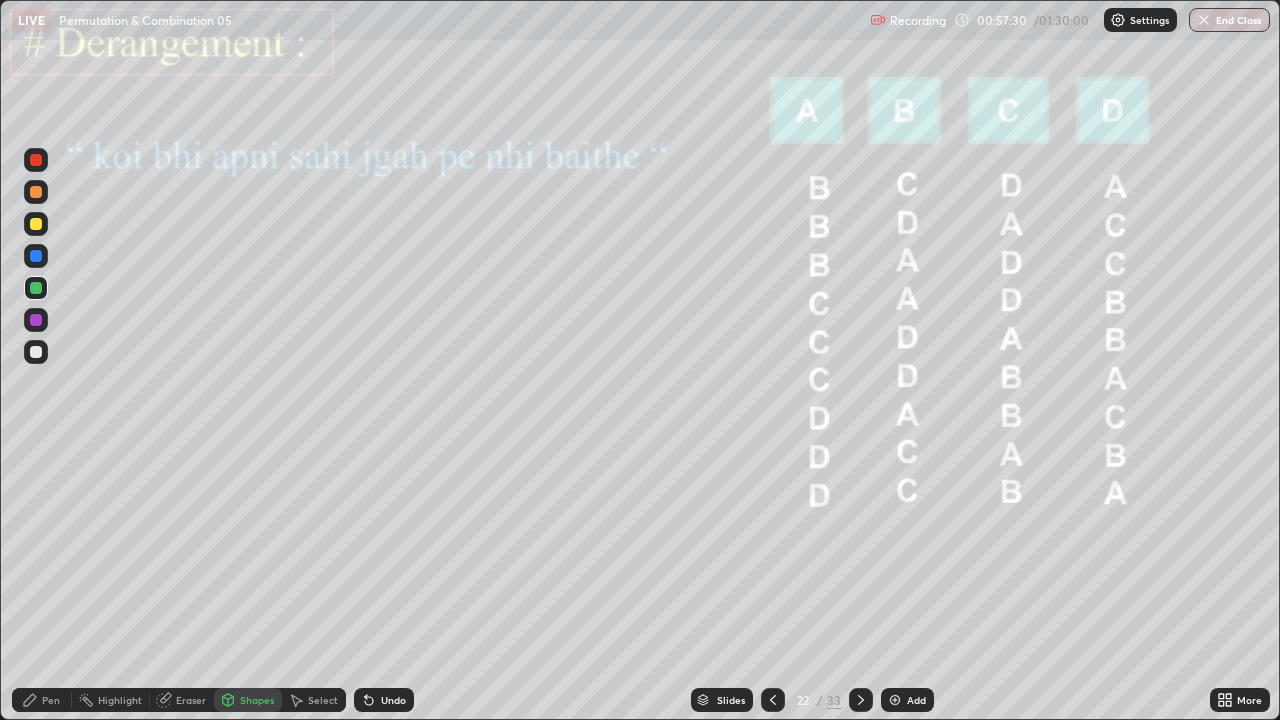 click on "Pen" at bounding box center [42, 700] 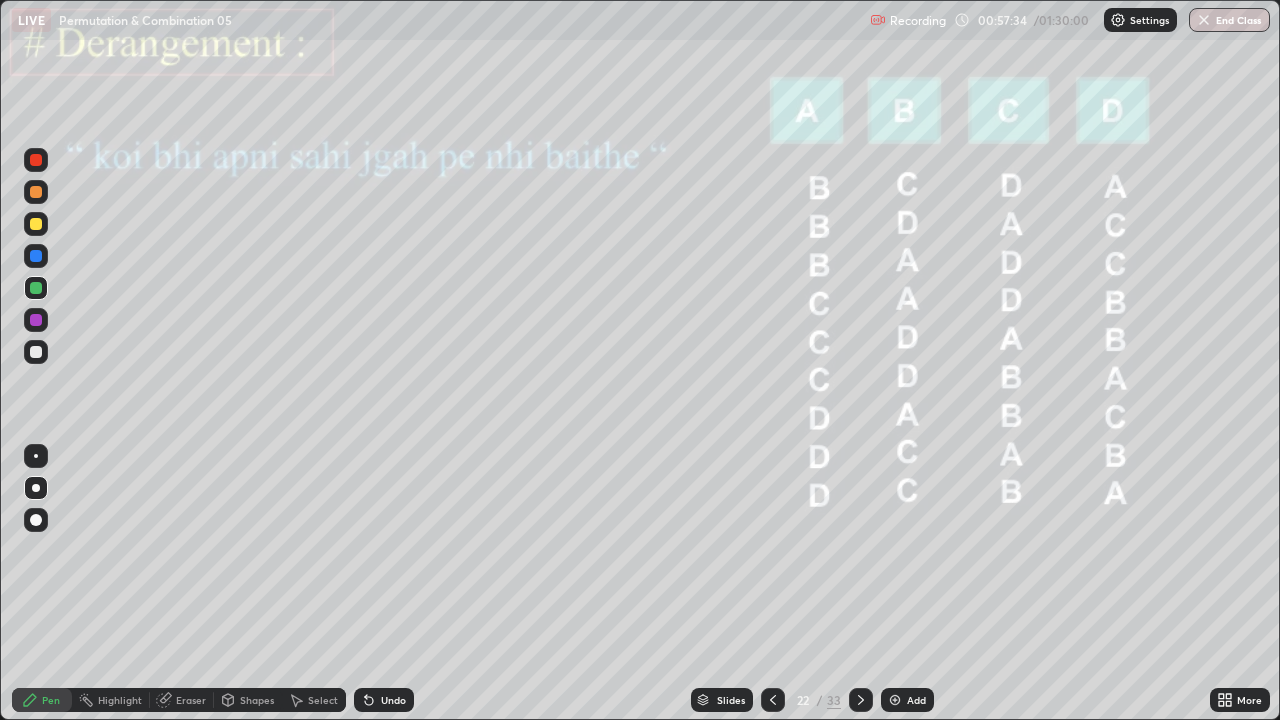 click at bounding box center (36, 256) 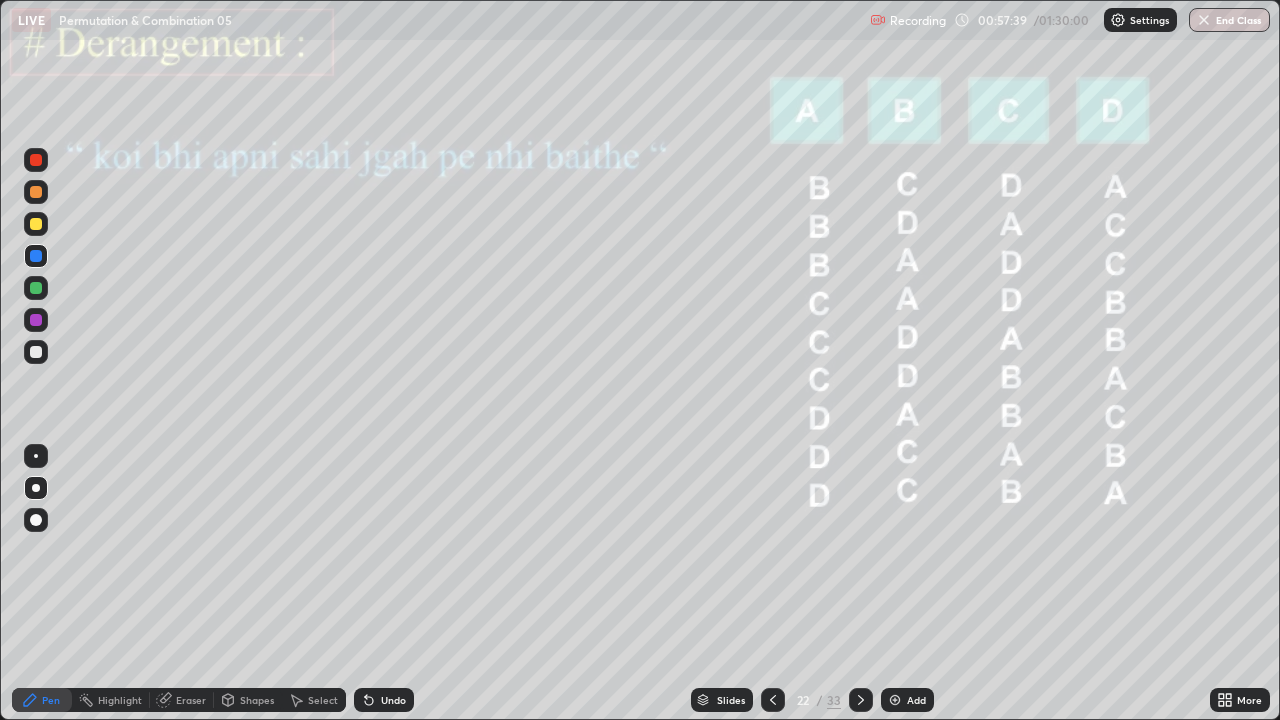 click on "Undo" at bounding box center (384, 700) 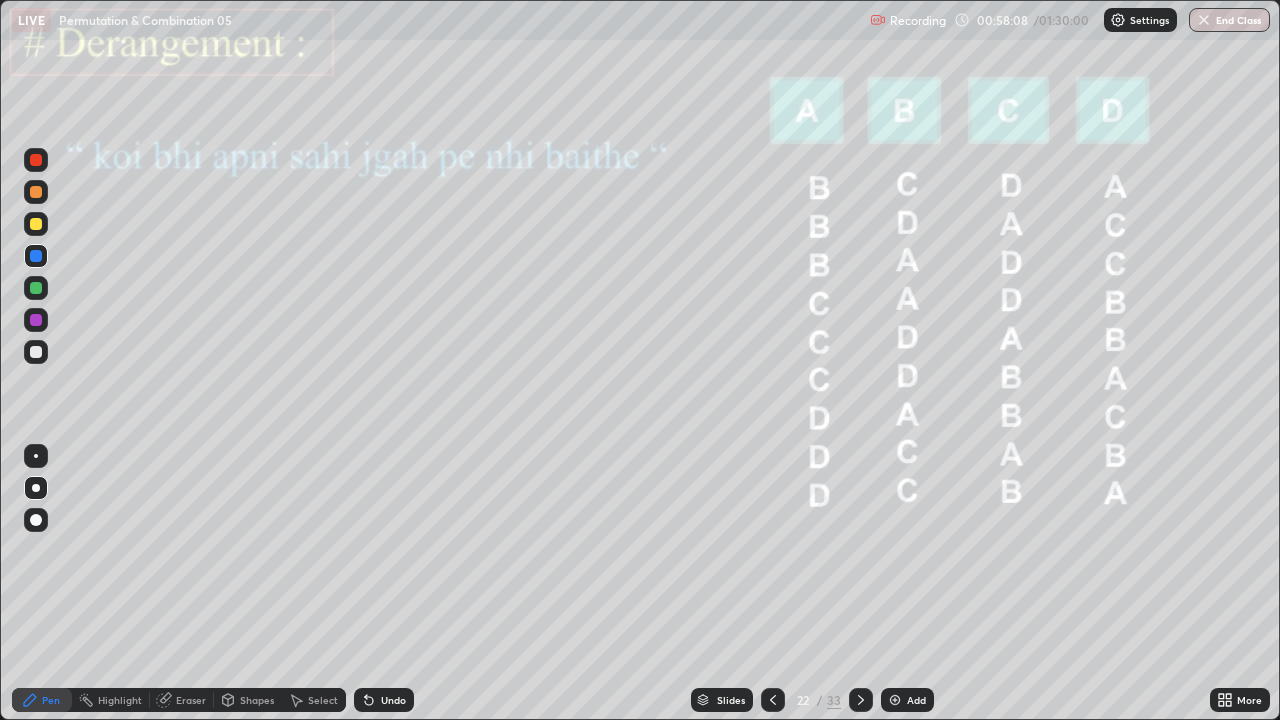 click at bounding box center (36, 256) 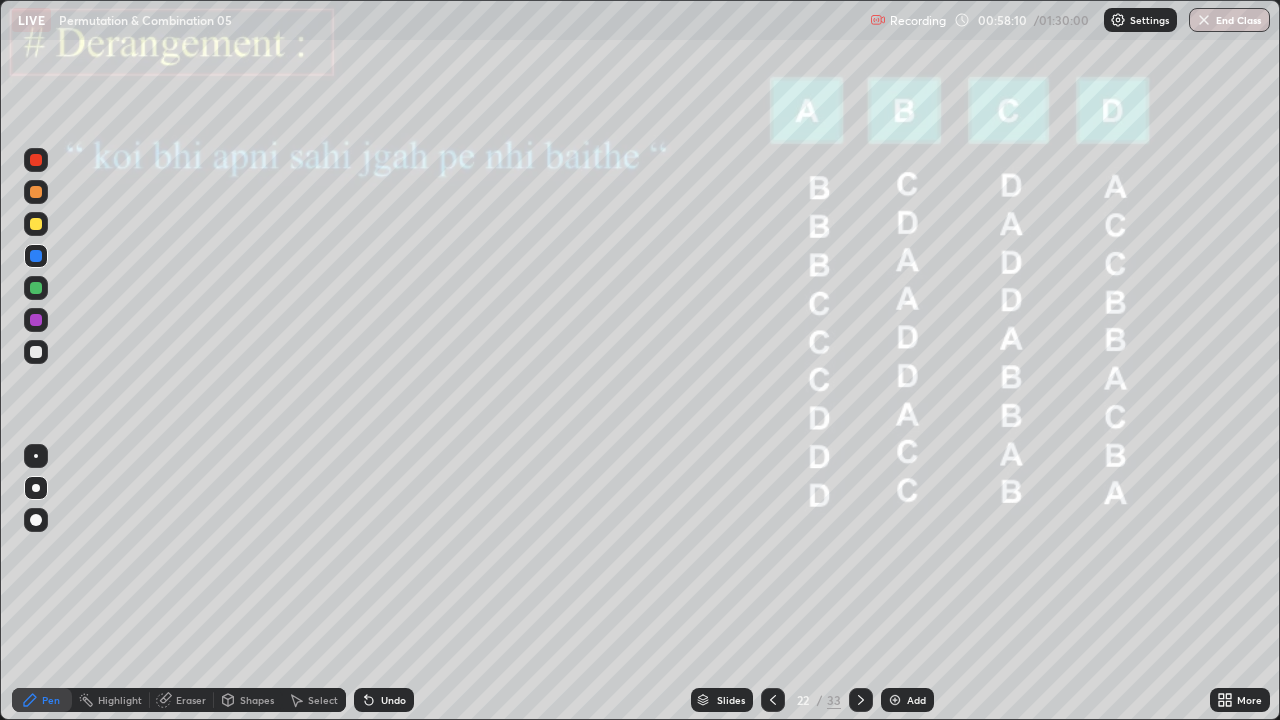 click at bounding box center (36, 224) 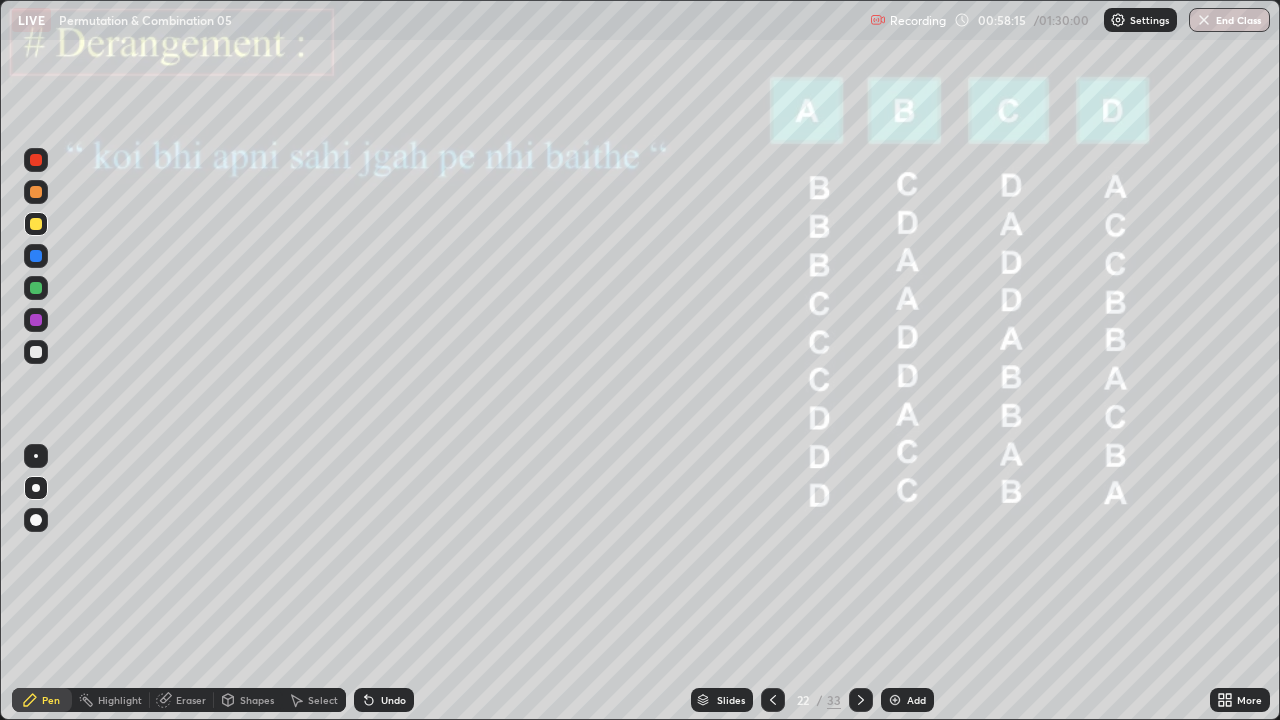 click on "Shapes" at bounding box center (257, 700) 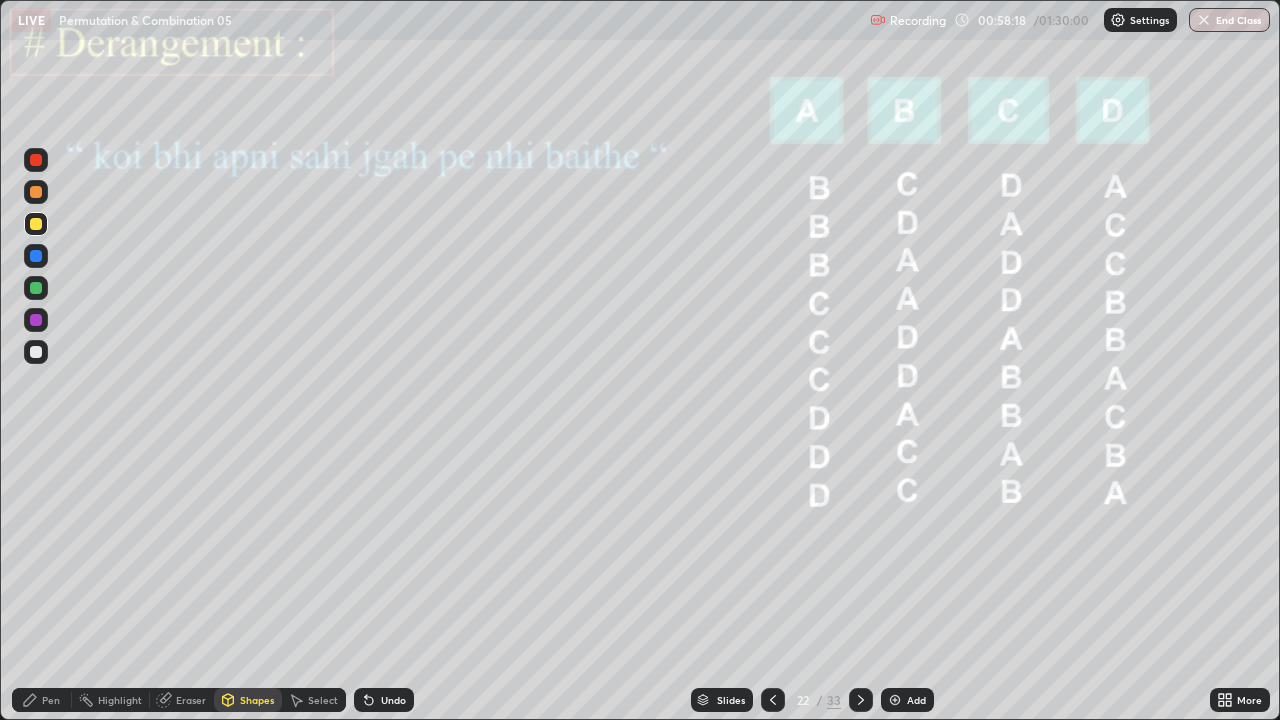 click on "Select" at bounding box center (323, 700) 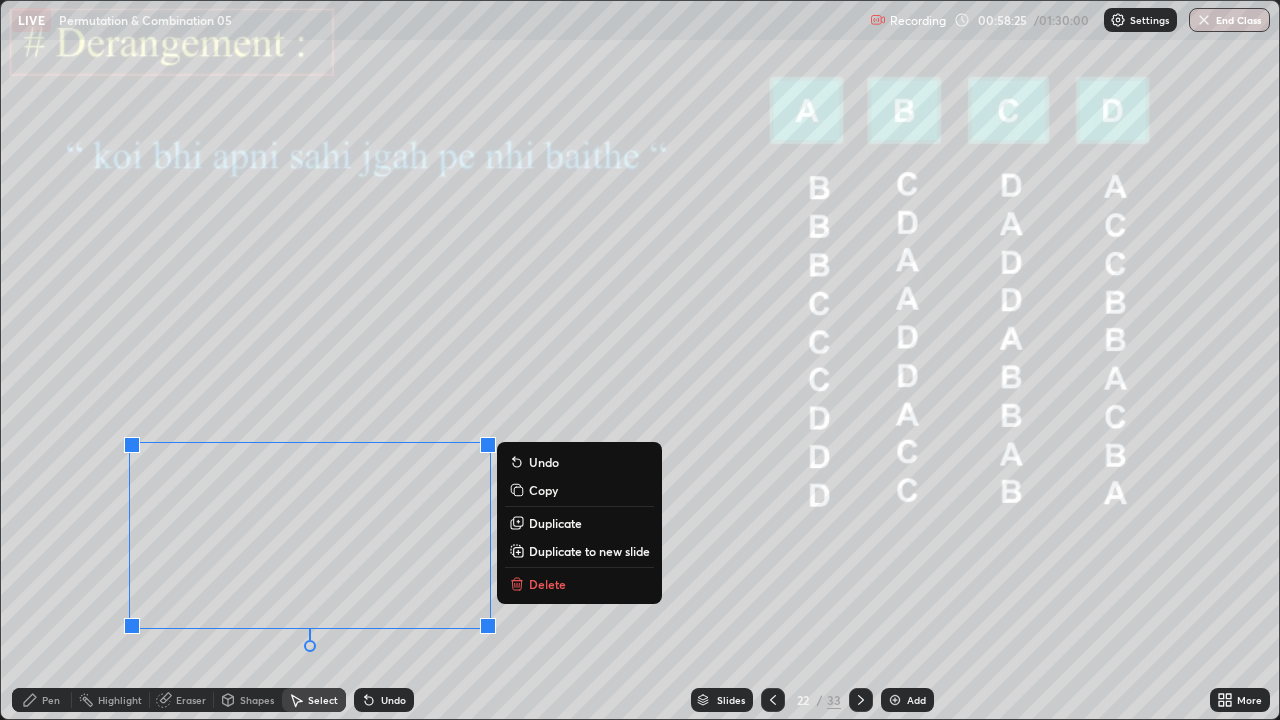 click on "Pen" at bounding box center [42, 700] 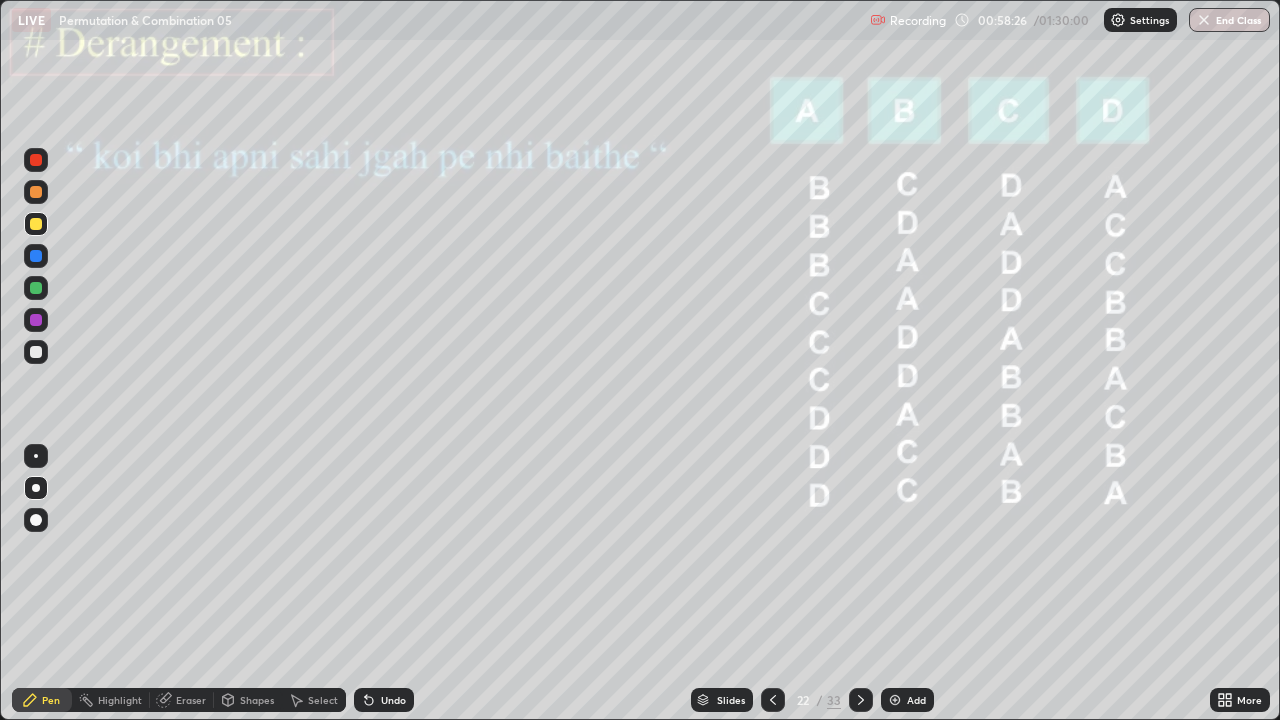 click on "Shapes" at bounding box center [257, 700] 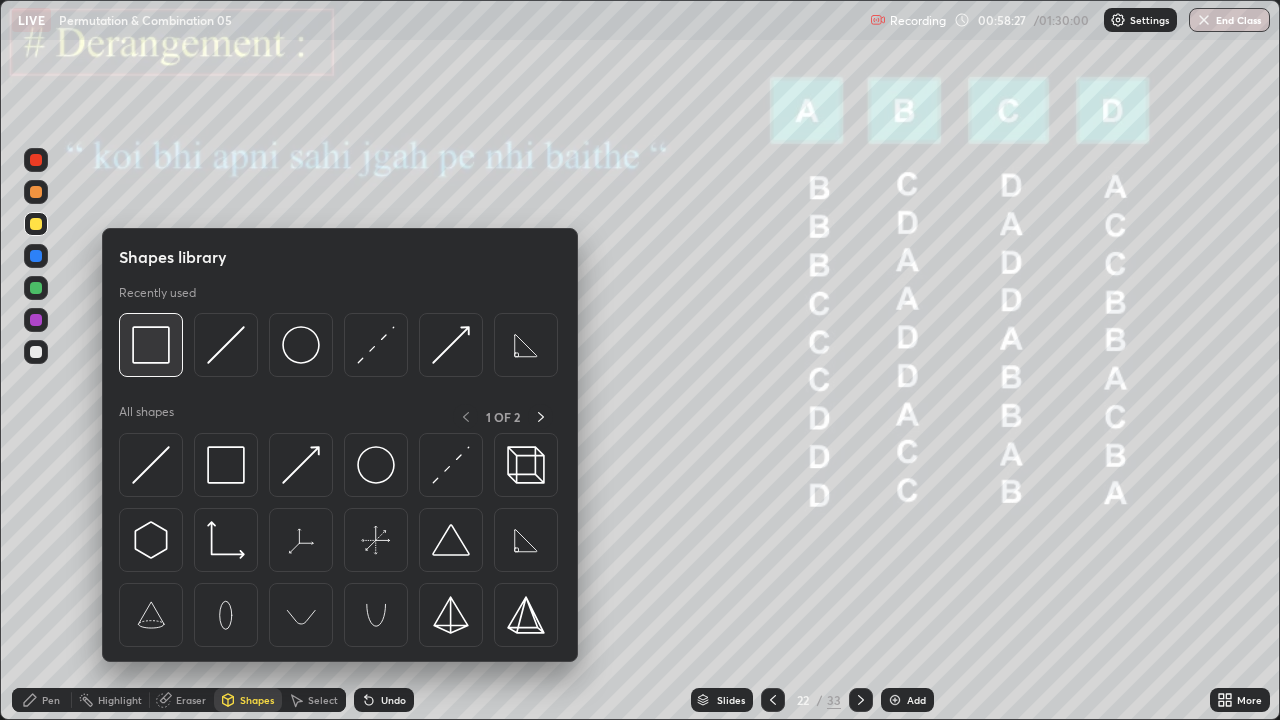 click at bounding box center [151, 345] 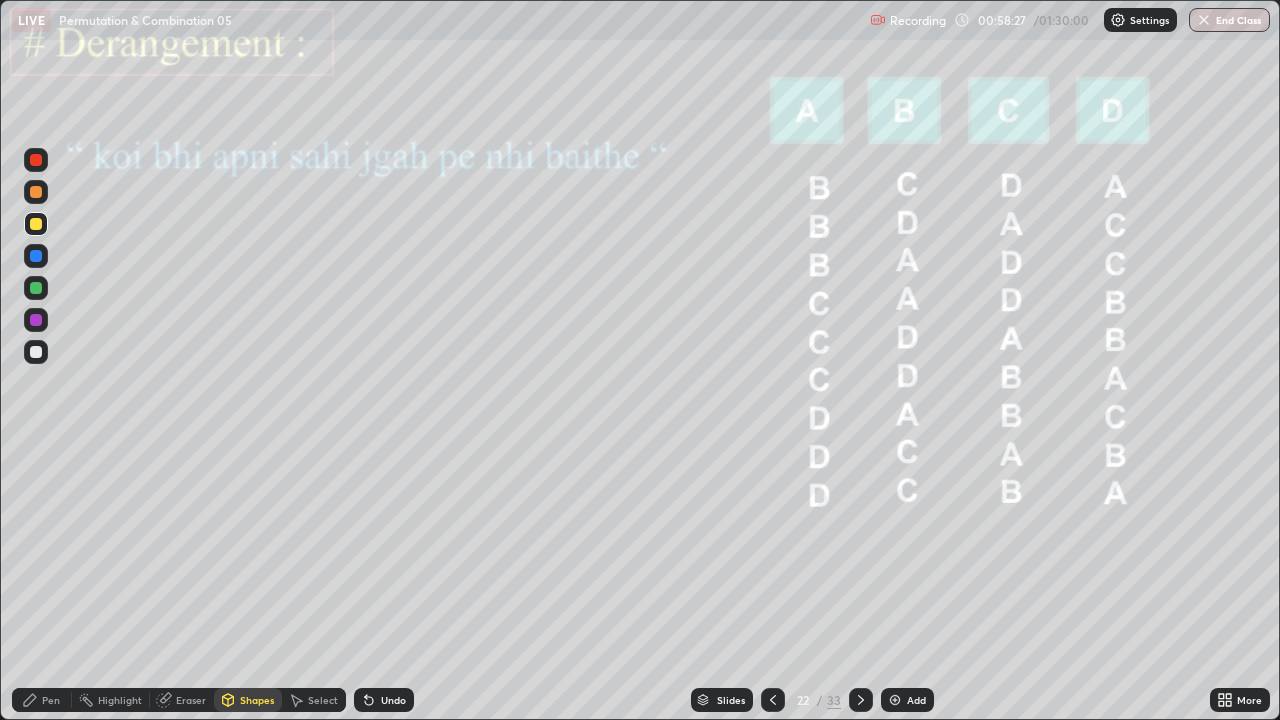 click at bounding box center (36, 320) 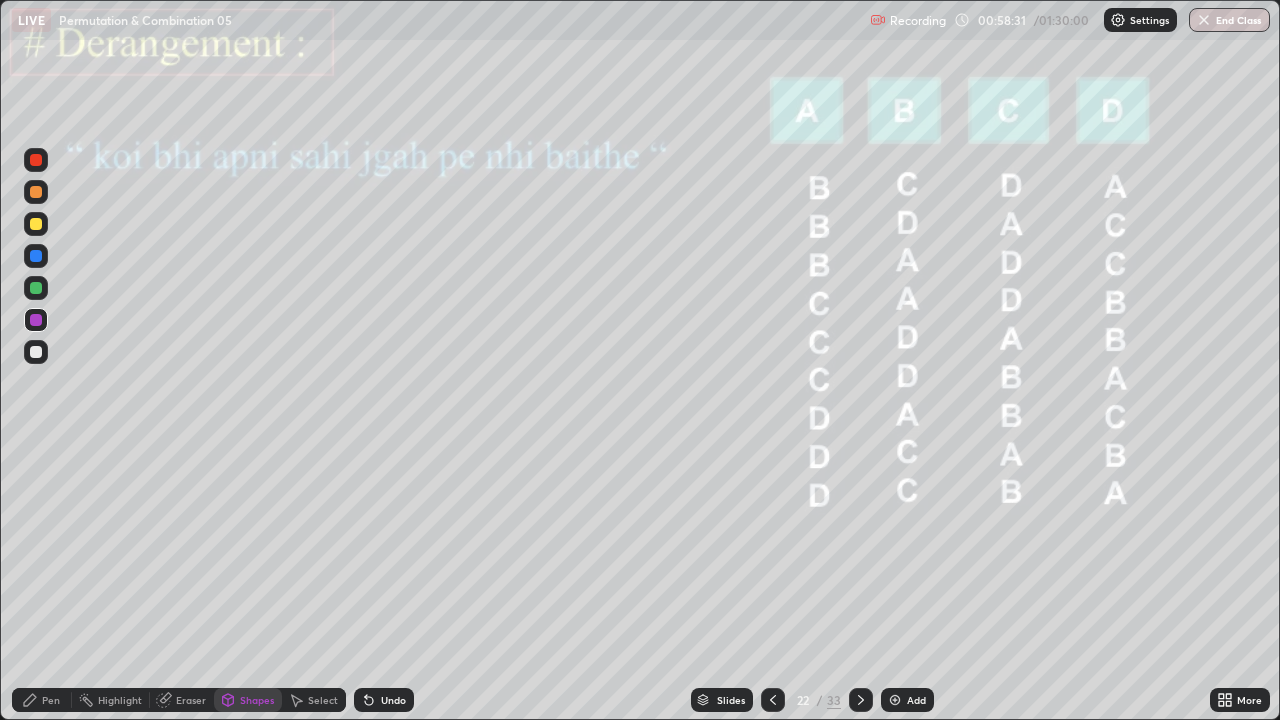 click 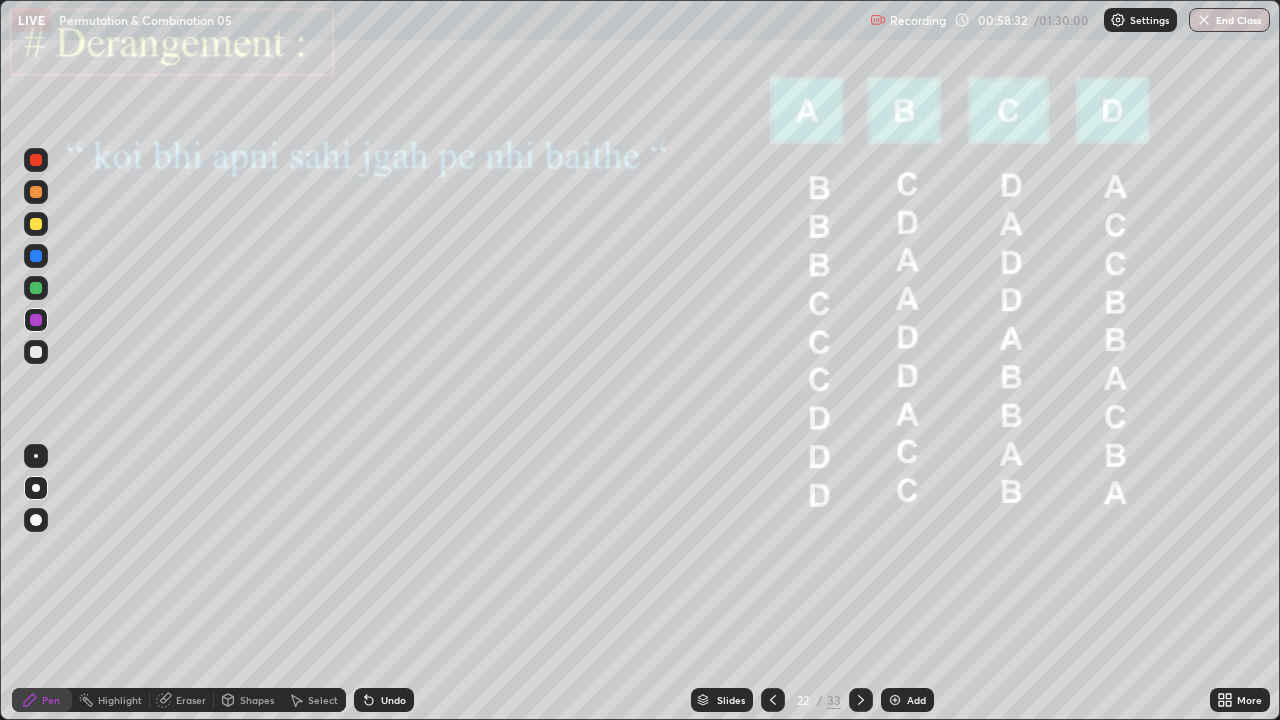 click at bounding box center [36, 288] 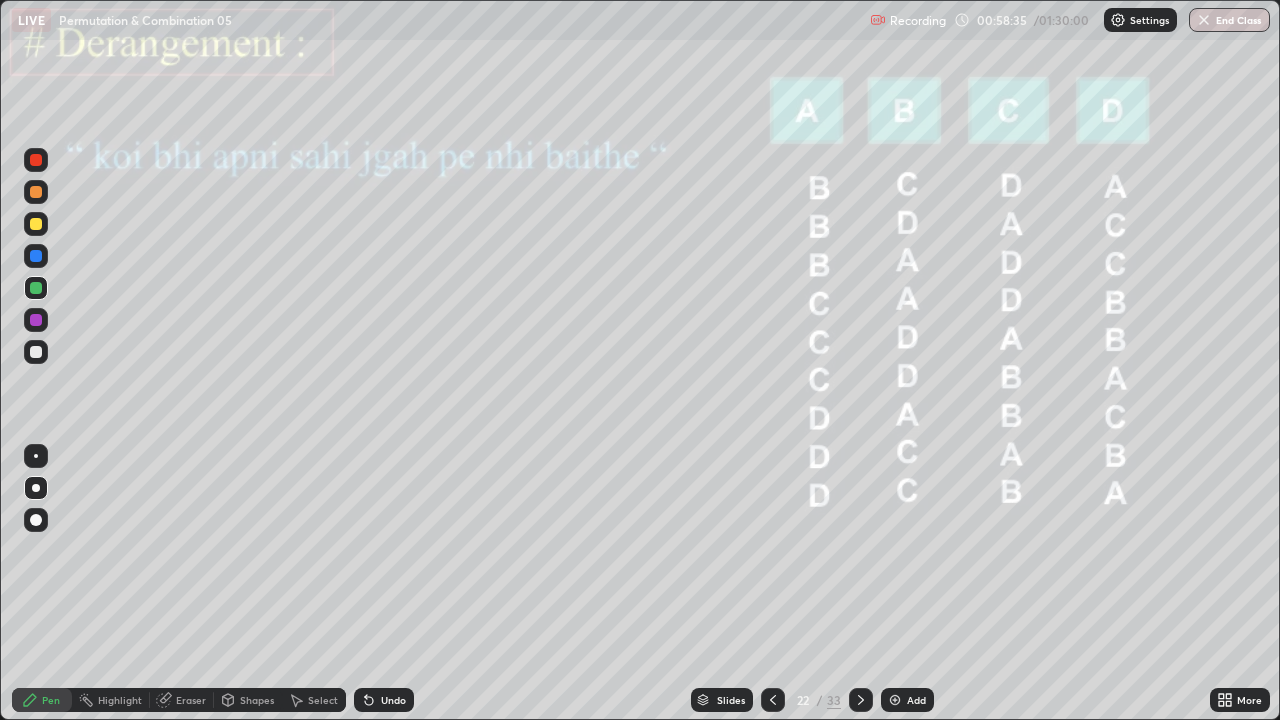 click at bounding box center [36, 224] 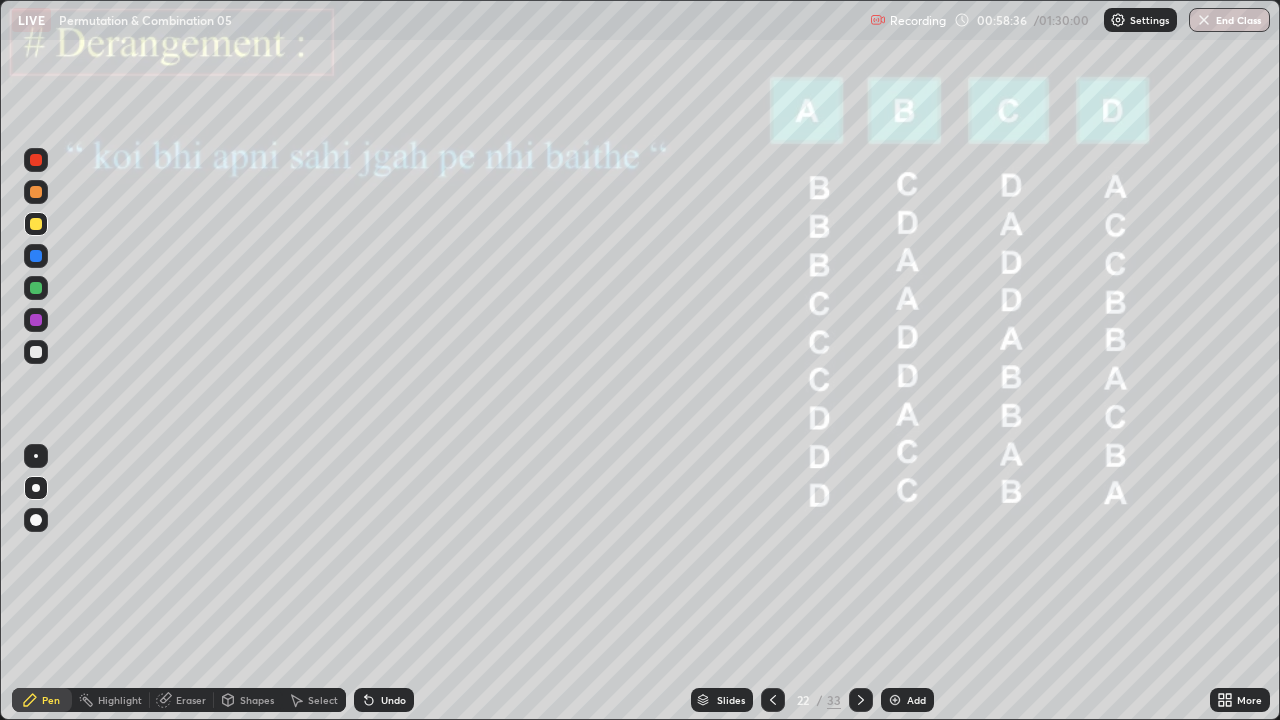 click at bounding box center (36, 256) 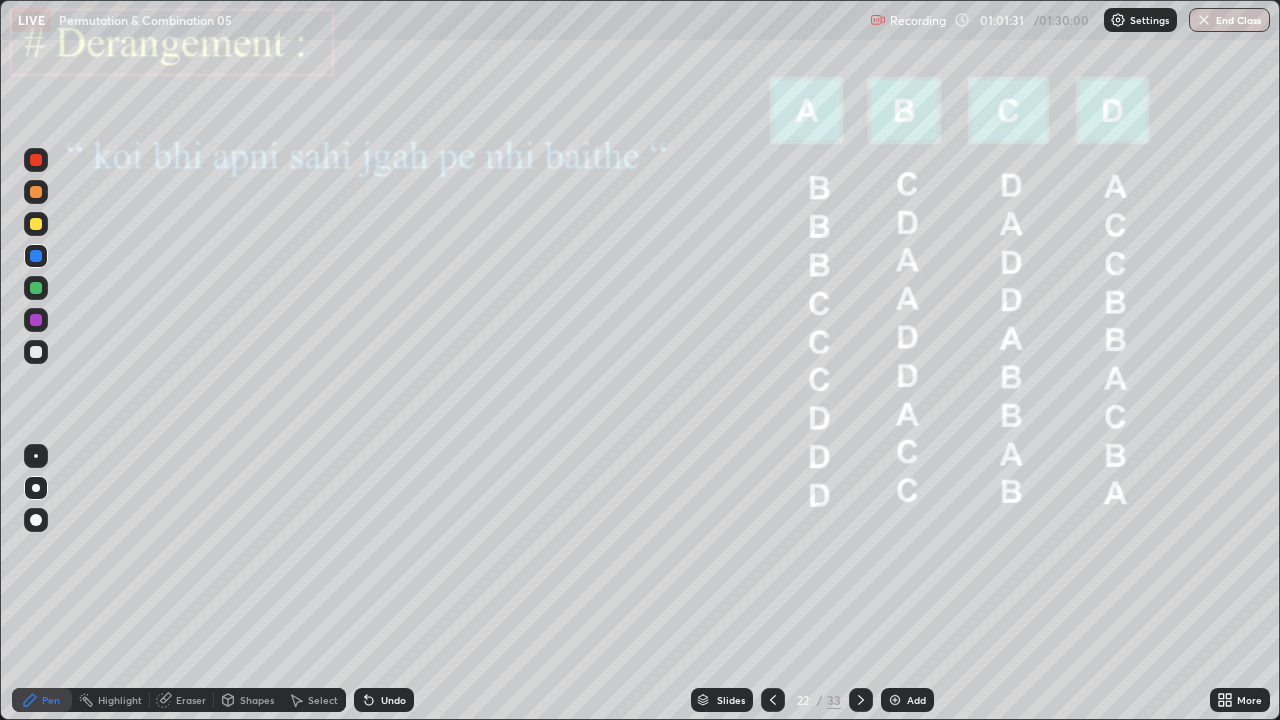 click on "Eraser" at bounding box center [182, 700] 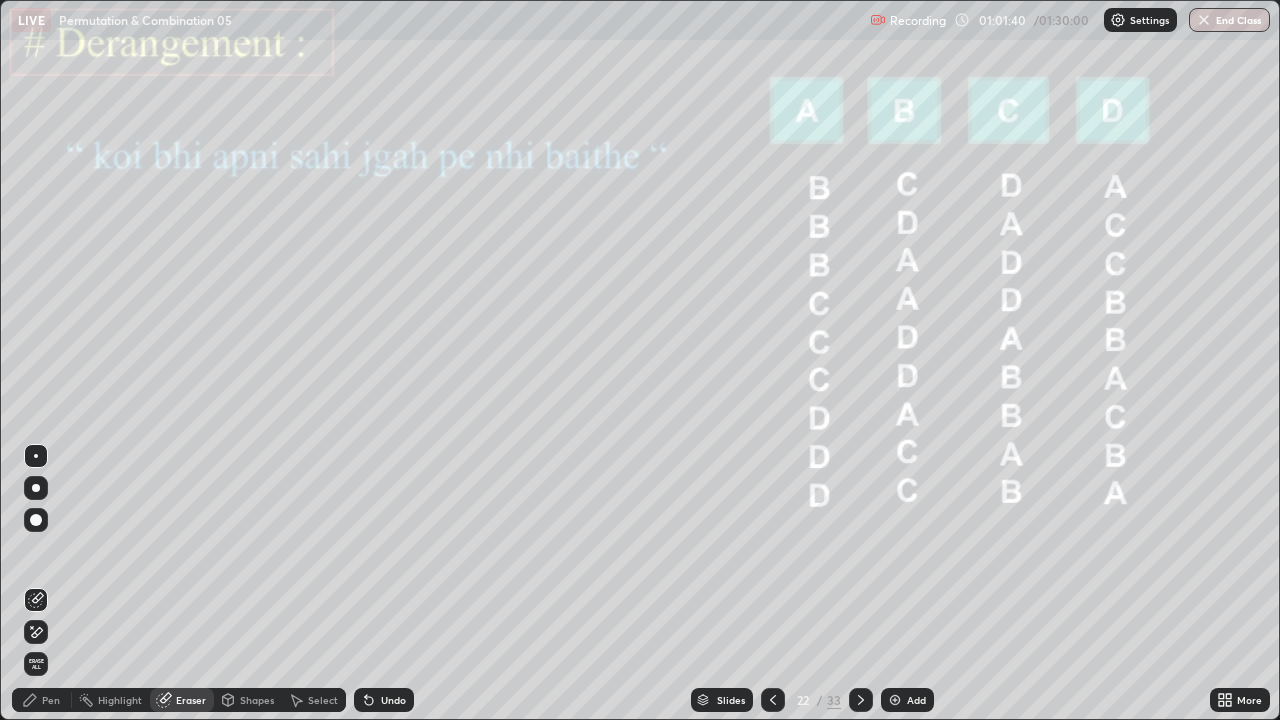 click 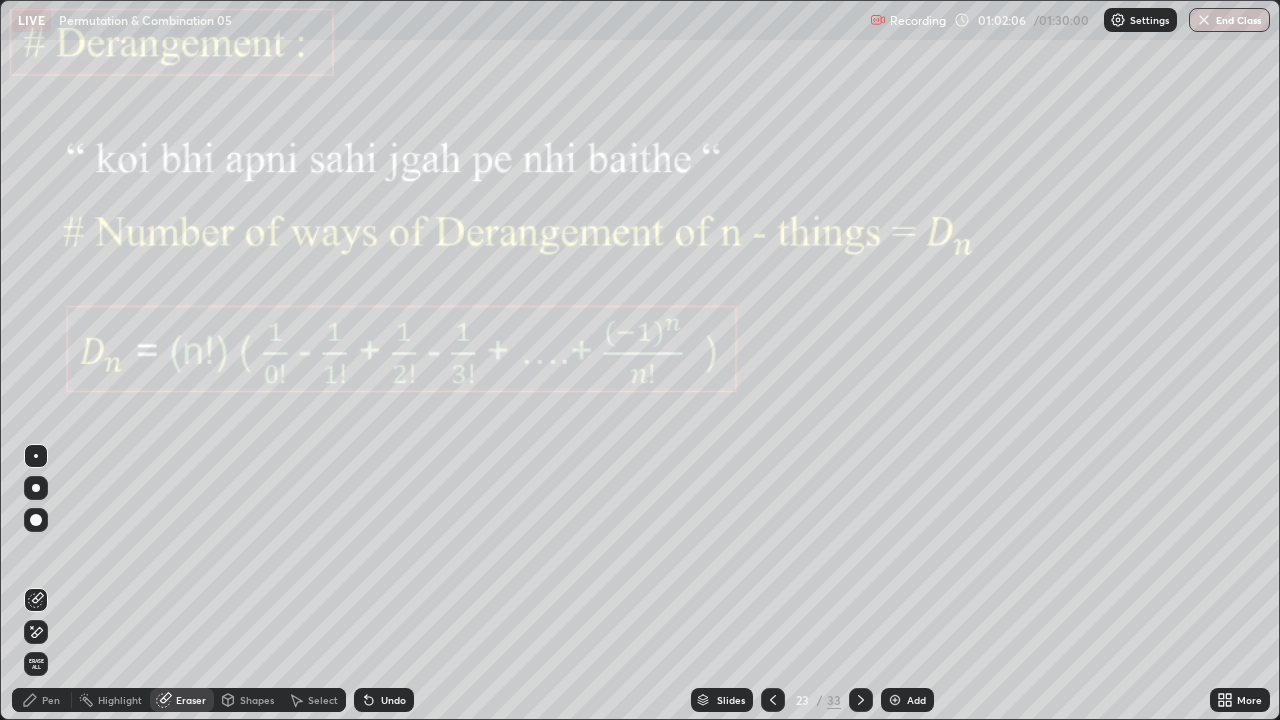 click on "Pen" at bounding box center (42, 700) 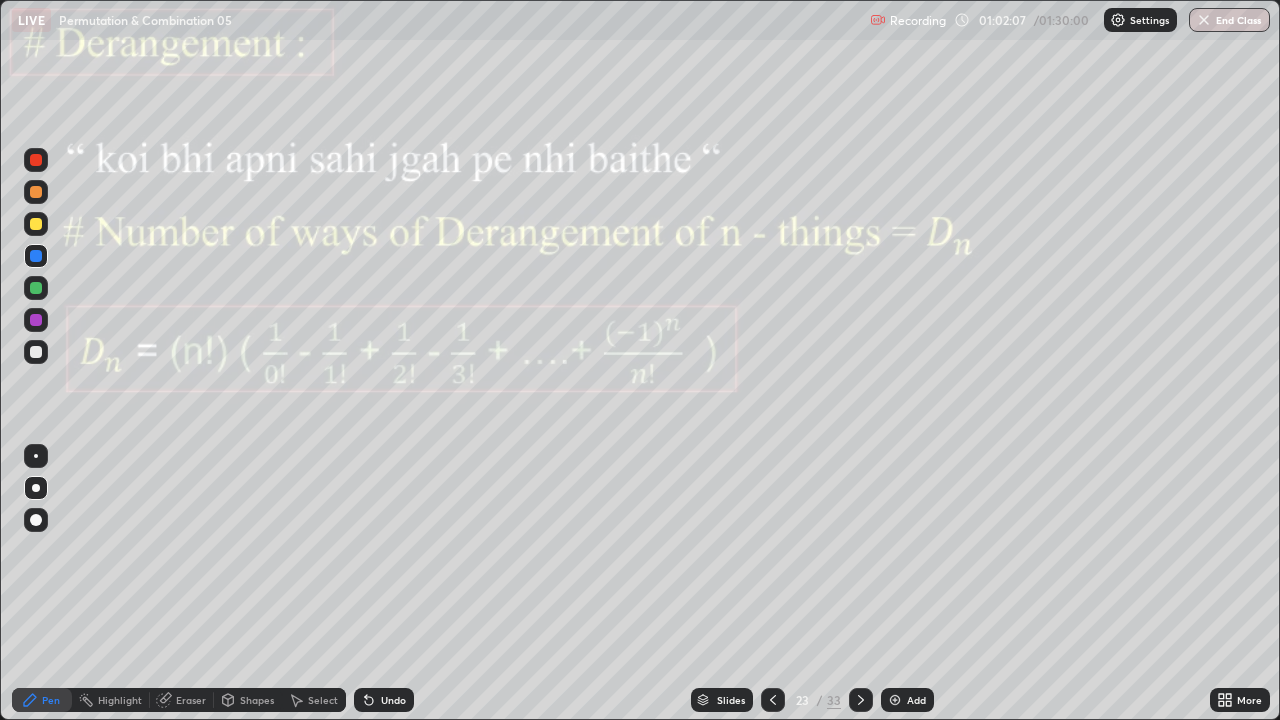 click at bounding box center [36, 320] 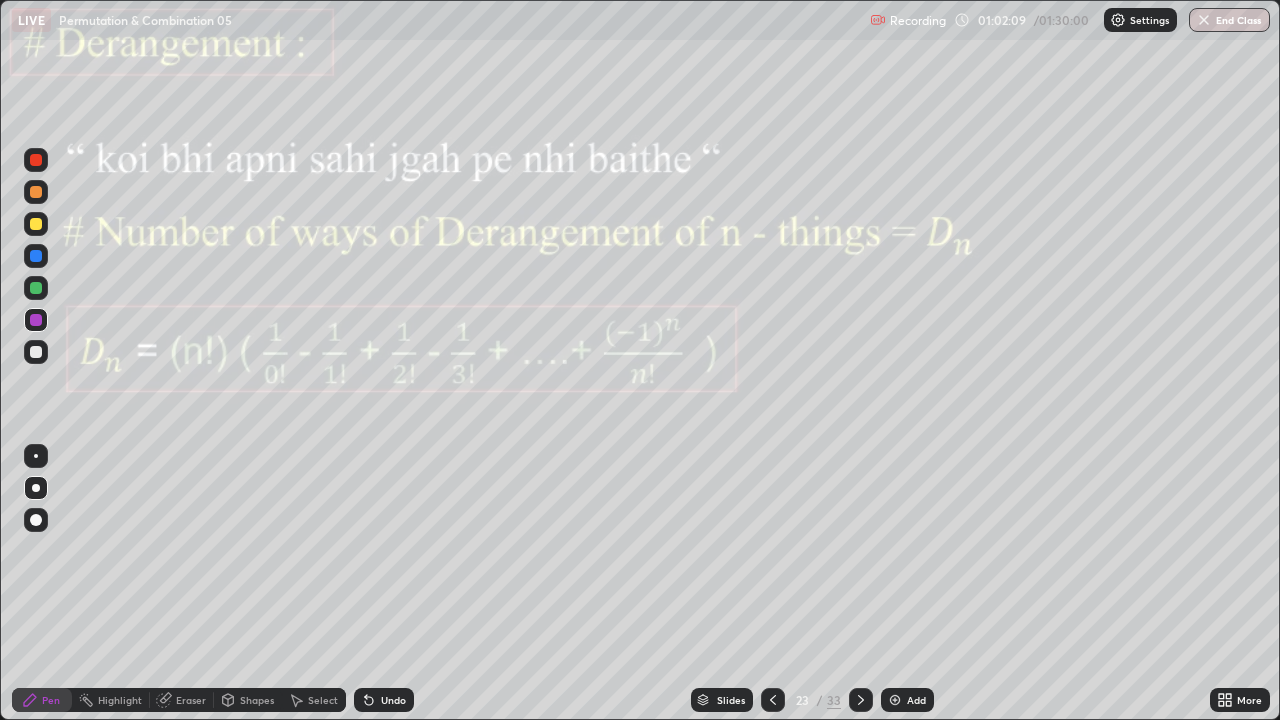 click at bounding box center (36, 456) 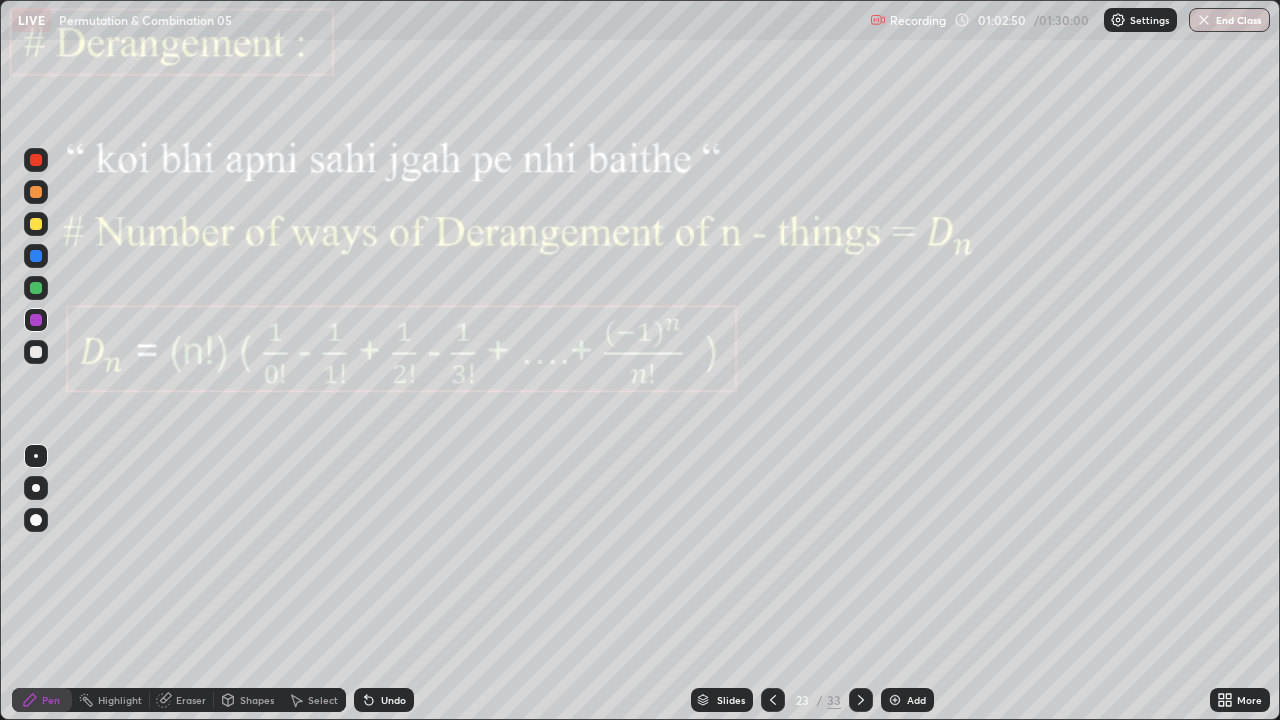 click at bounding box center [36, 352] 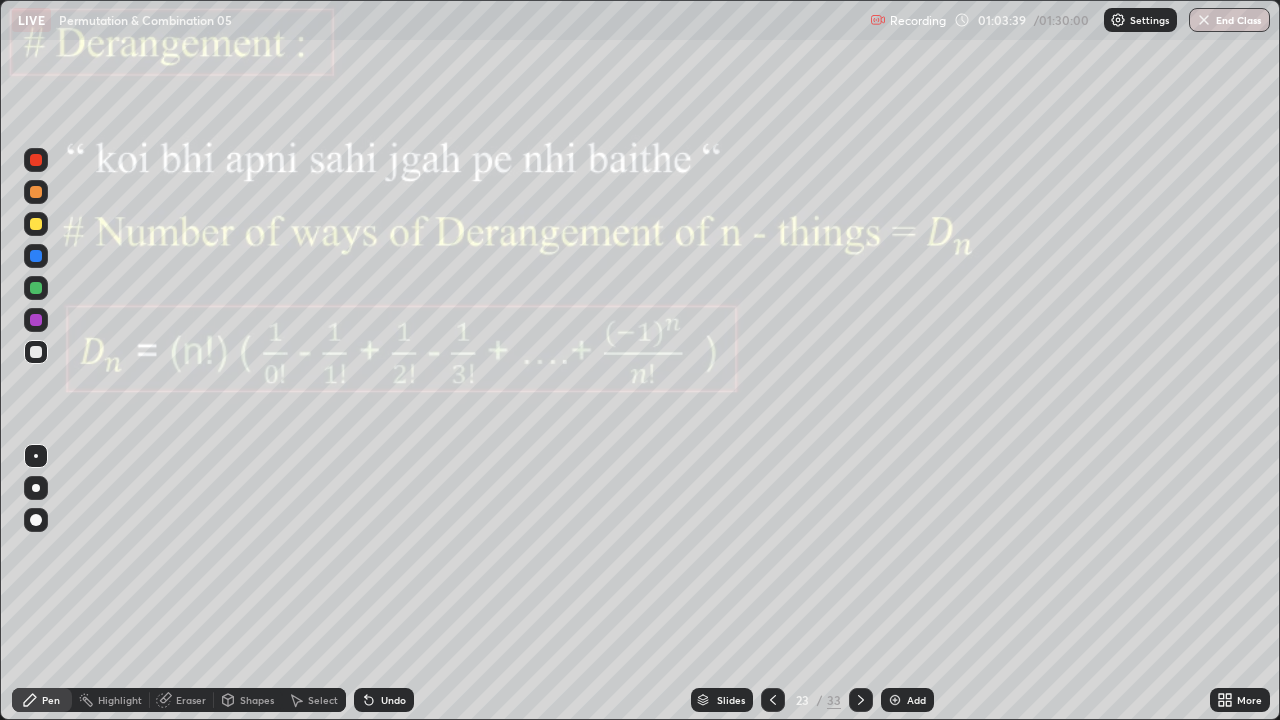 click 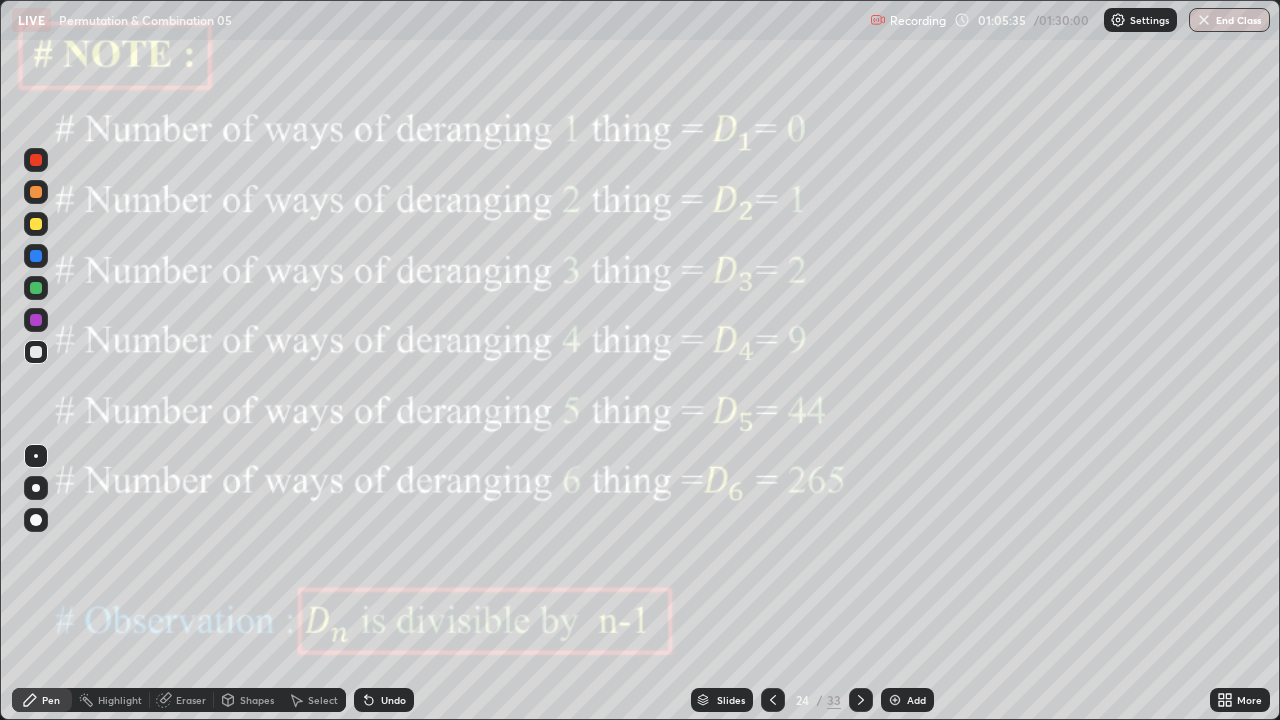click at bounding box center [861, 700] 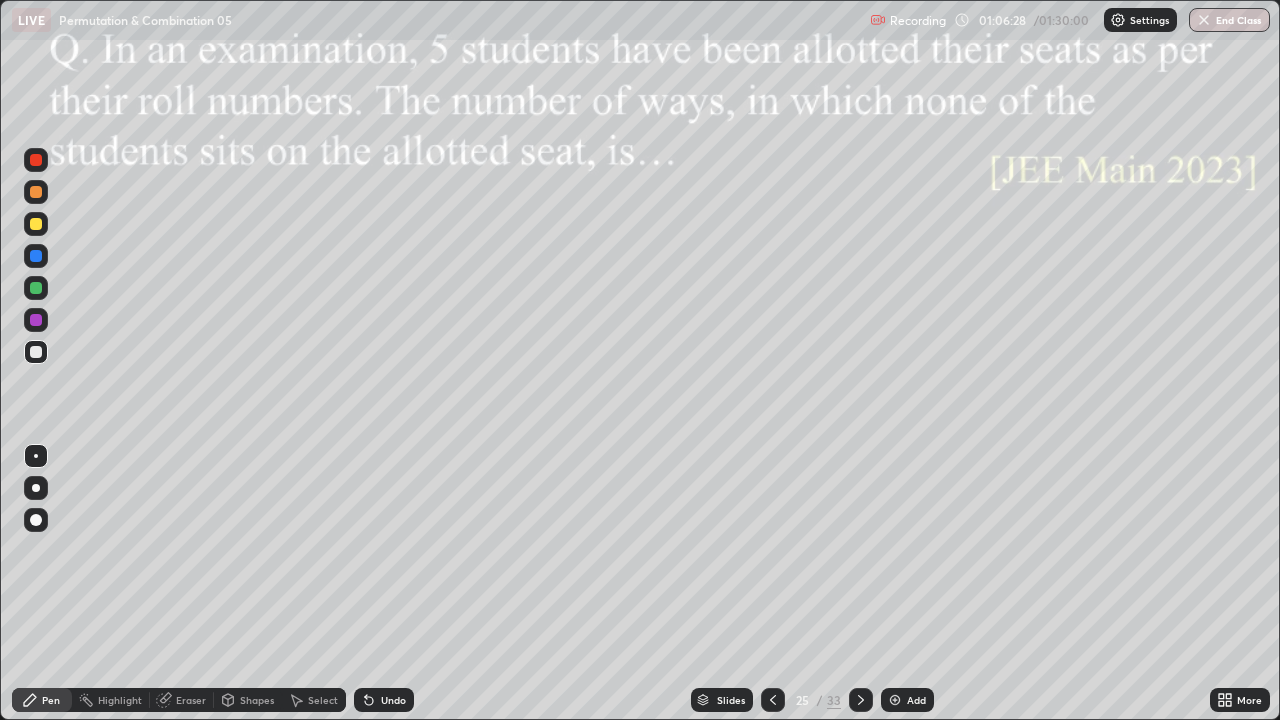 click at bounding box center (36, 320) 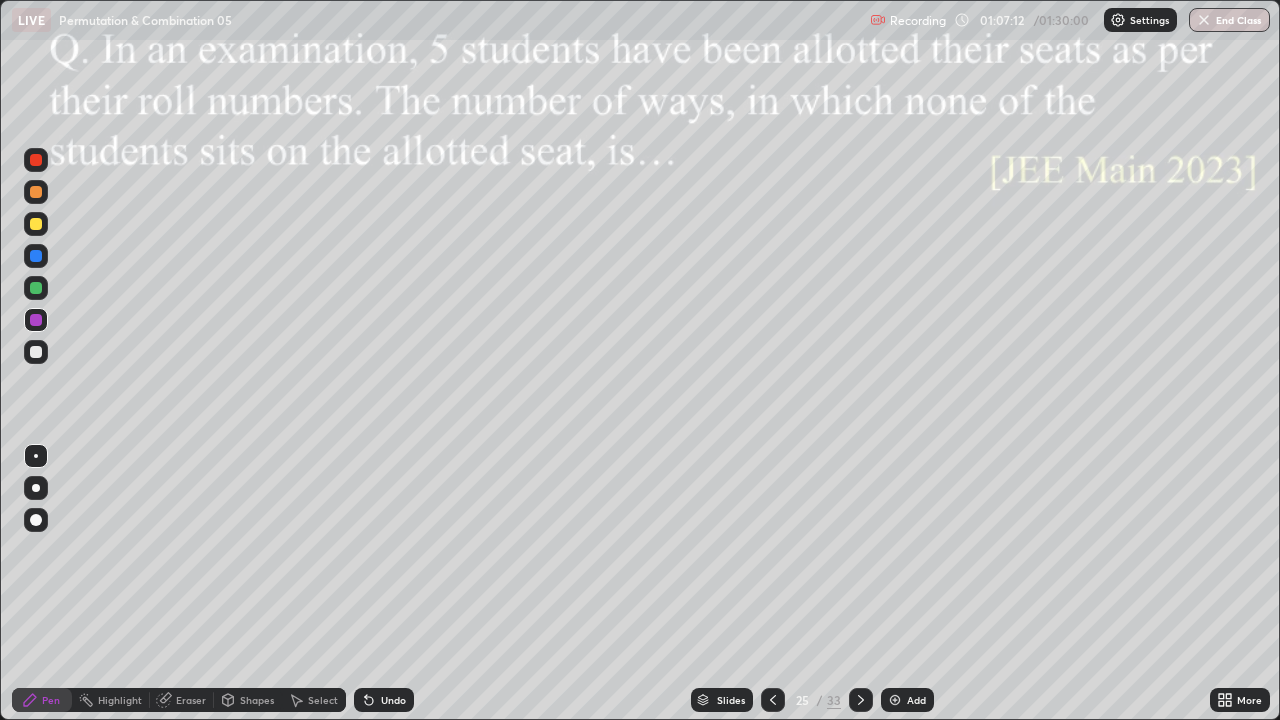 click 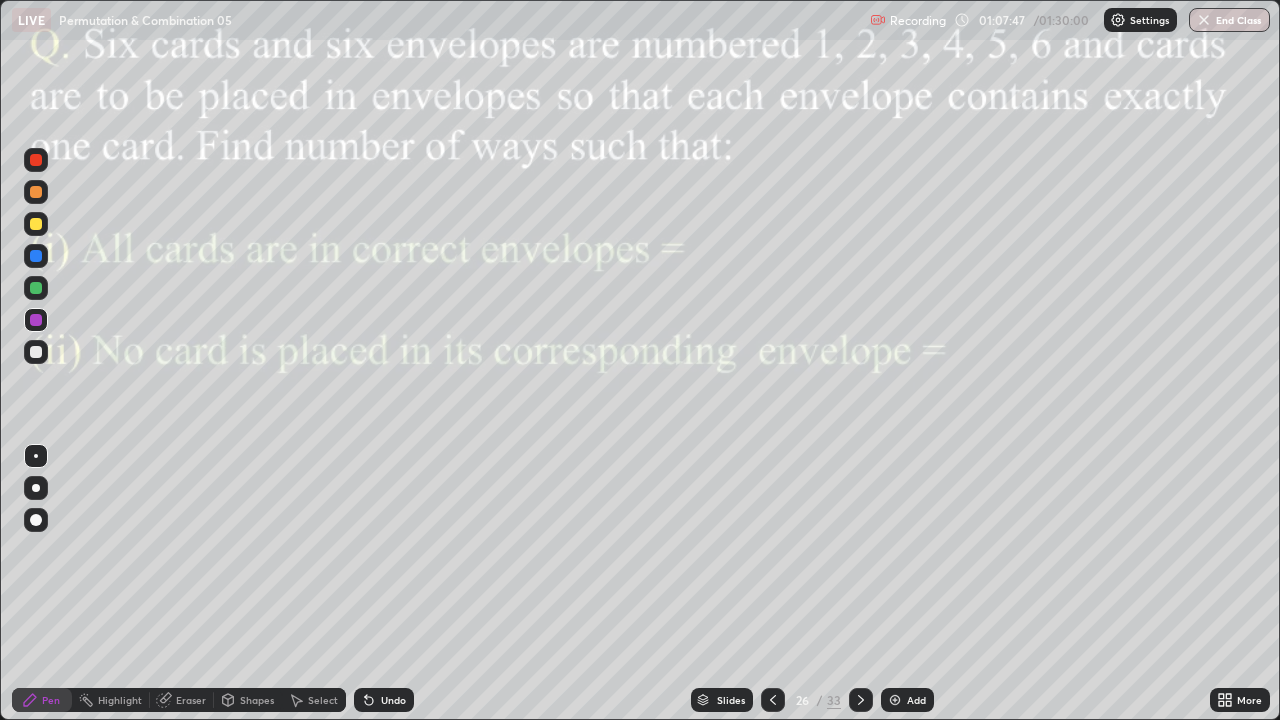 click at bounding box center (36, 320) 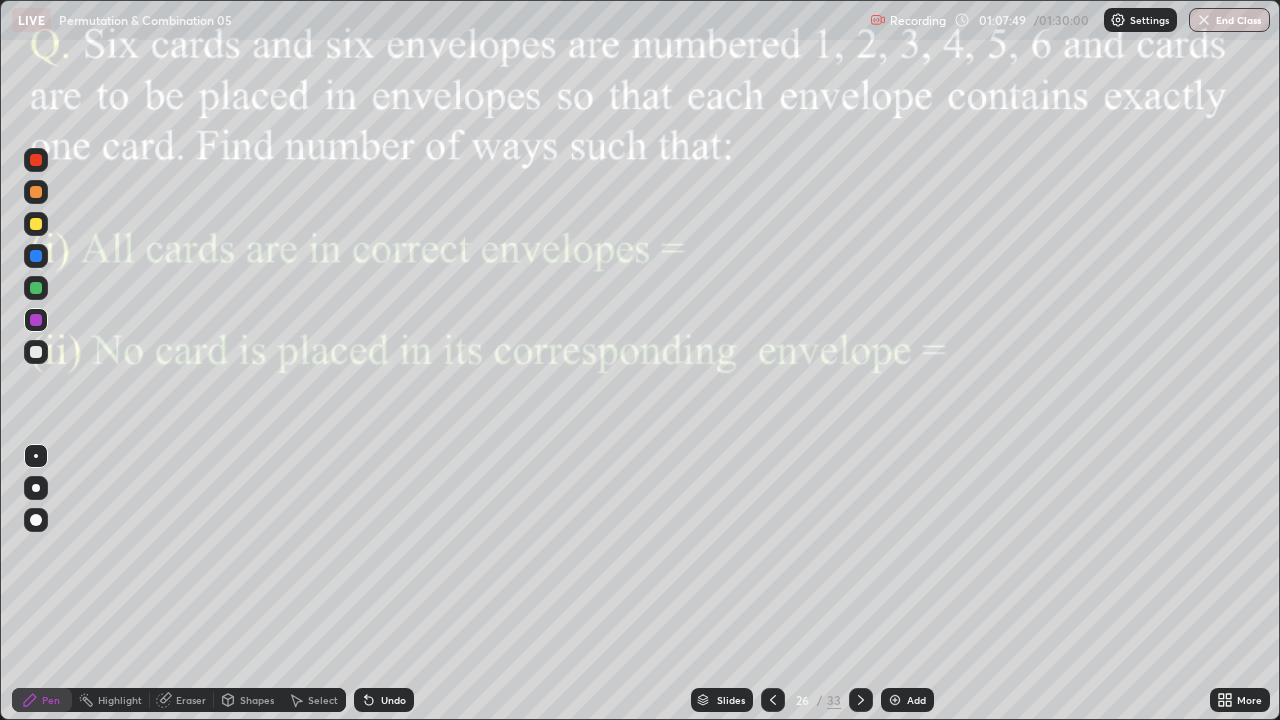 click on "Shapes" at bounding box center [257, 700] 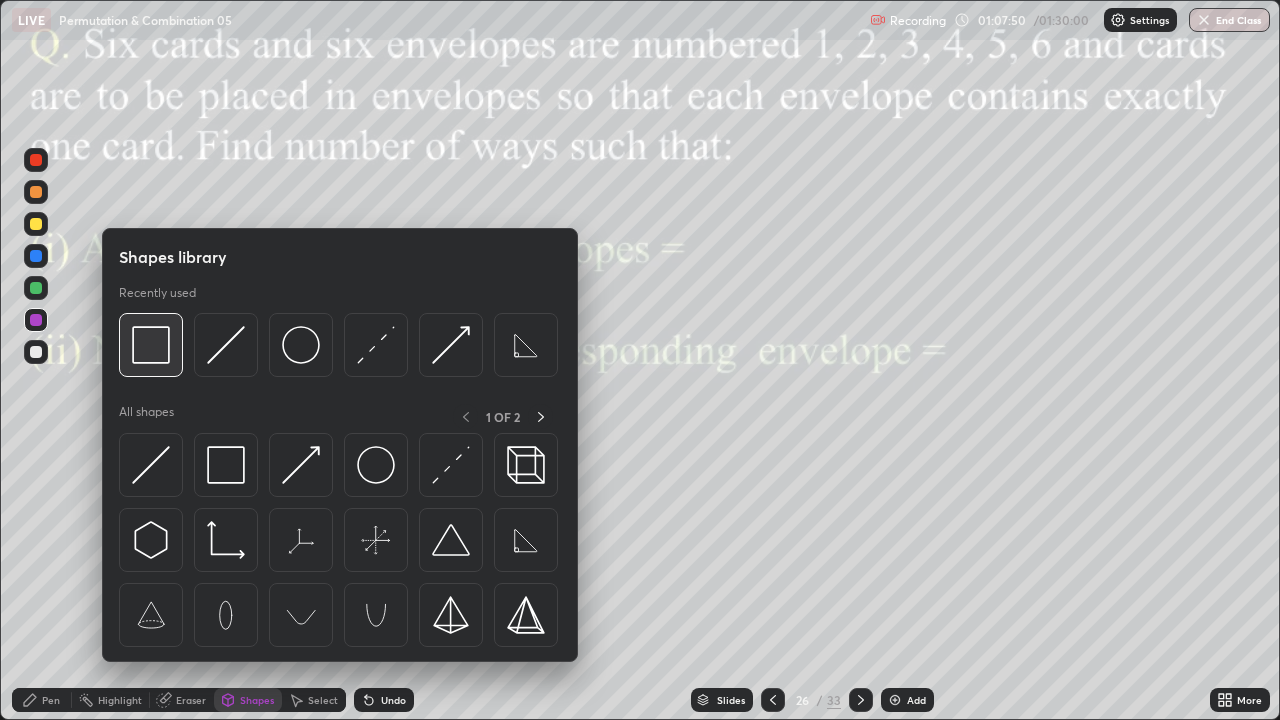 click at bounding box center [151, 345] 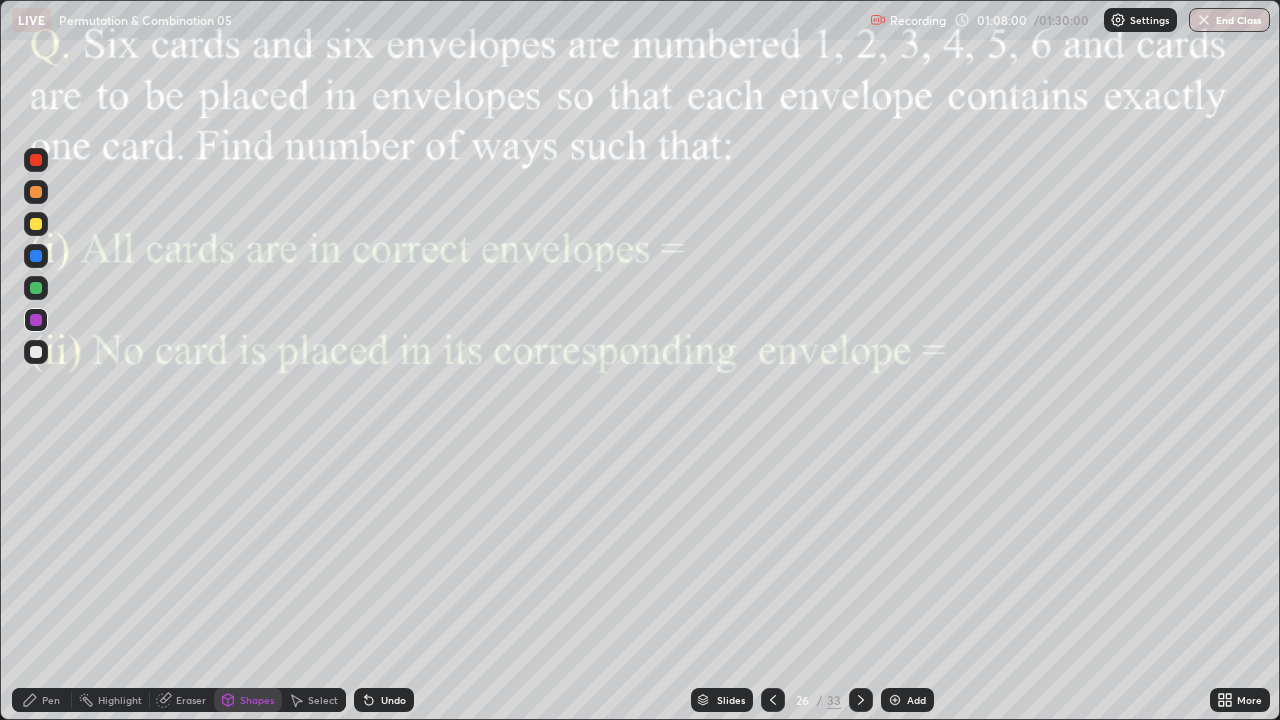 click on "Pen" at bounding box center (42, 700) 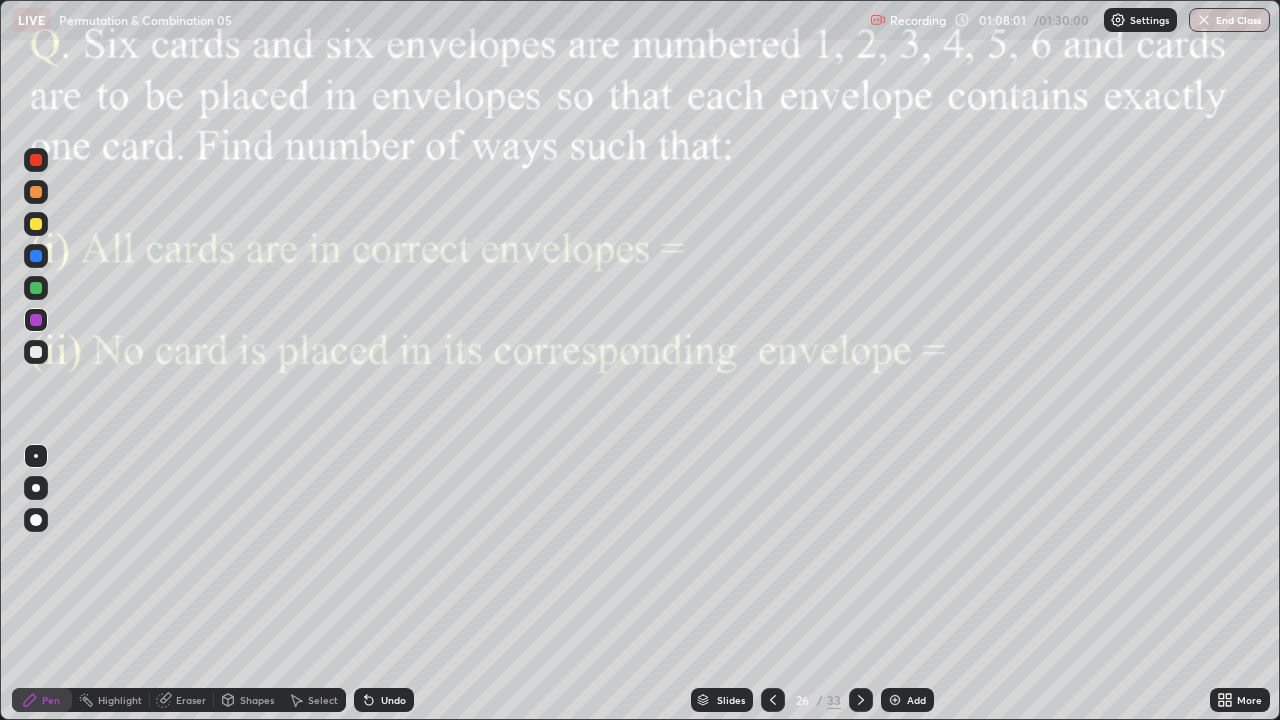 click at bounding box center (36, 288) 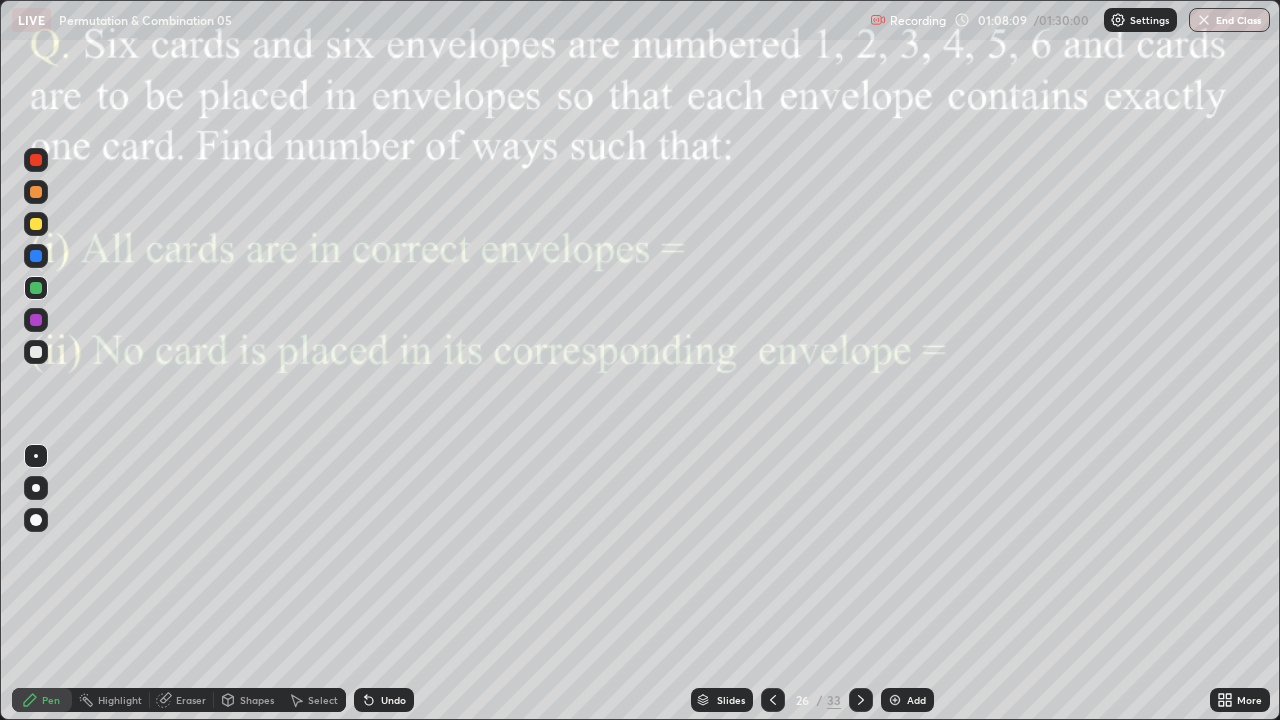 click at bounding box center [36, 256] 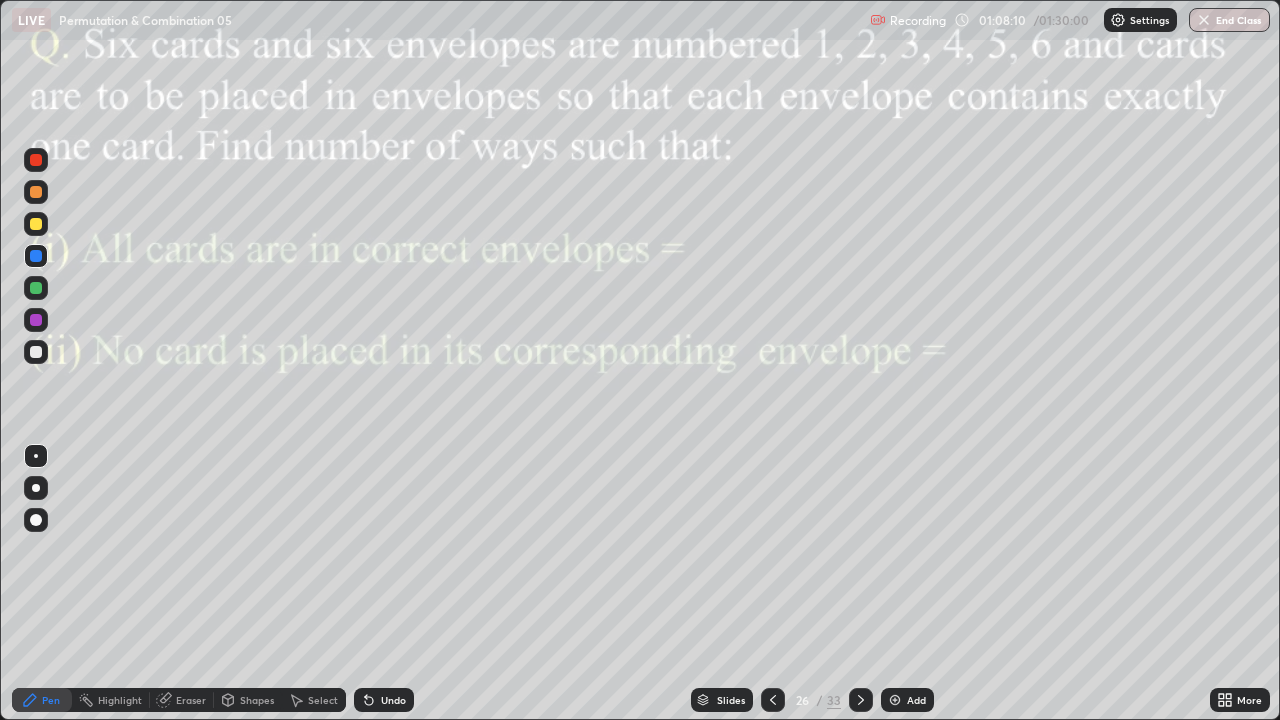 click on "Shapes" at bounding box center [257, 700] 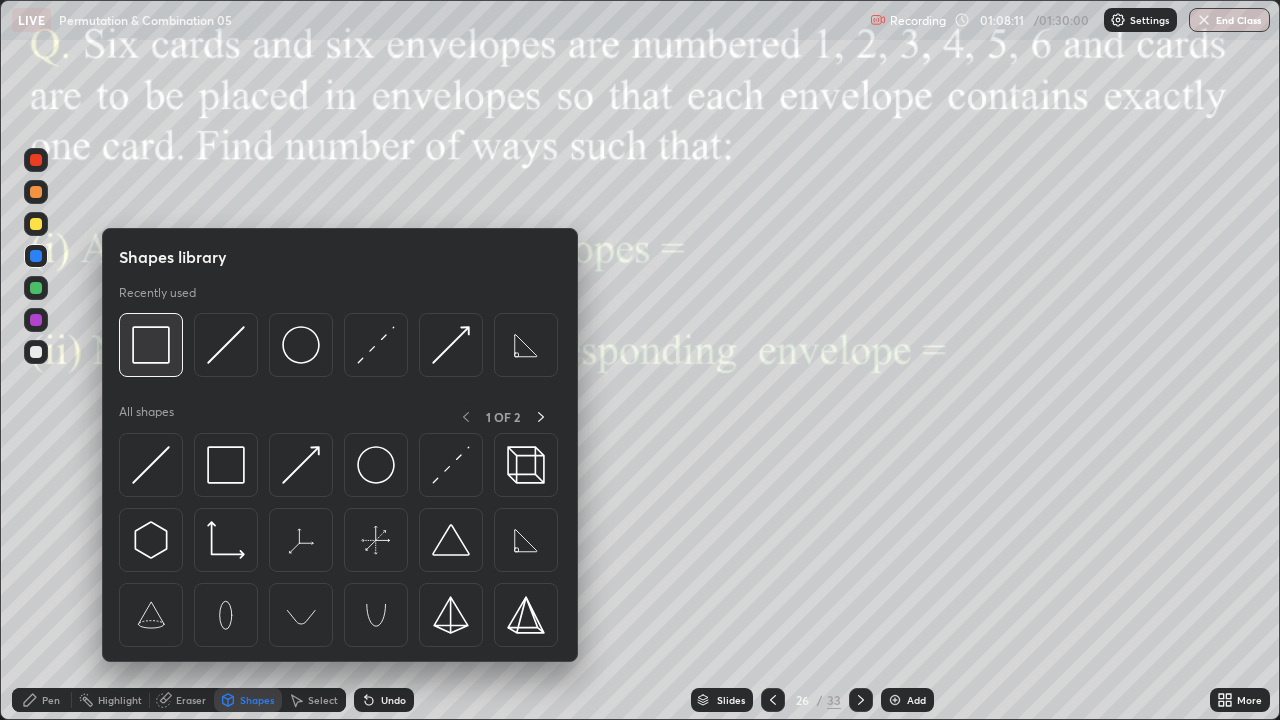 click at bounding box center (151, 345) 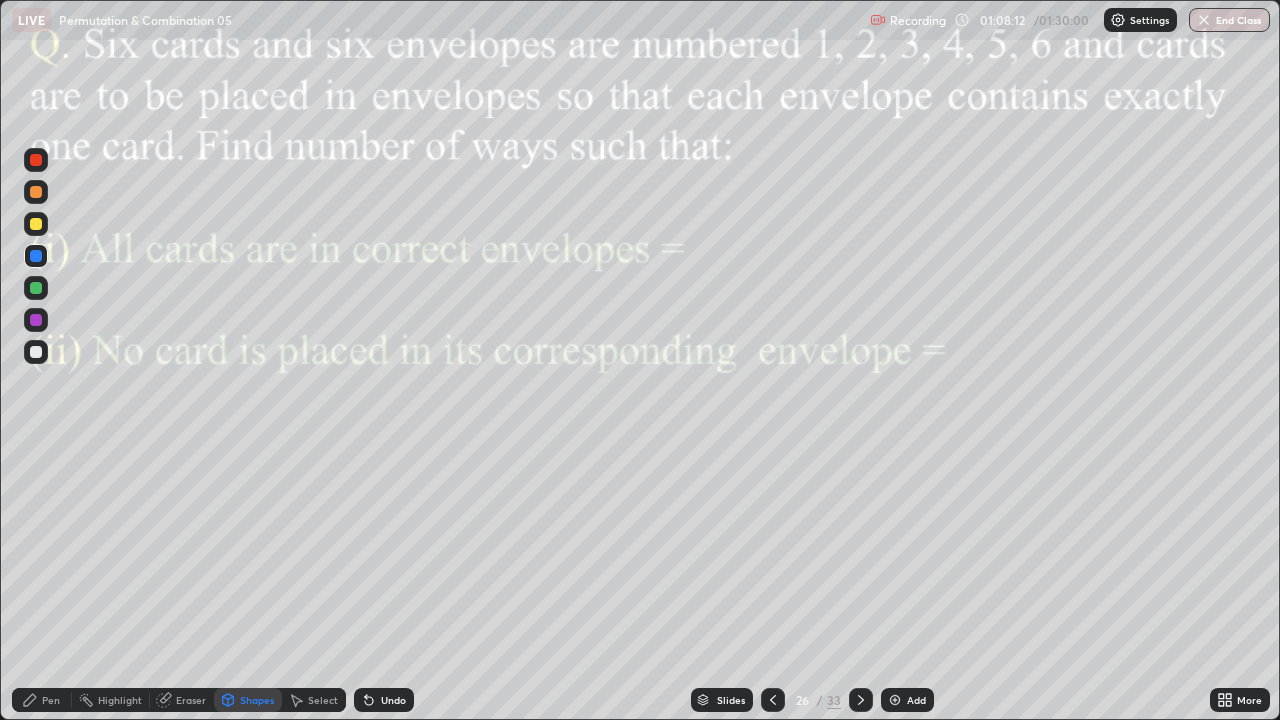 click at bounding box center (36, 288) 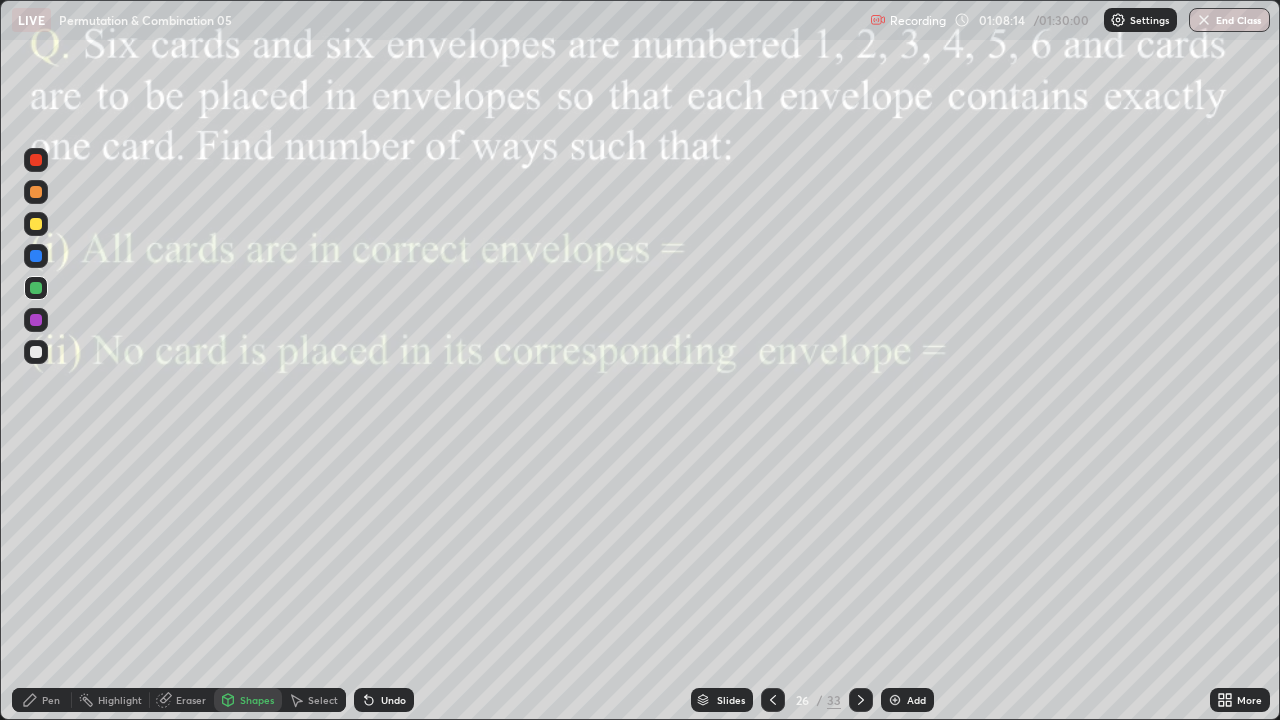 click at bounding box center [36, 352] 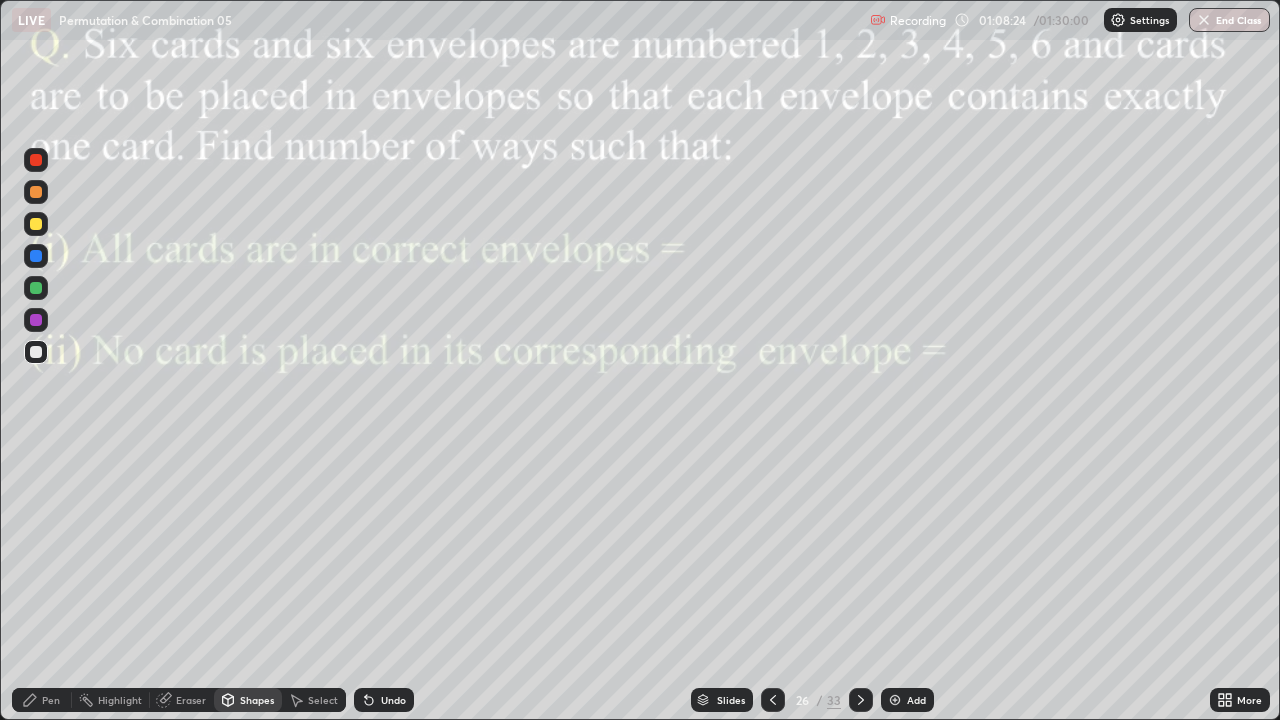 click on "Pen" at bounding box center (42, 700) 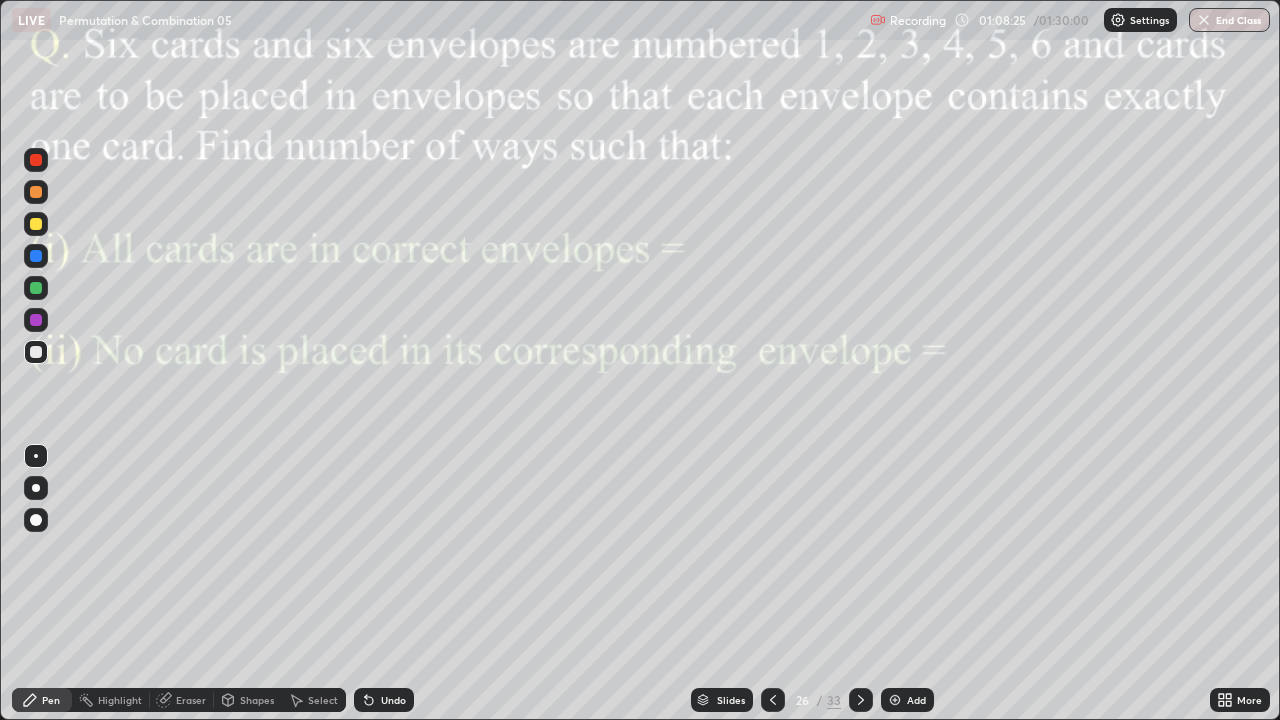 click at bounding box center (36, 288) 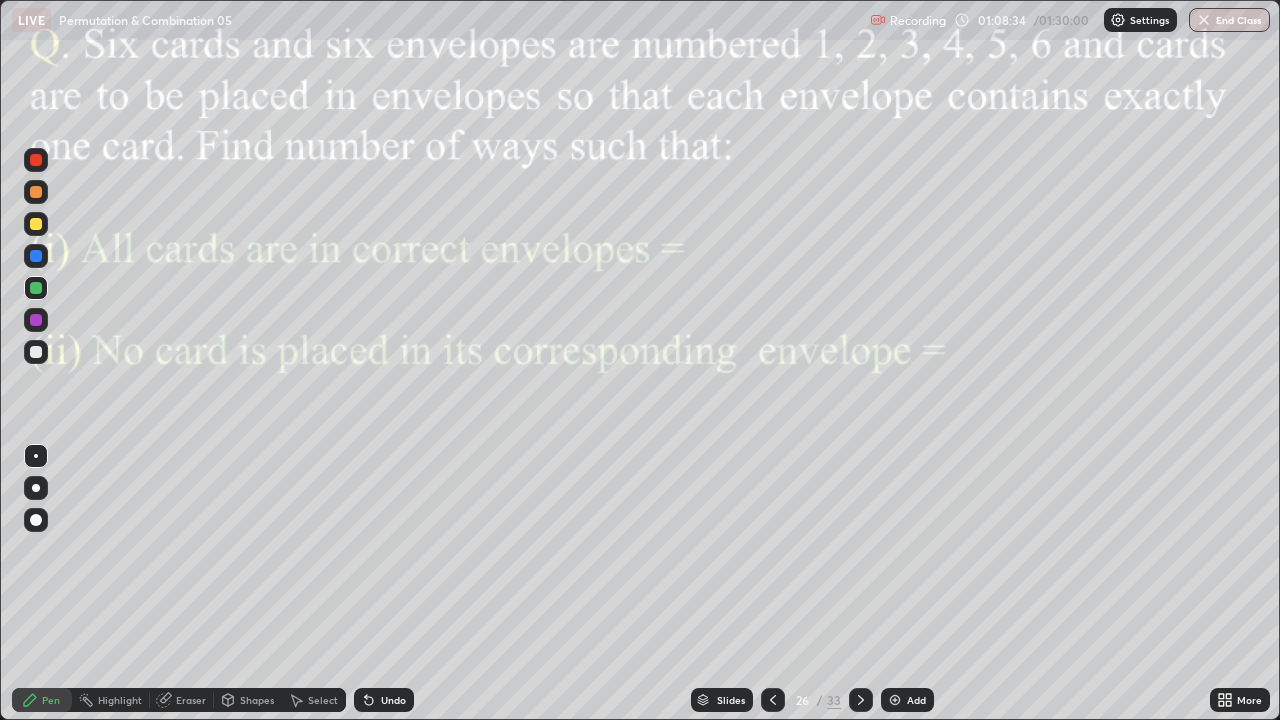 click at bounding box center [36, 256] 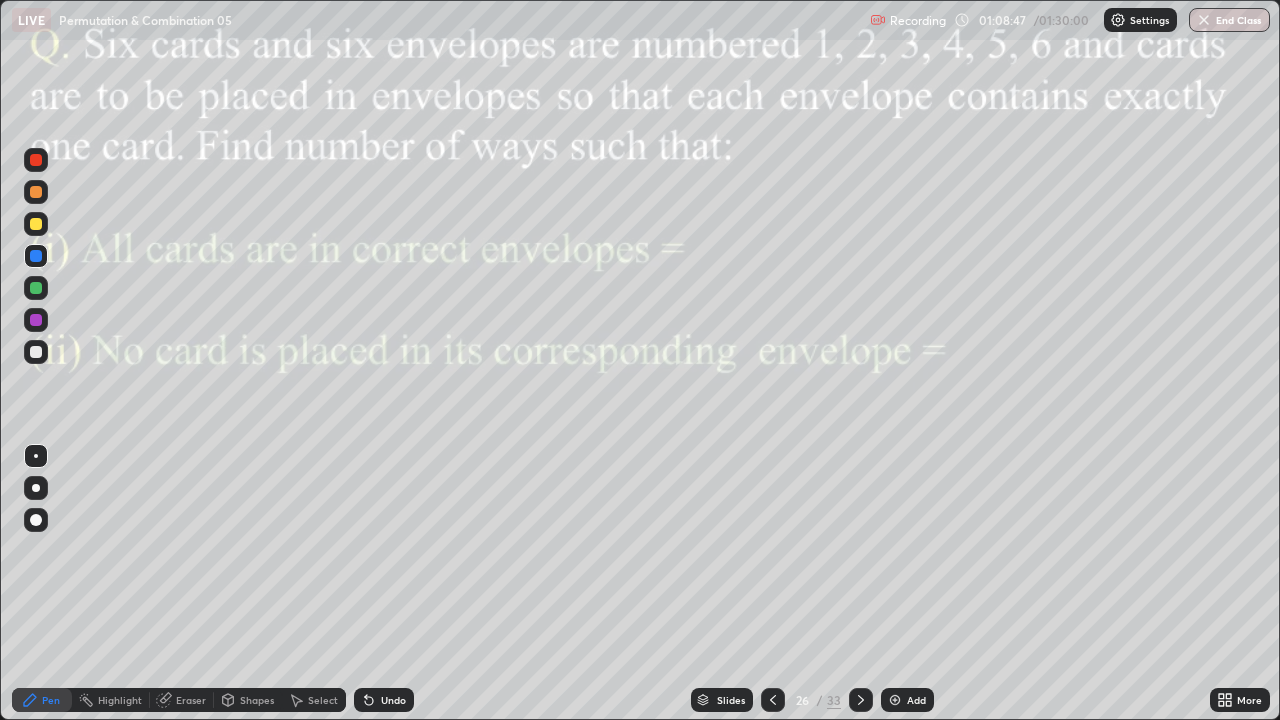 click at bounding box center (36, 288) 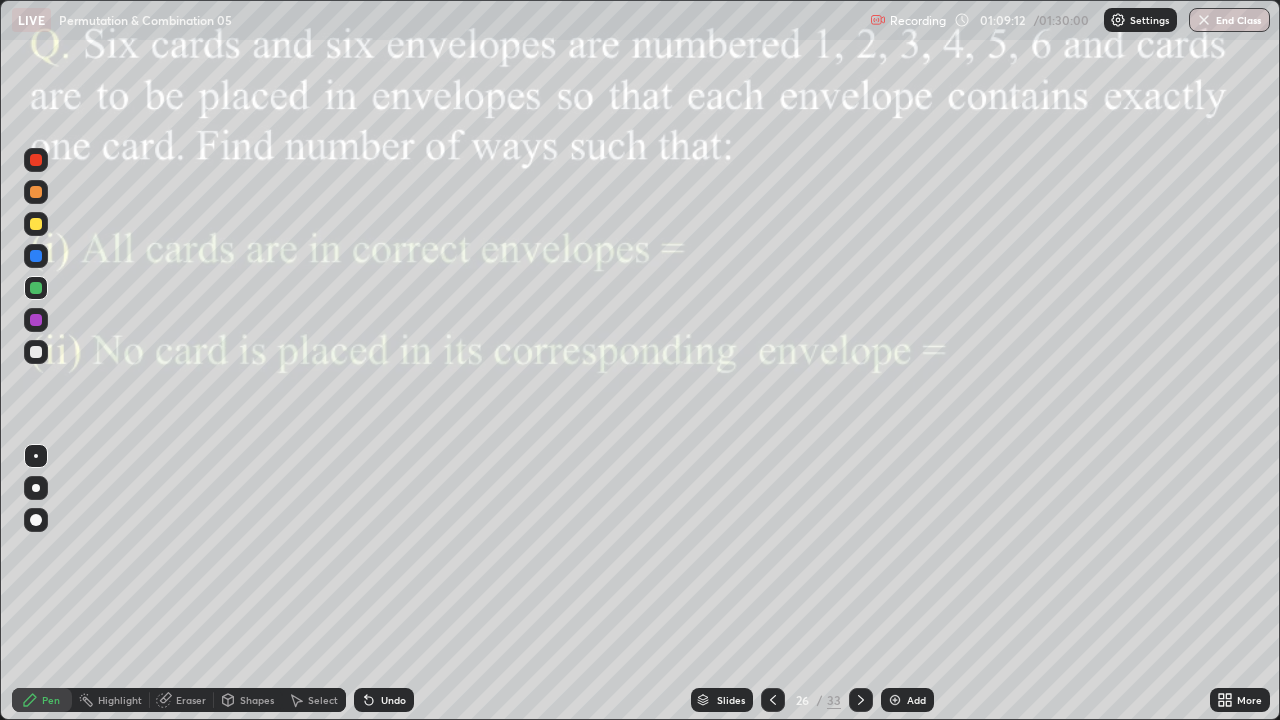 click at bounding box center [36, 320] 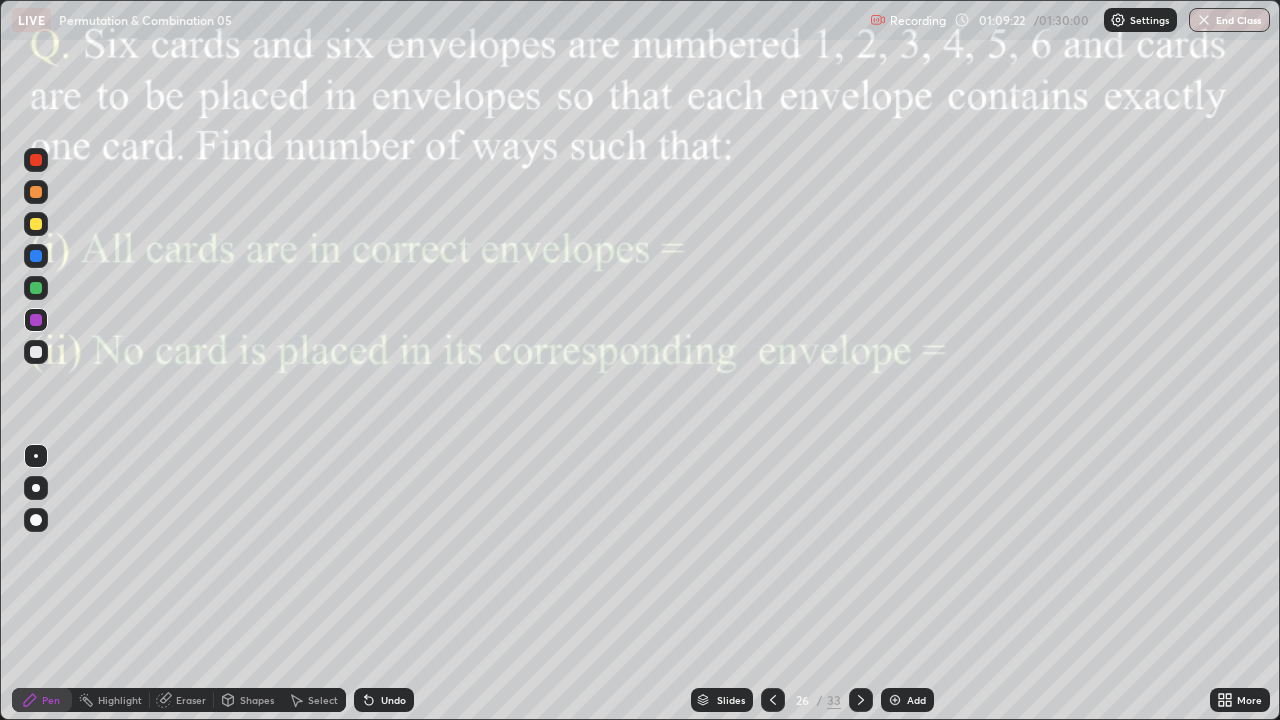 click at bounding box center (36, 288) 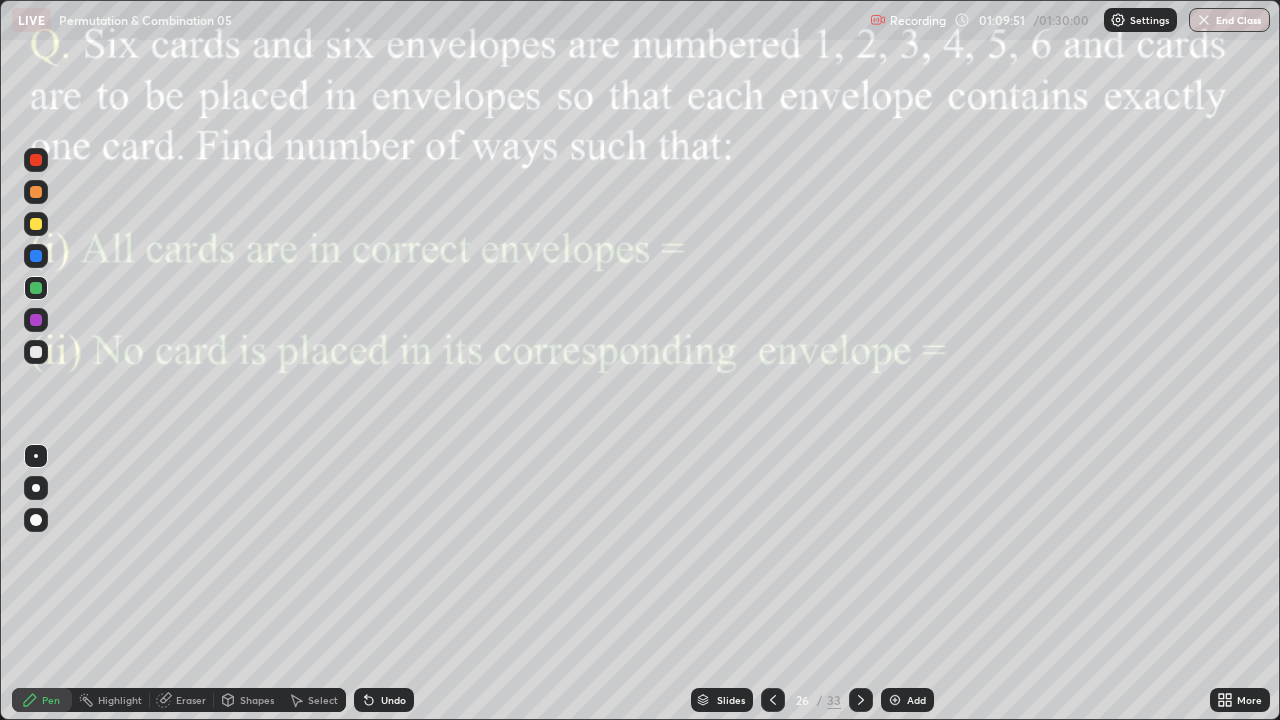 click 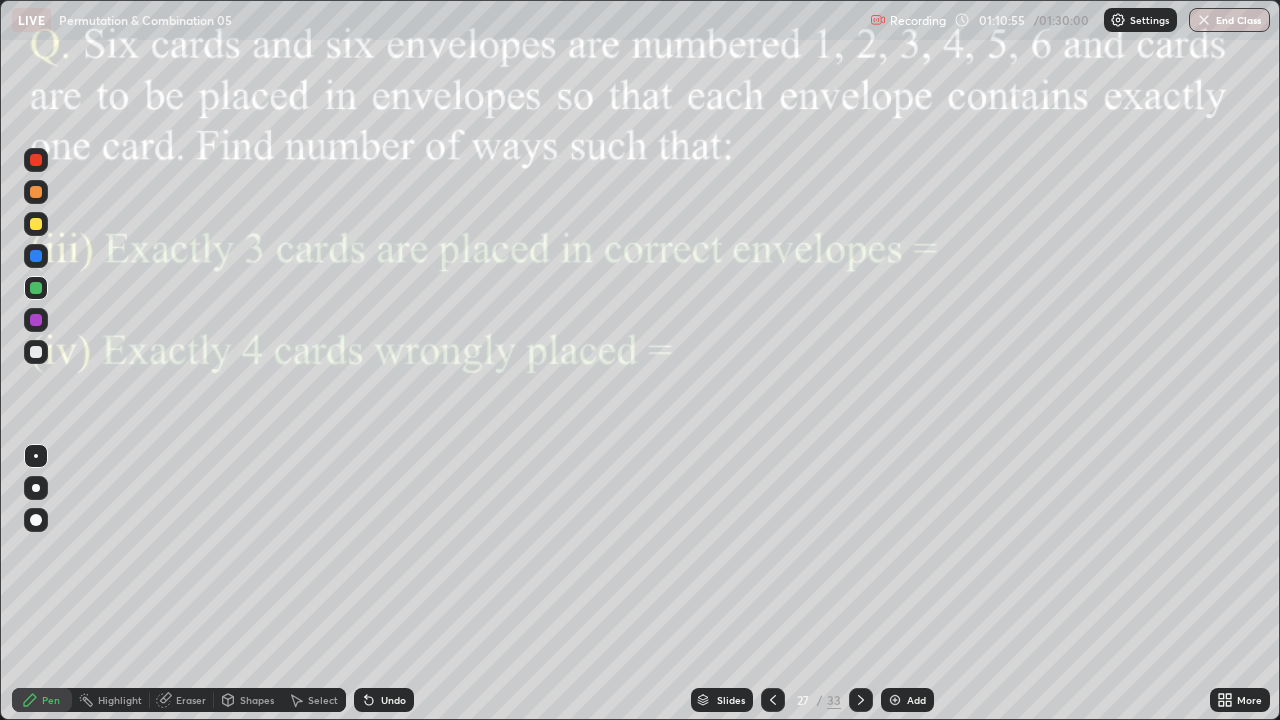 click at bounding box center (36, 320) 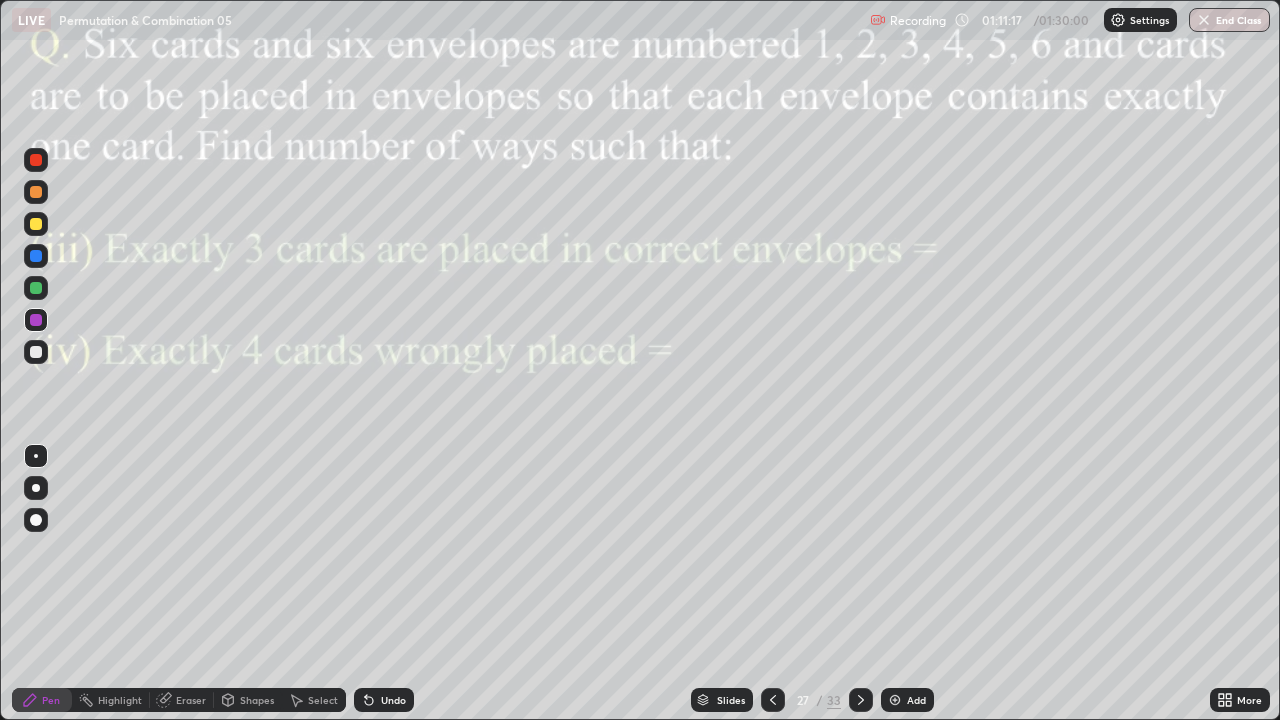 click at bounding box center [36, 256] 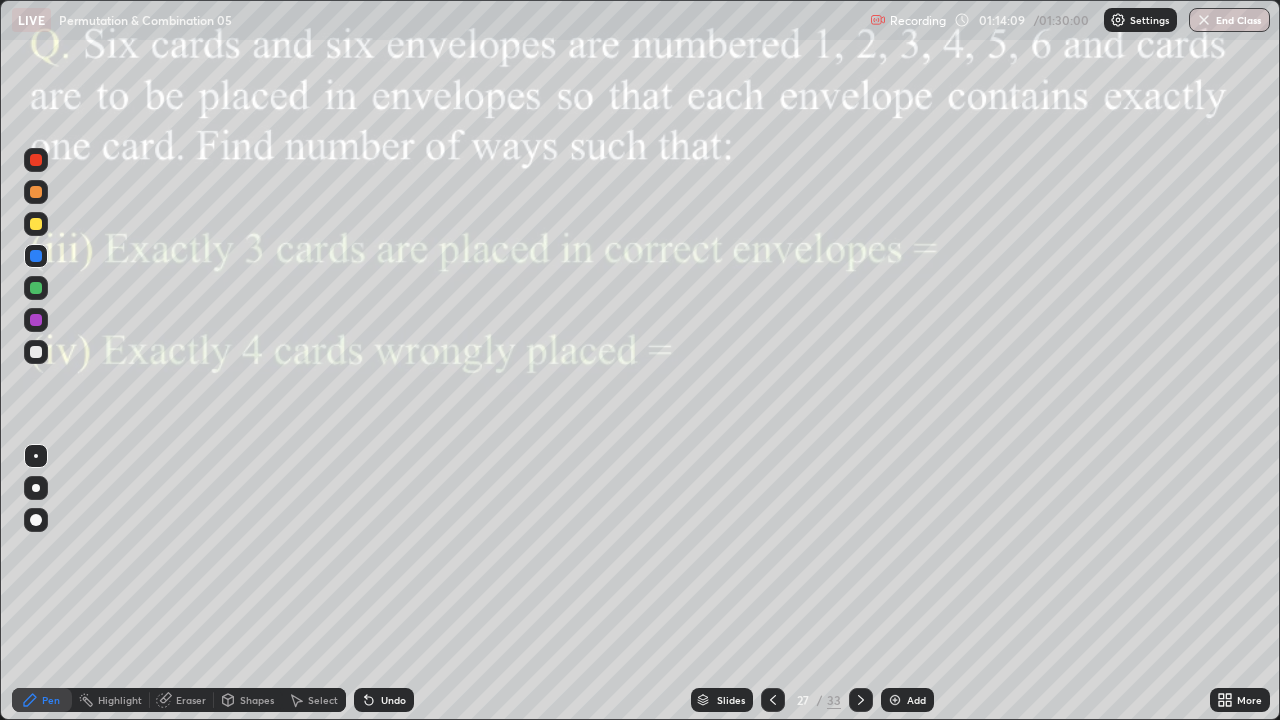 click at bounding box center (861, 700) 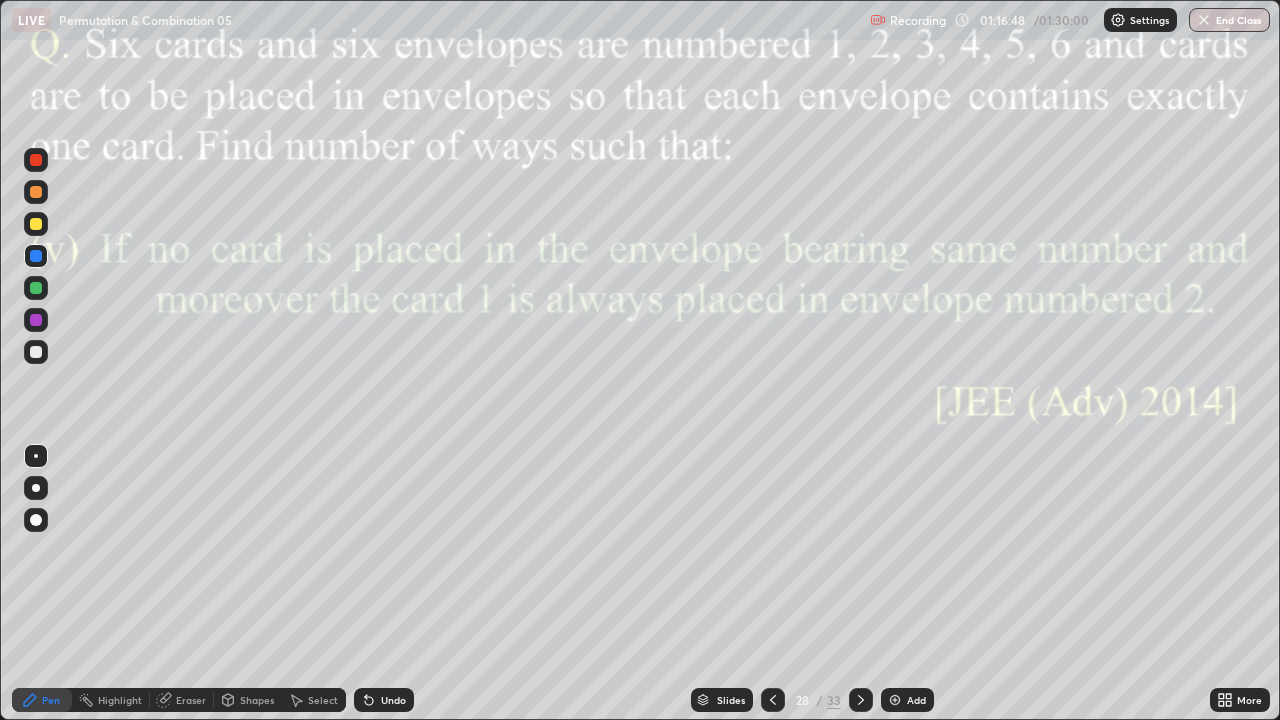 click 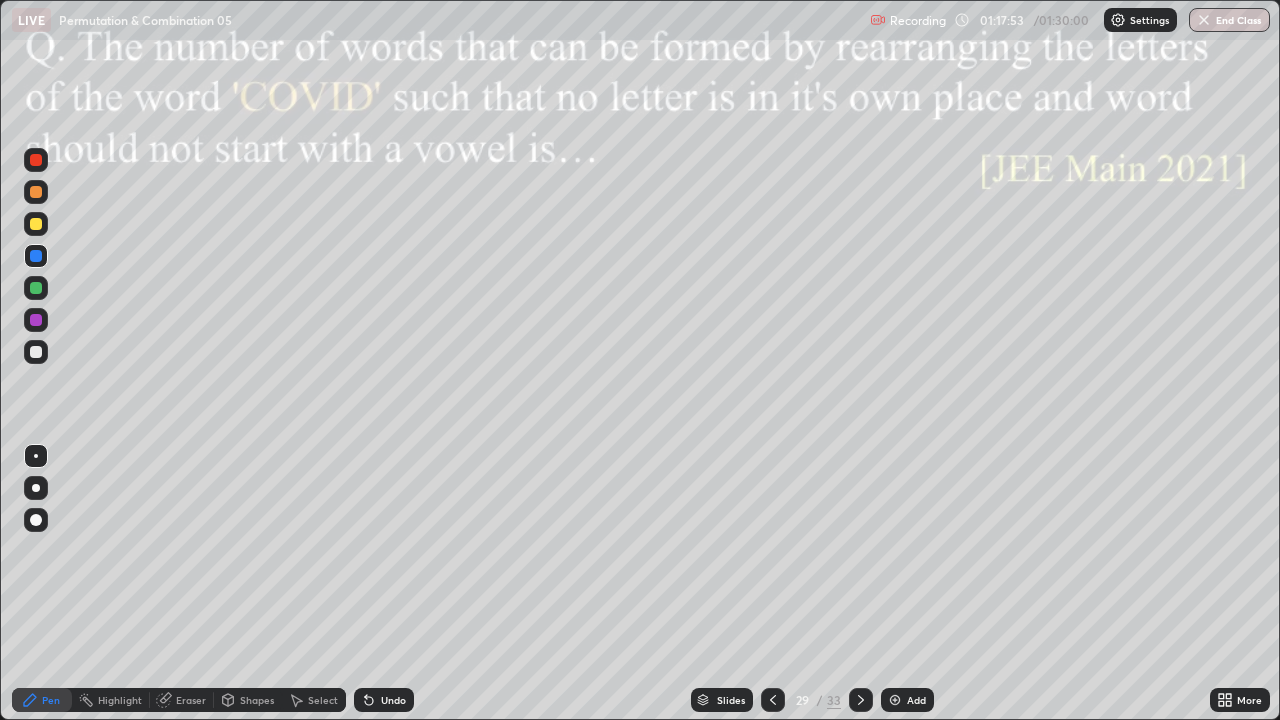 click at bounding box center [861, 700] 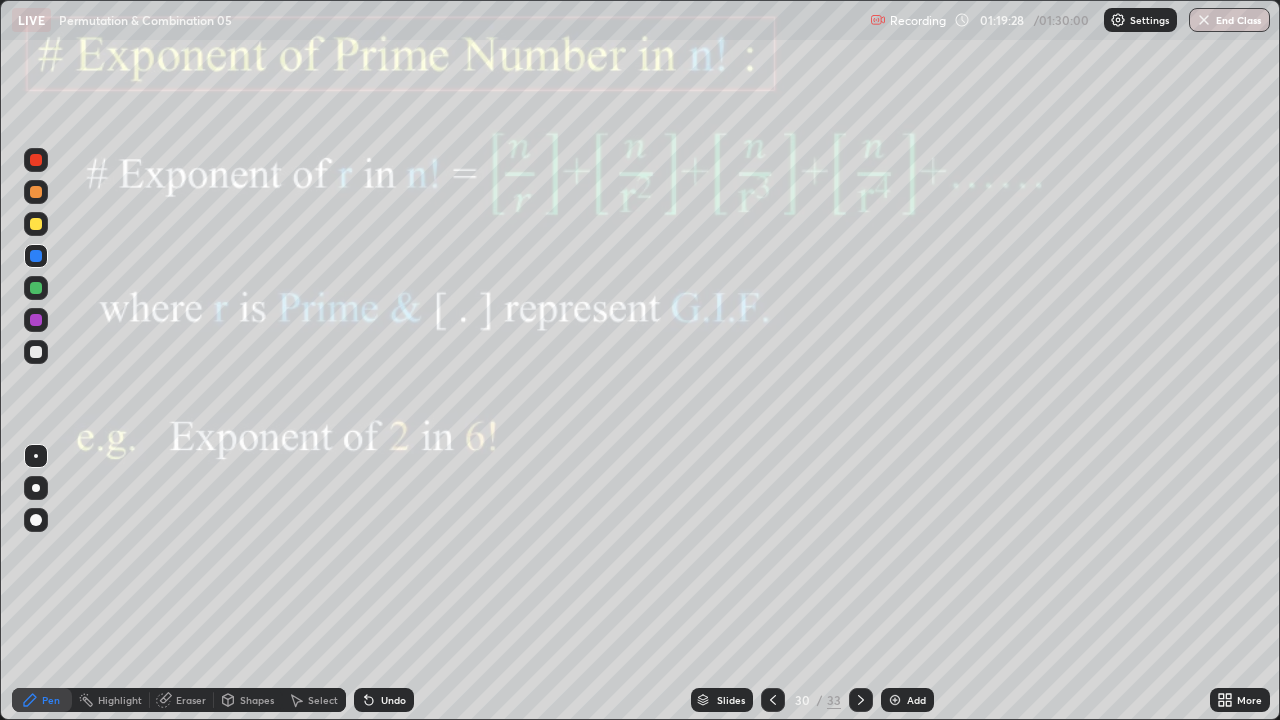 click at bounding box center [861, 700] 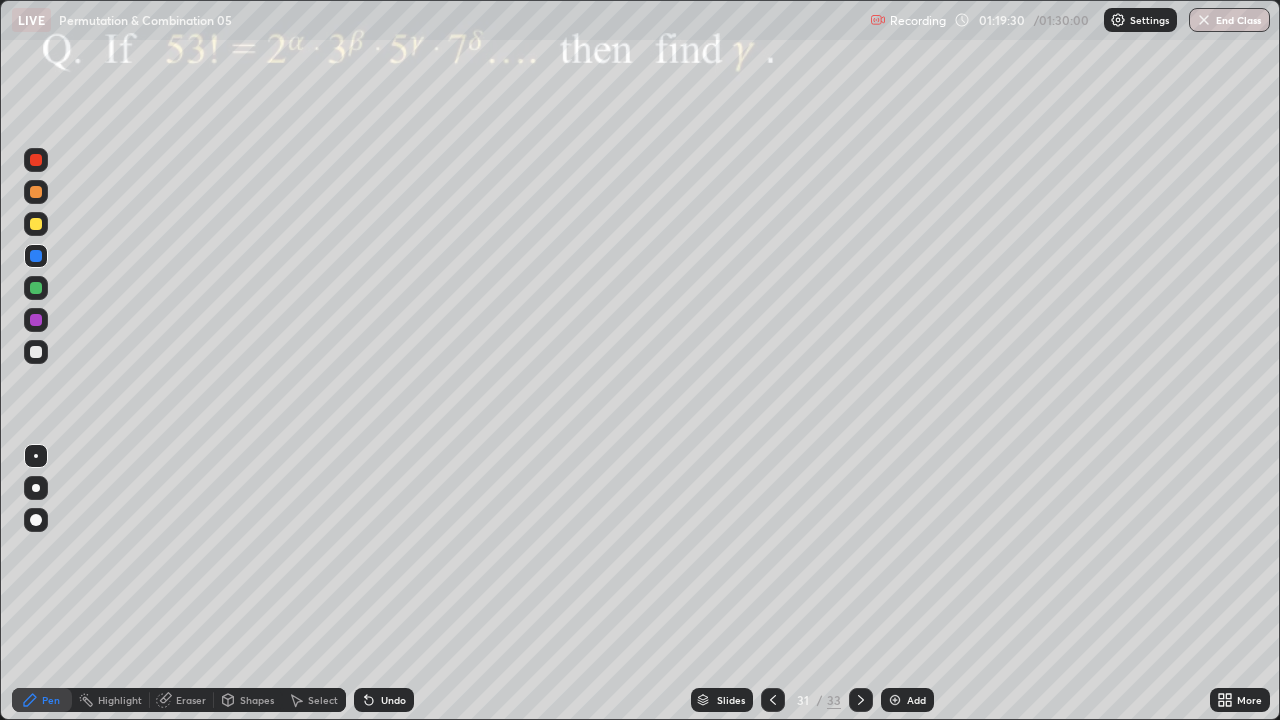 click at bounding box center (861, 700) 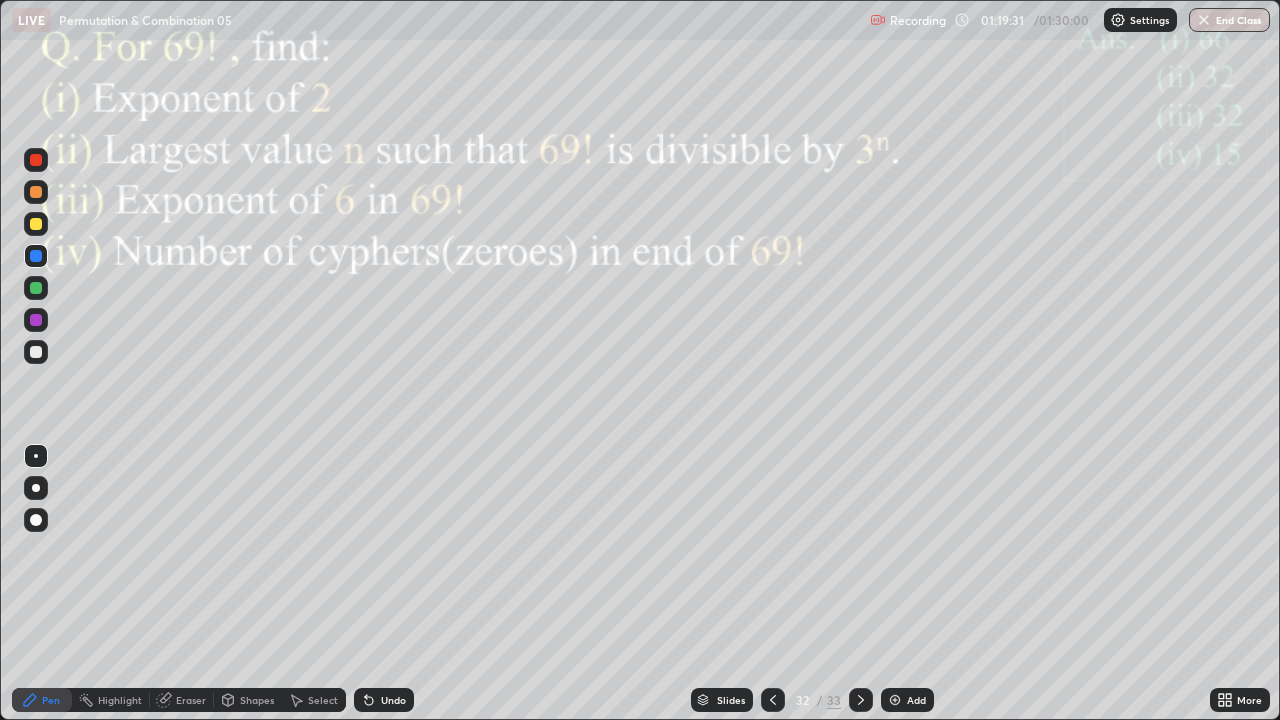 click 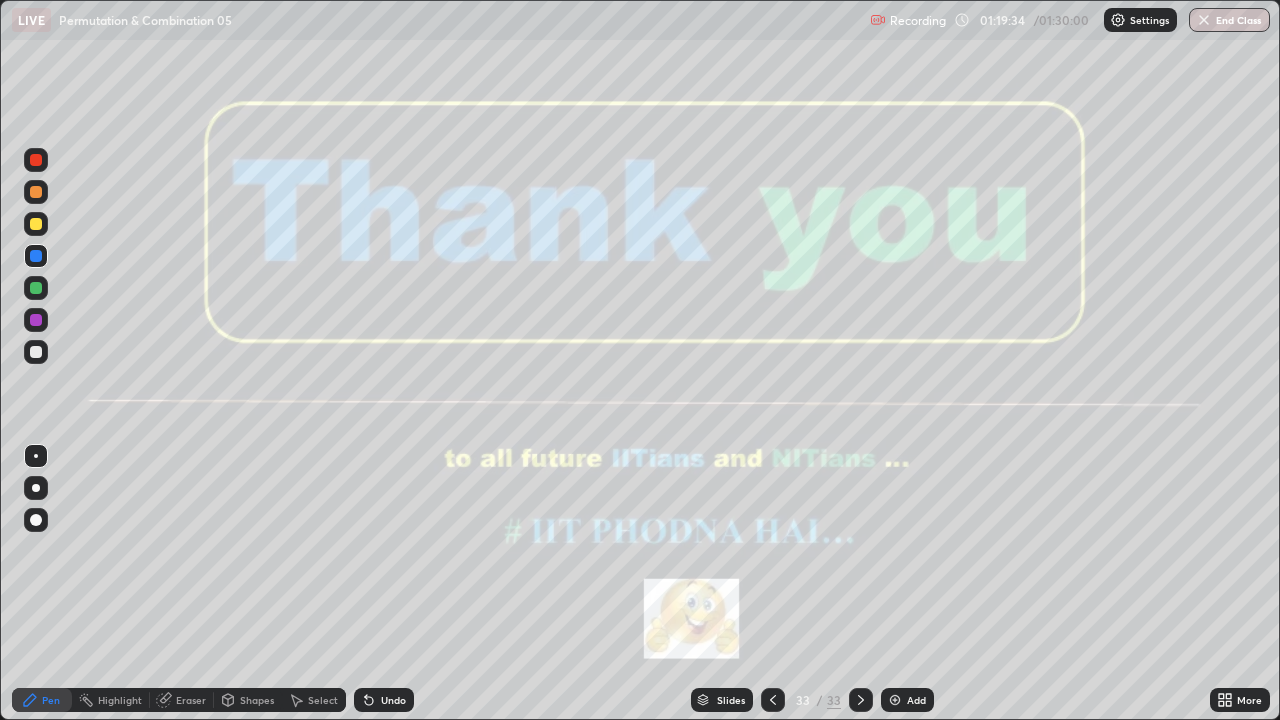 click on "End Class" at bounding box center (1229, 20) 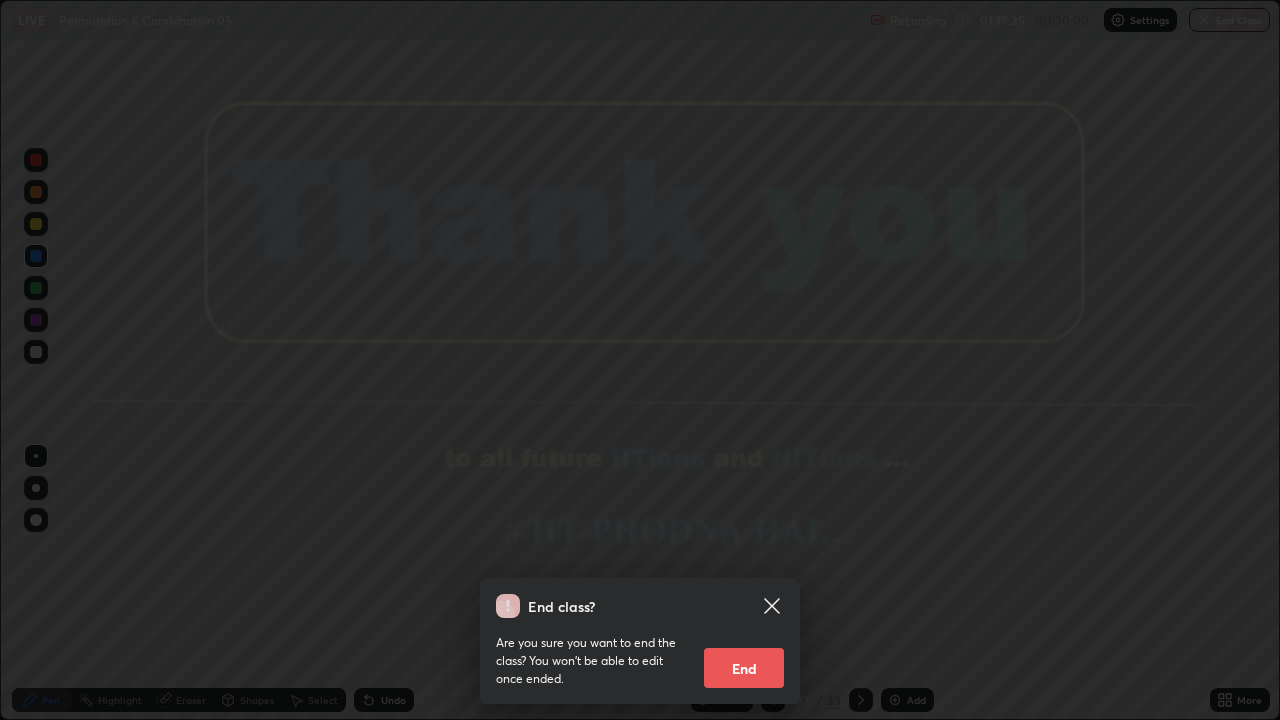 click on "End" at bounding box center (744, 668) 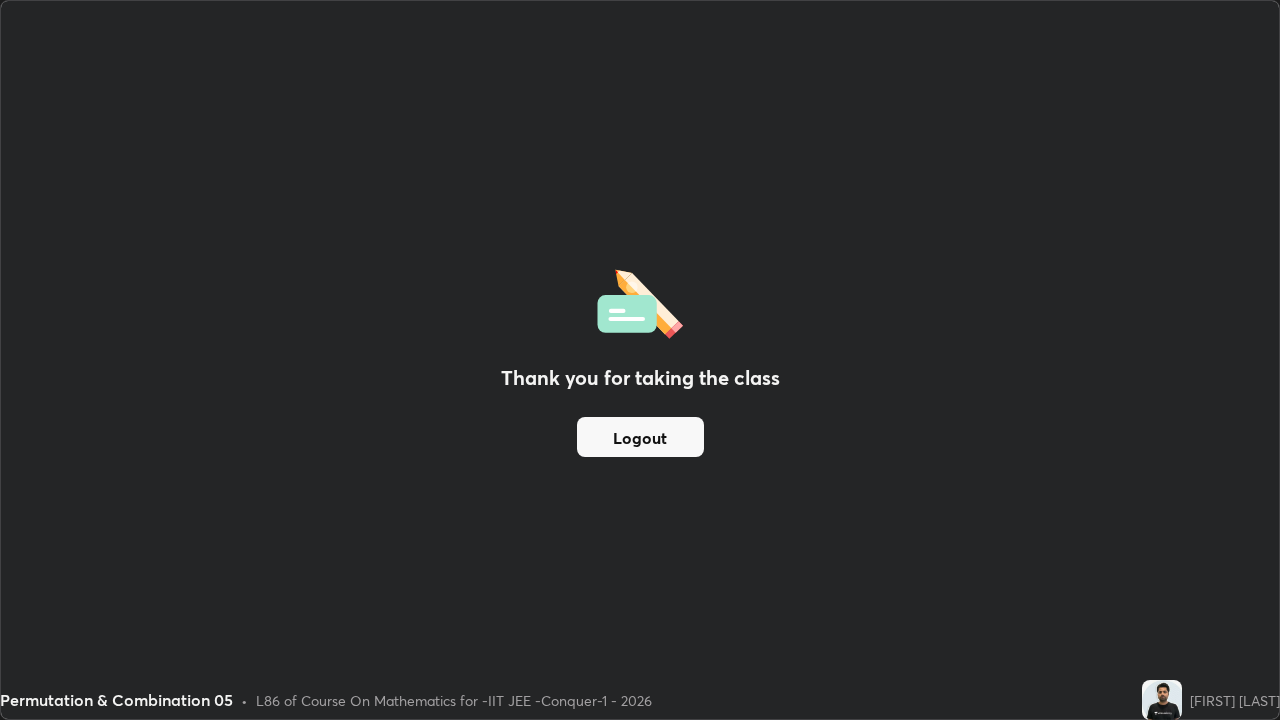 click on "Logout" at bounding box center (640, 437) 